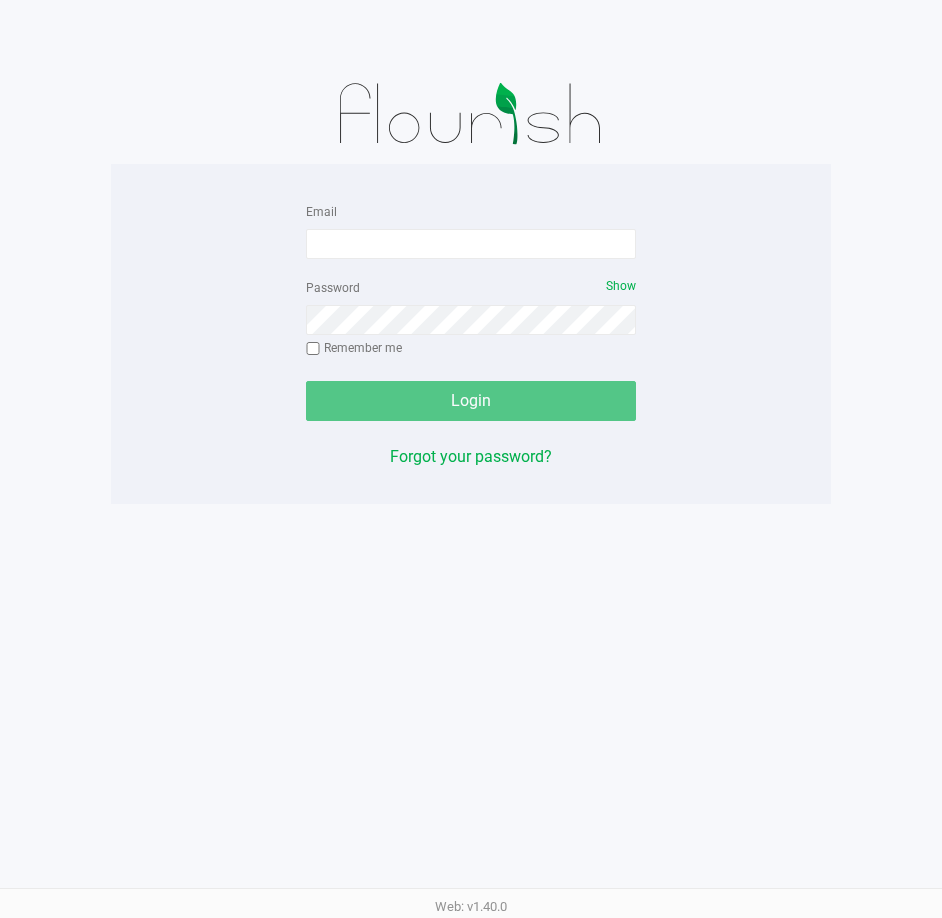 scroll, scrollTop: 0, scrollLeft: 0, axis: both 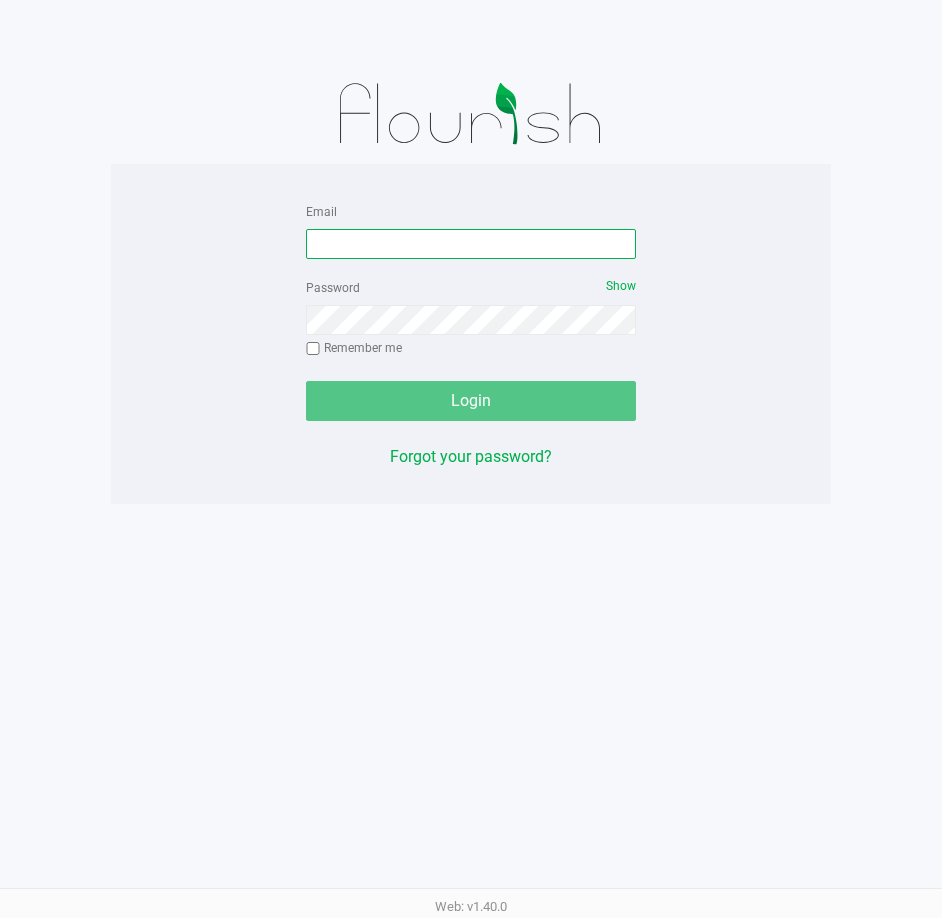 click on "Email" at bounding box center (471, 244) 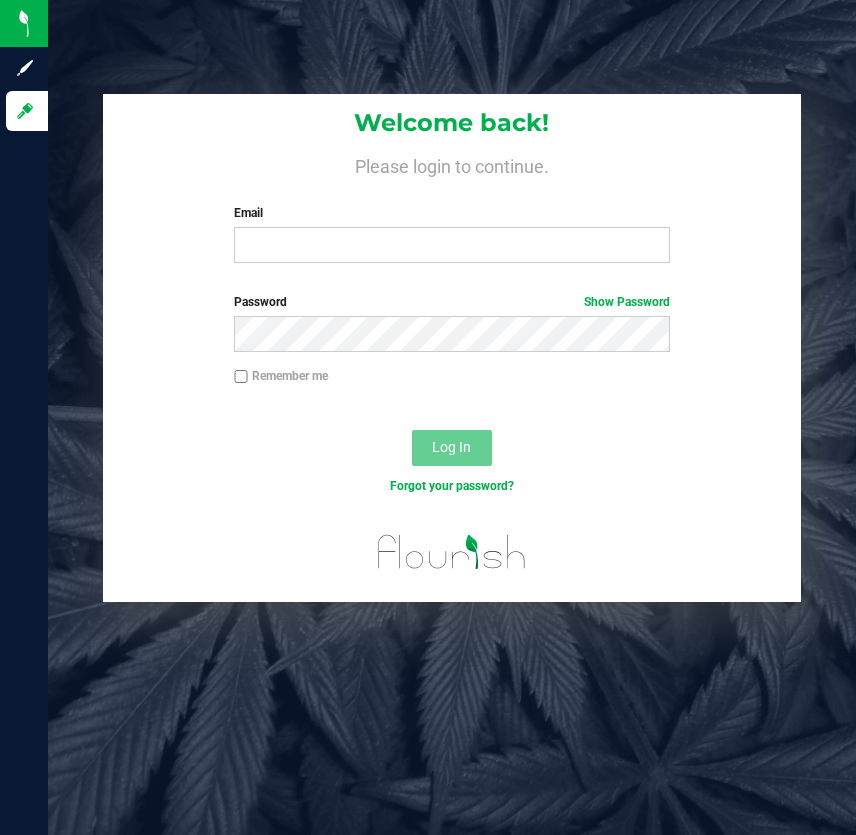 scroll, scrollTop: 0, scrollLeft: 0, axis: both 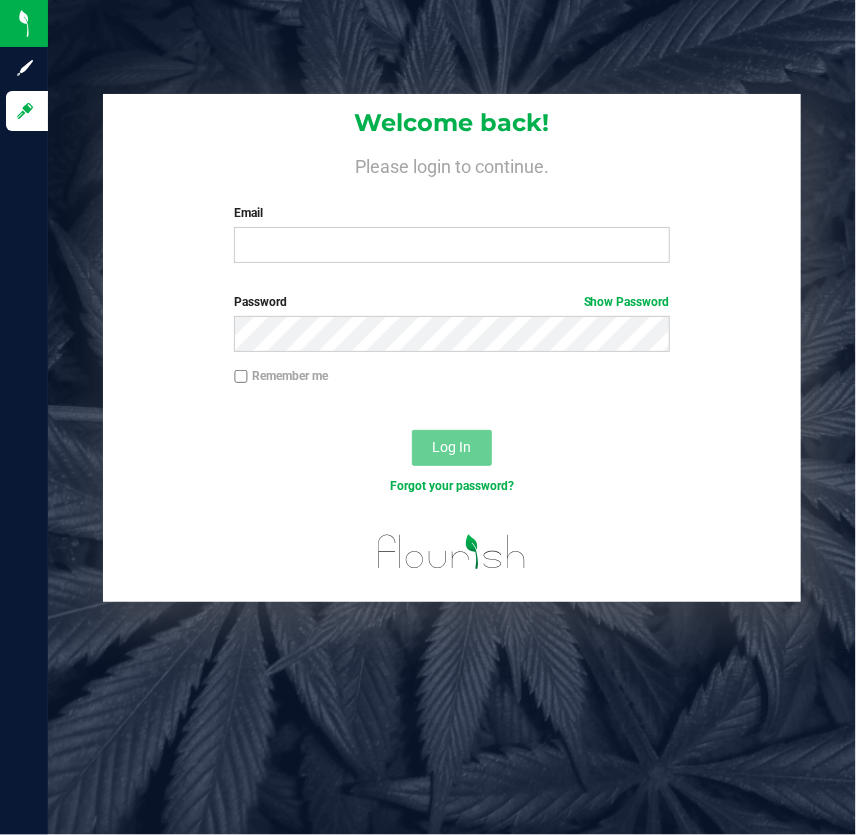 click on "Email
Required
Please format your email correctly." at bounding box center (452, 233) 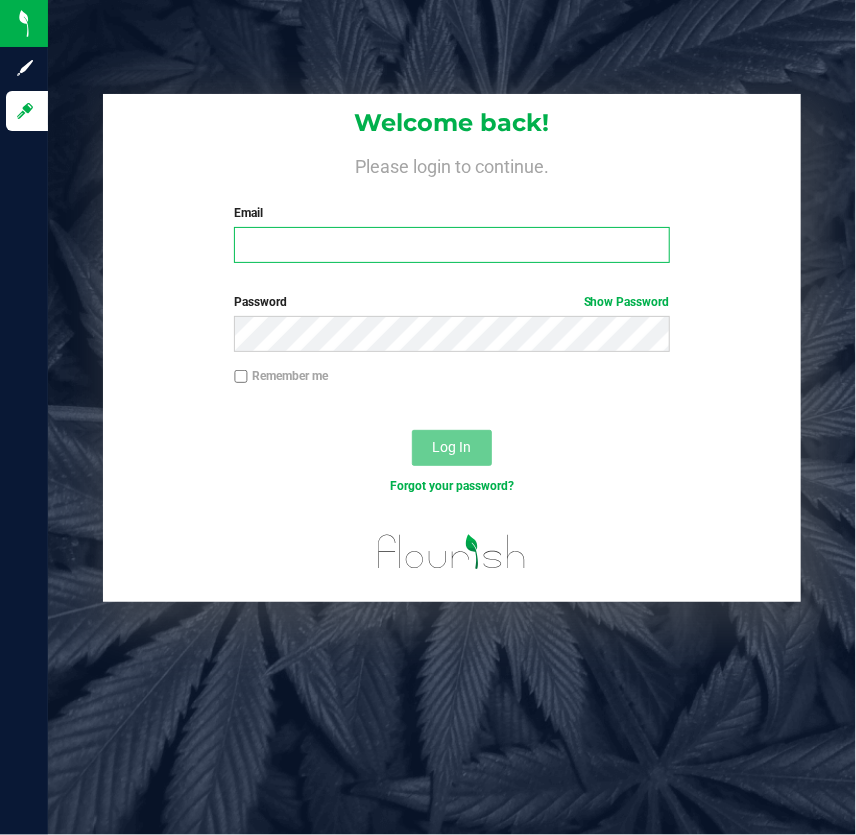 click on "Email" at bounding box center (452, 245) 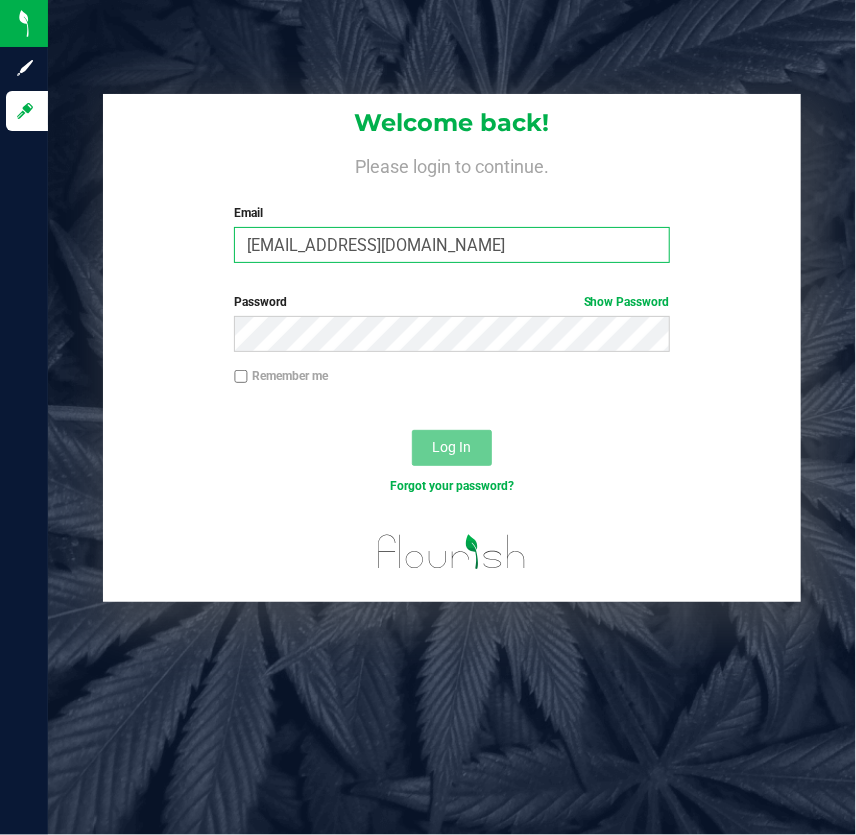 type on "Mhern@liveparallel.com" 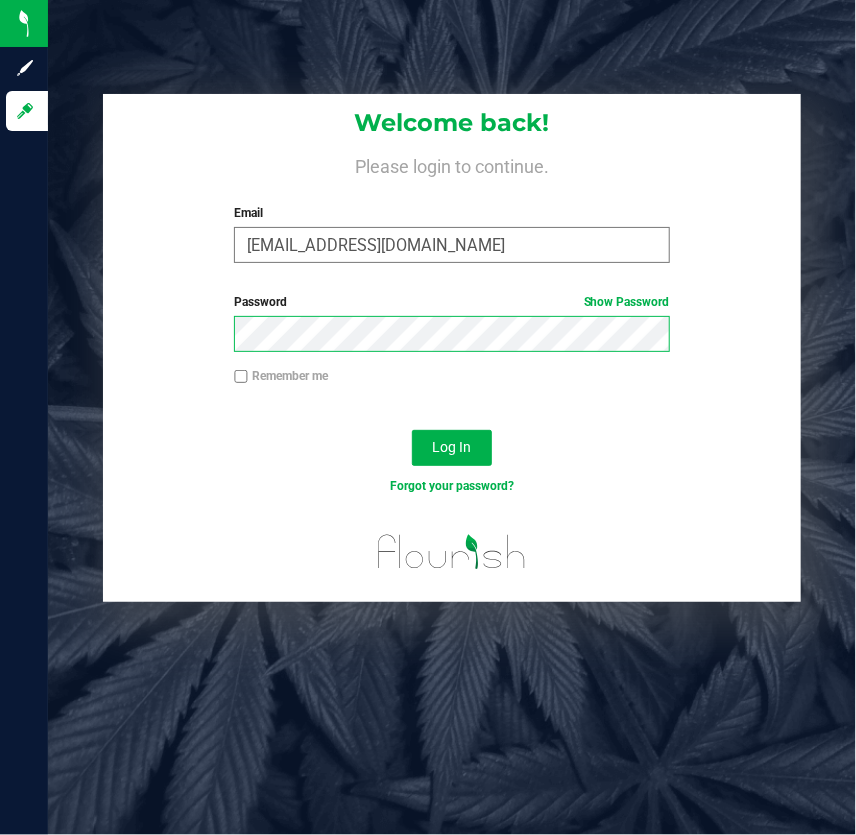 click on "Log In" at bounding box center (452, 448) 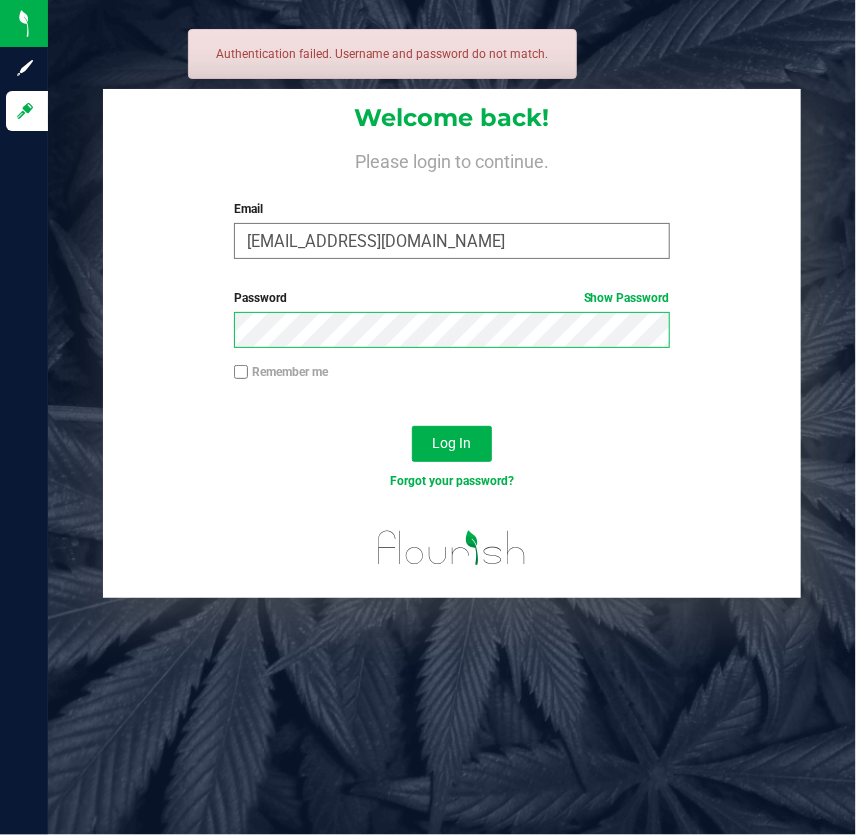 click on "Log In" at bounding box center (452, 444) 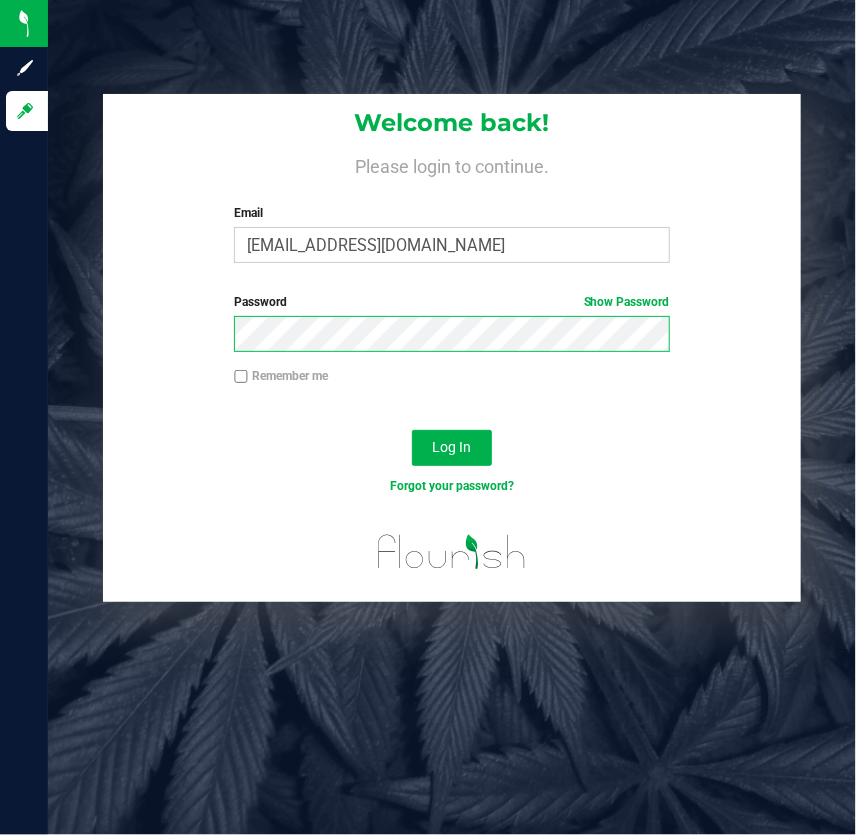 click on "Log In" at bounding box center (452, 448) 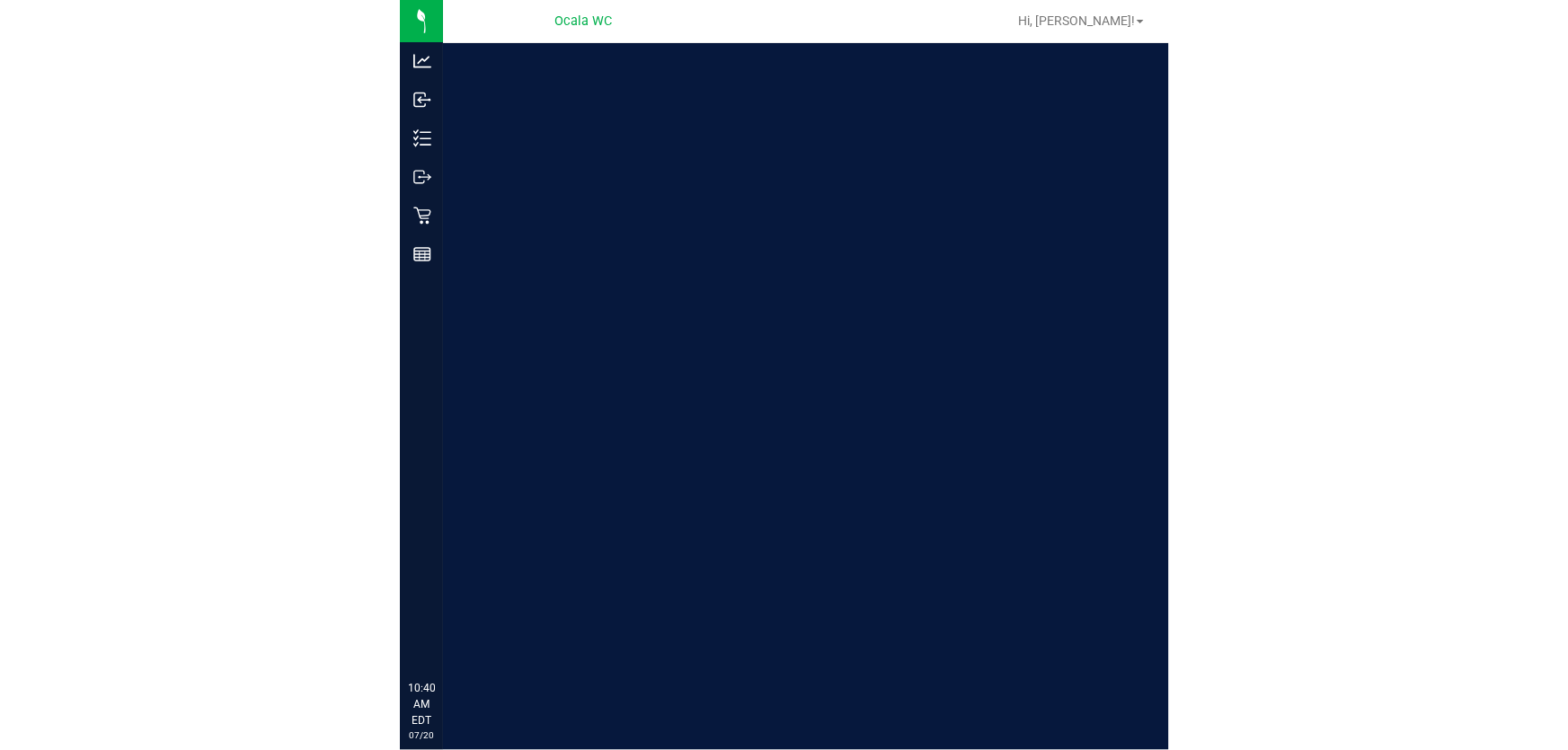 scroll, scrollTop: 0, scrollLeft: 0, axis: both 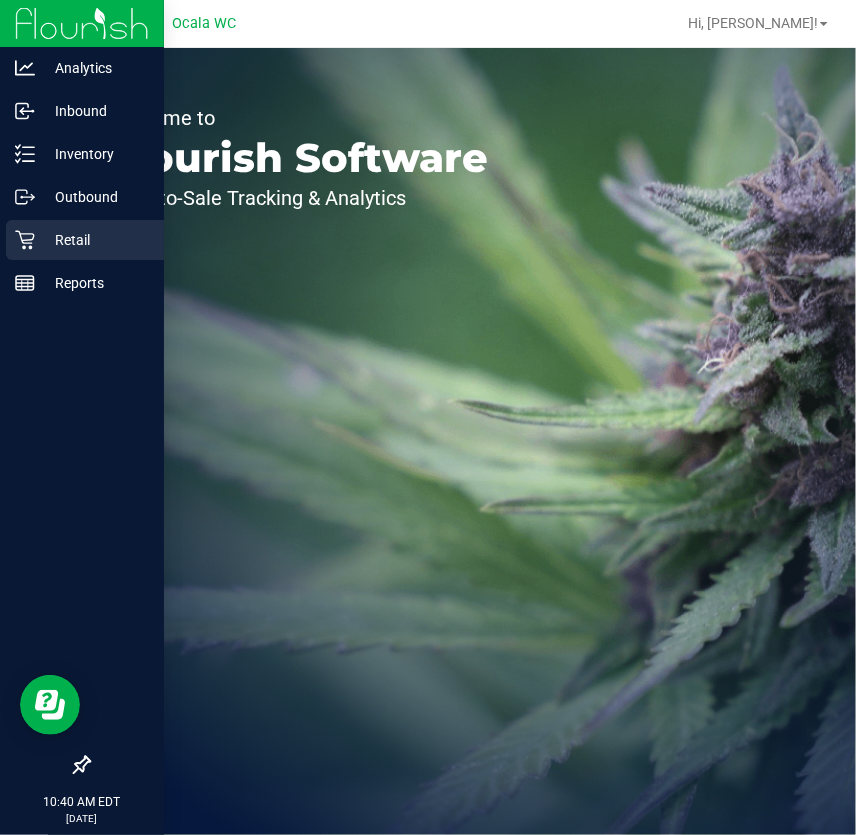 click 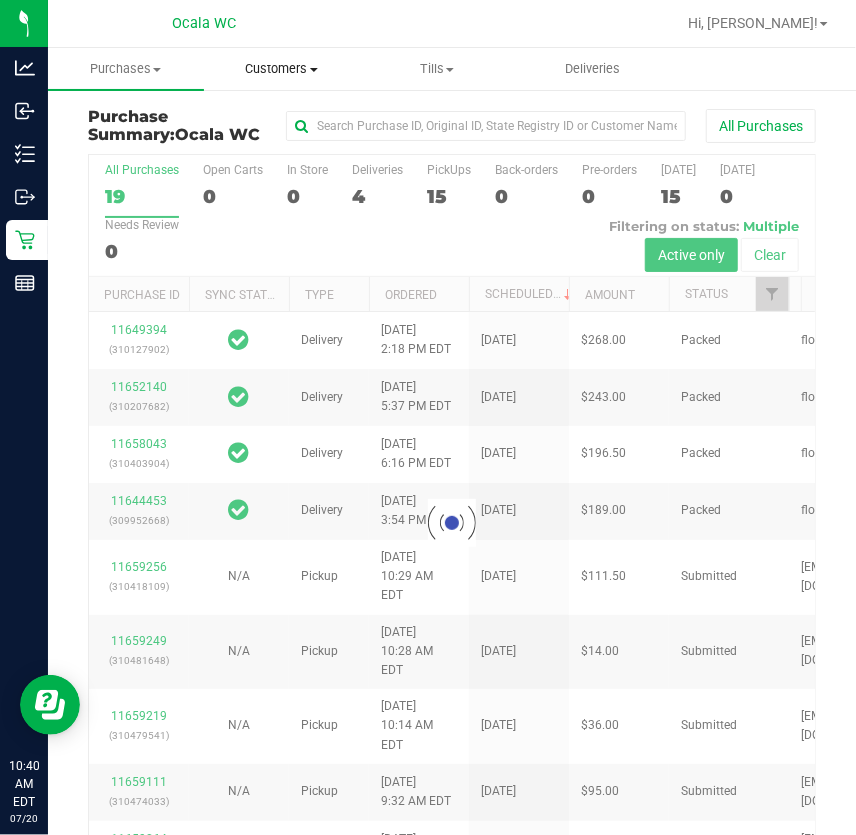 click on "Customers" at bounding box center (282, 69) 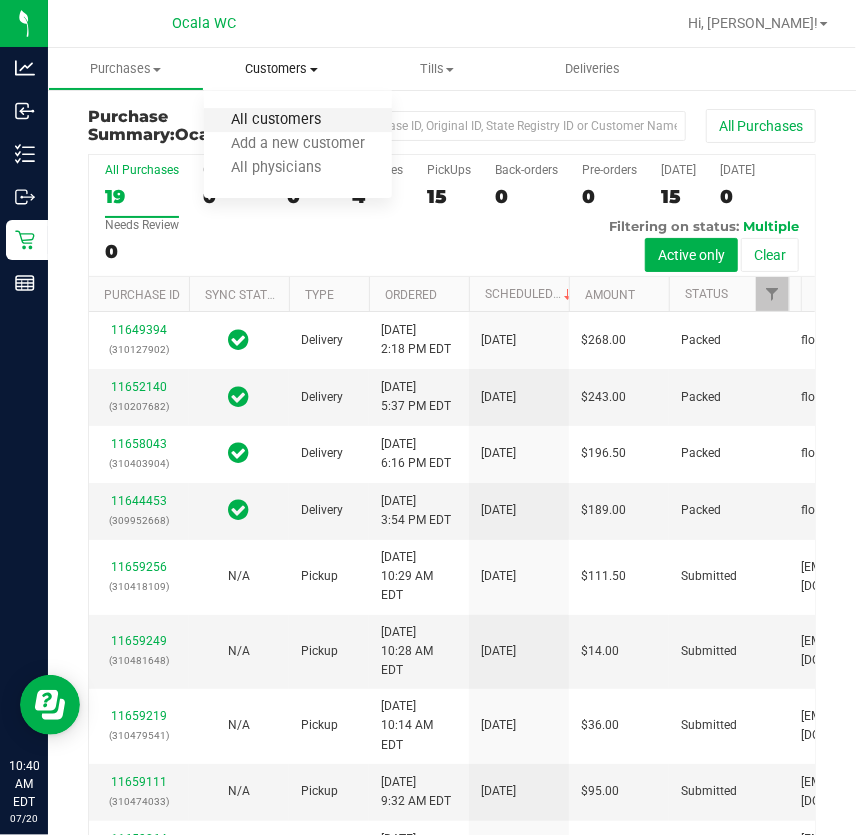 click on "All customers" at bounding box center (276, 120) 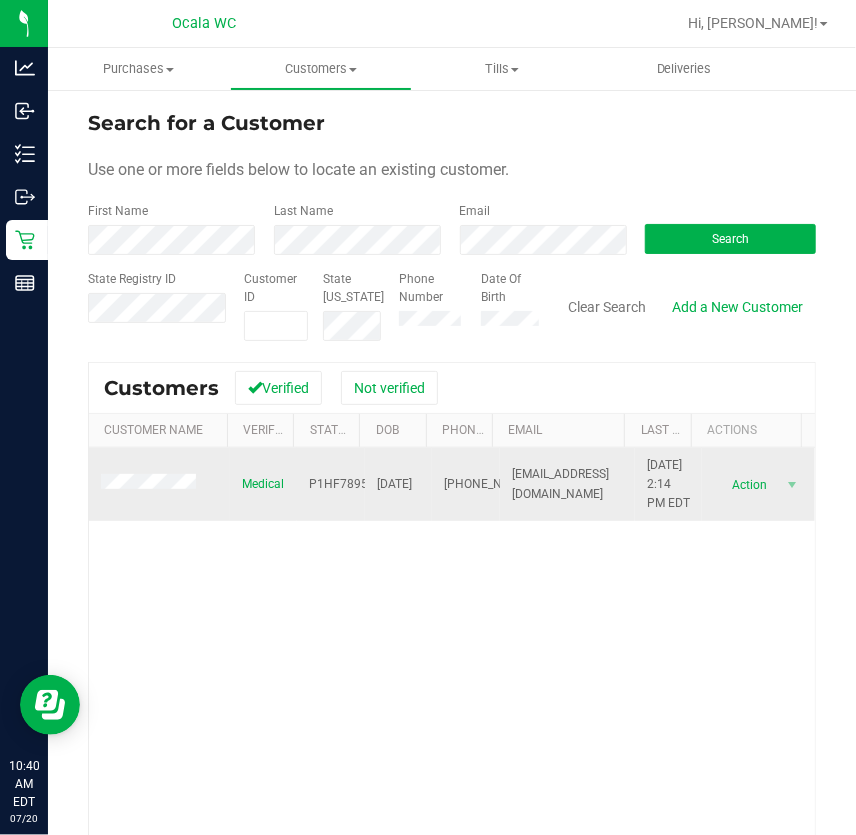 click at bounding box center (151, 484) 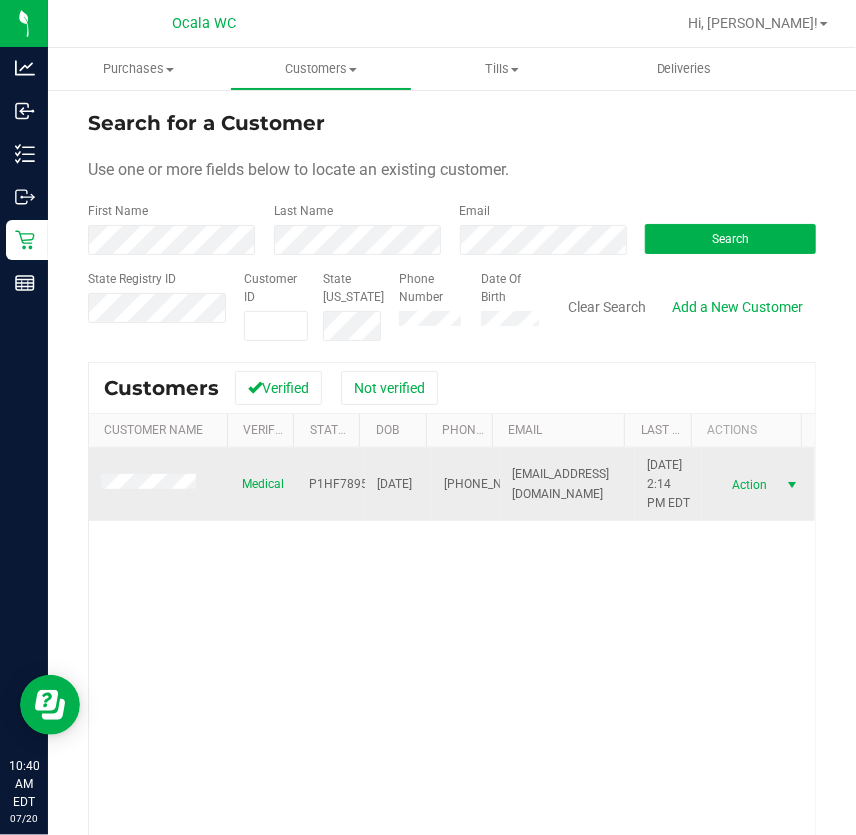 click on "Action" at bounding box center (746, 485) 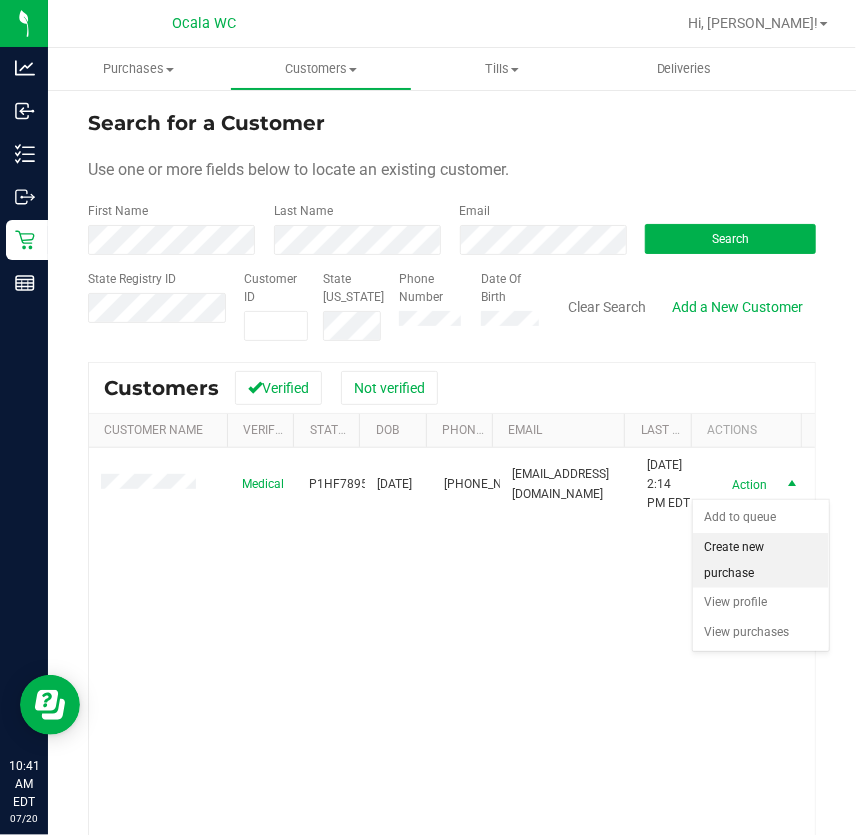 click on "Create new purchase" at bounding box center (761, 560) 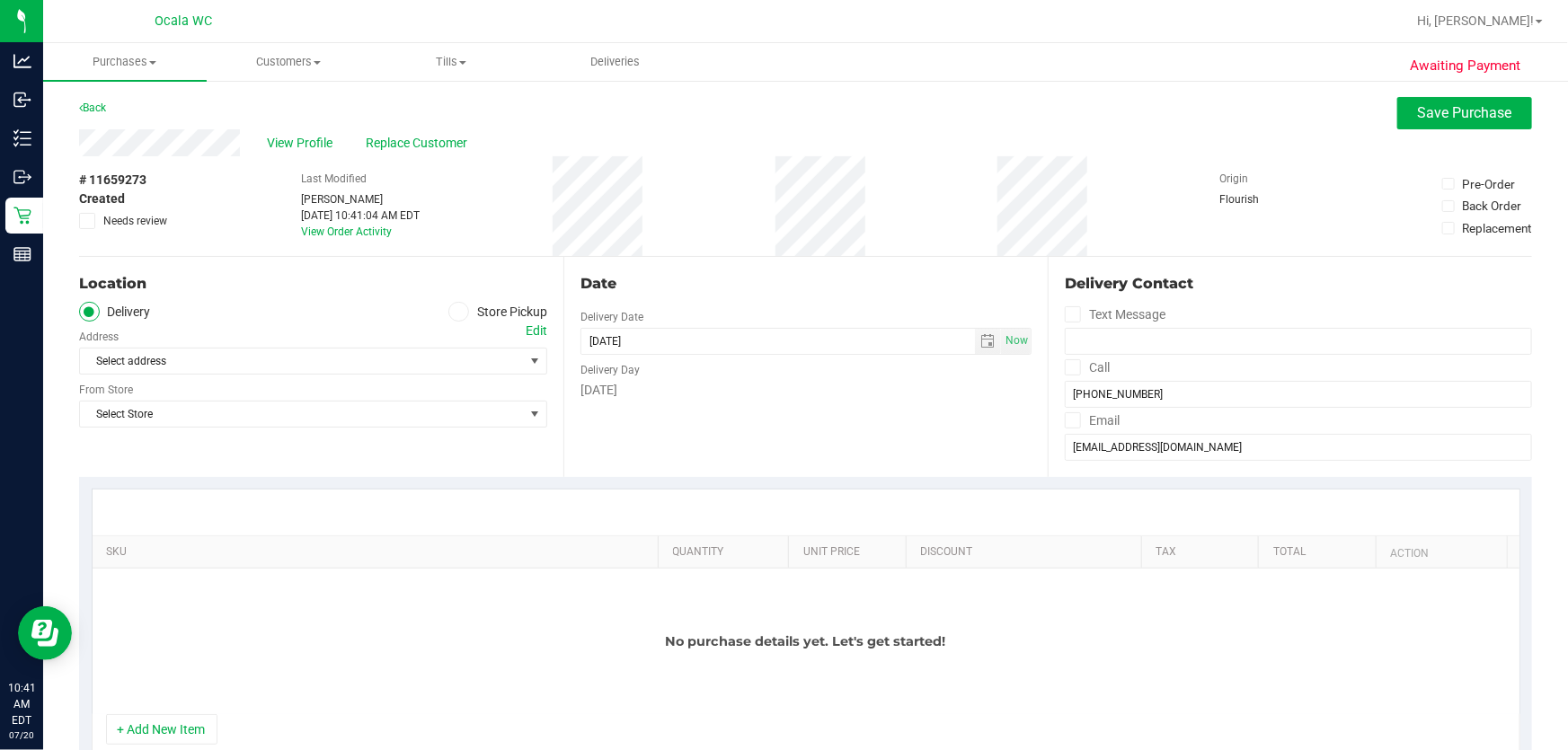 click at bounding box center (459, 312) 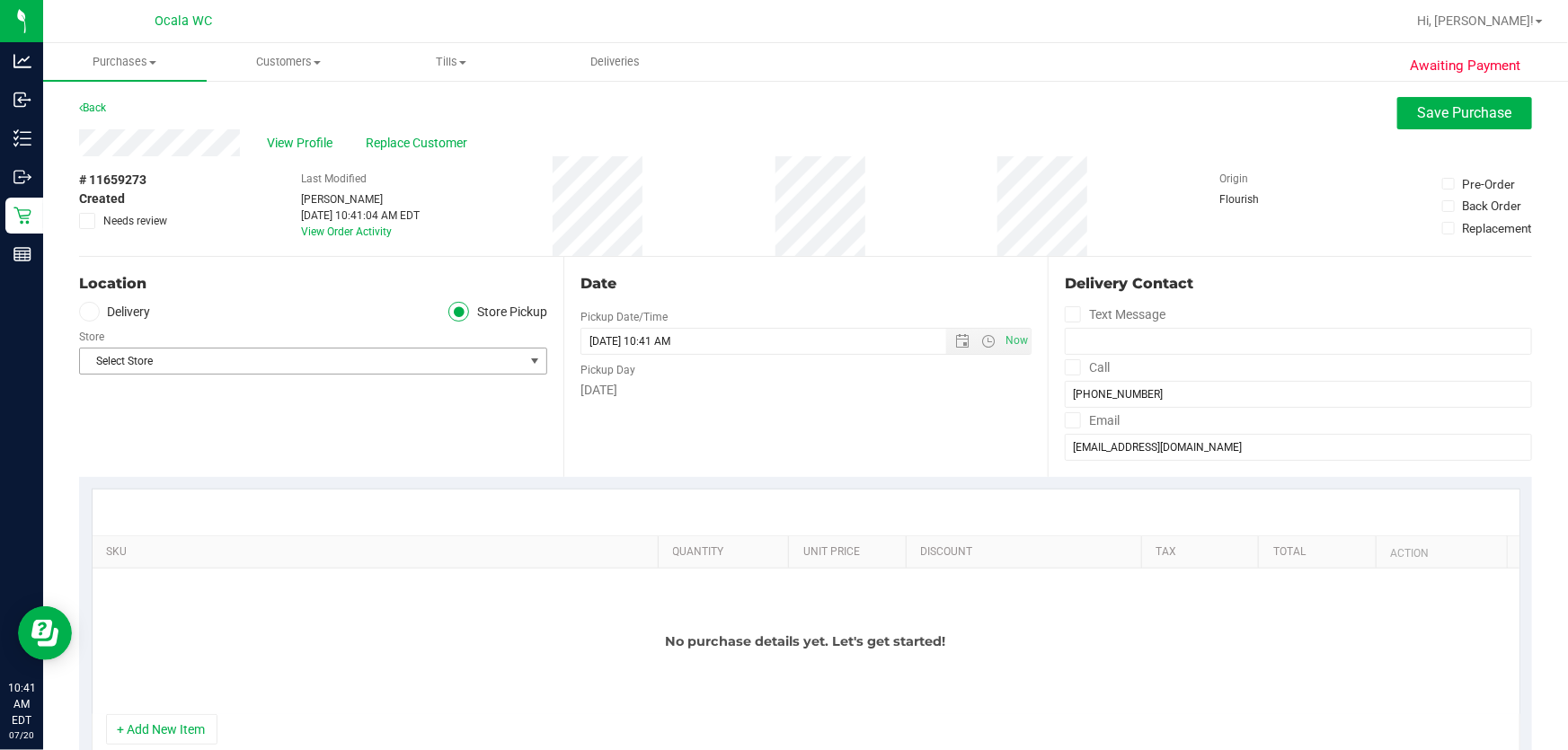 click on "Select Store" at bounding box center [302, 361] 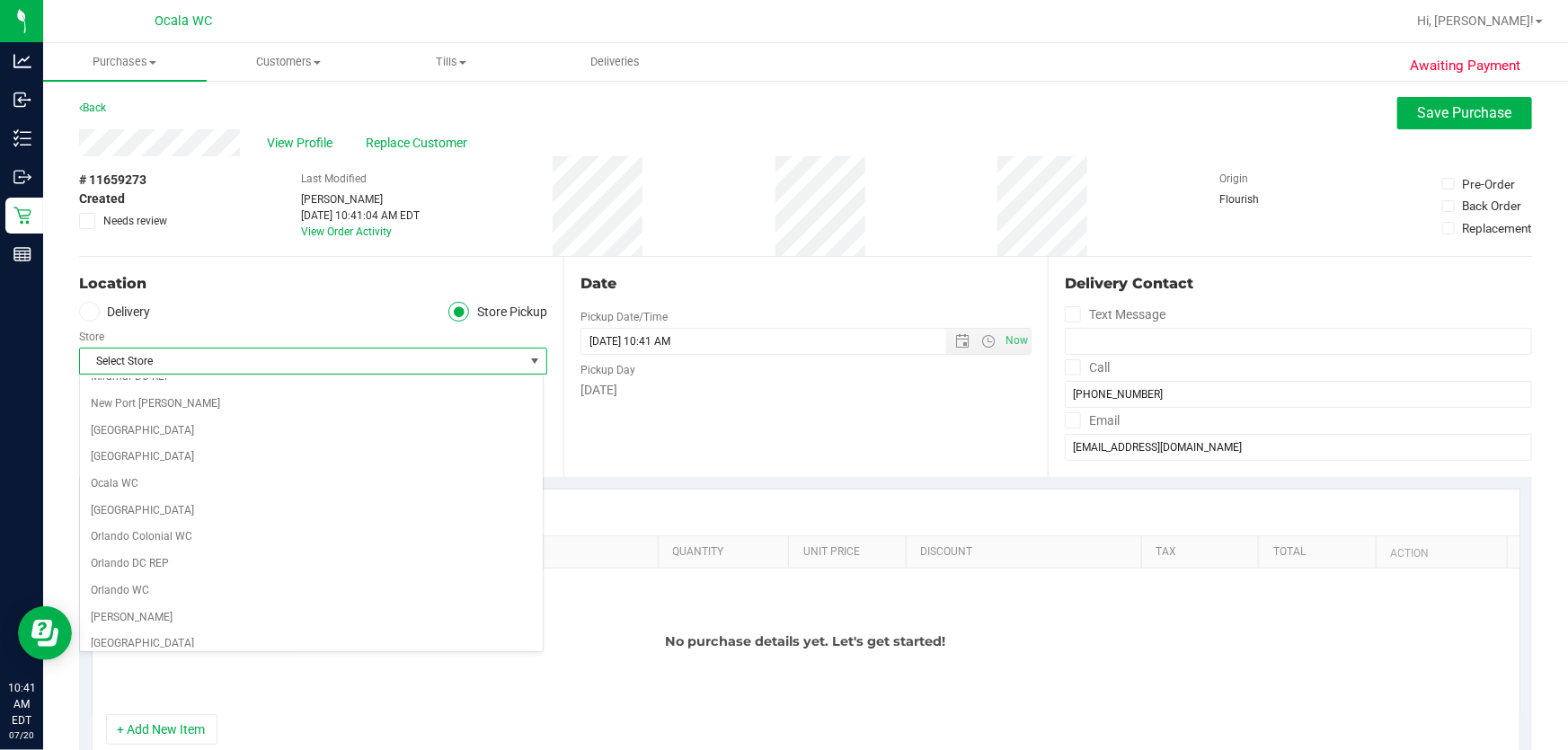 scroll, scrollTop: 735, scrollLeft: 0, axis: vertical 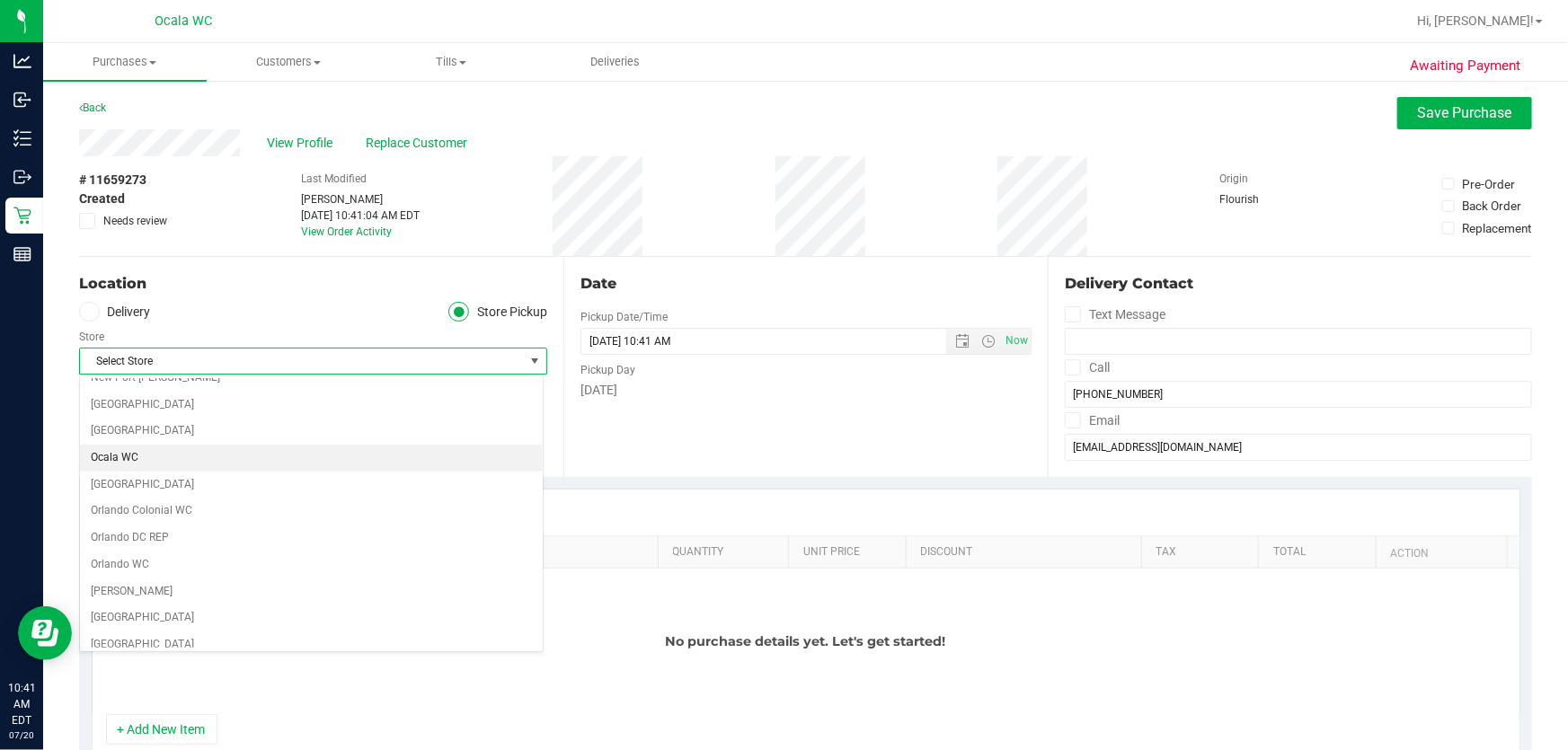 click on "Ocala WC" at bounding box center [311, 458] 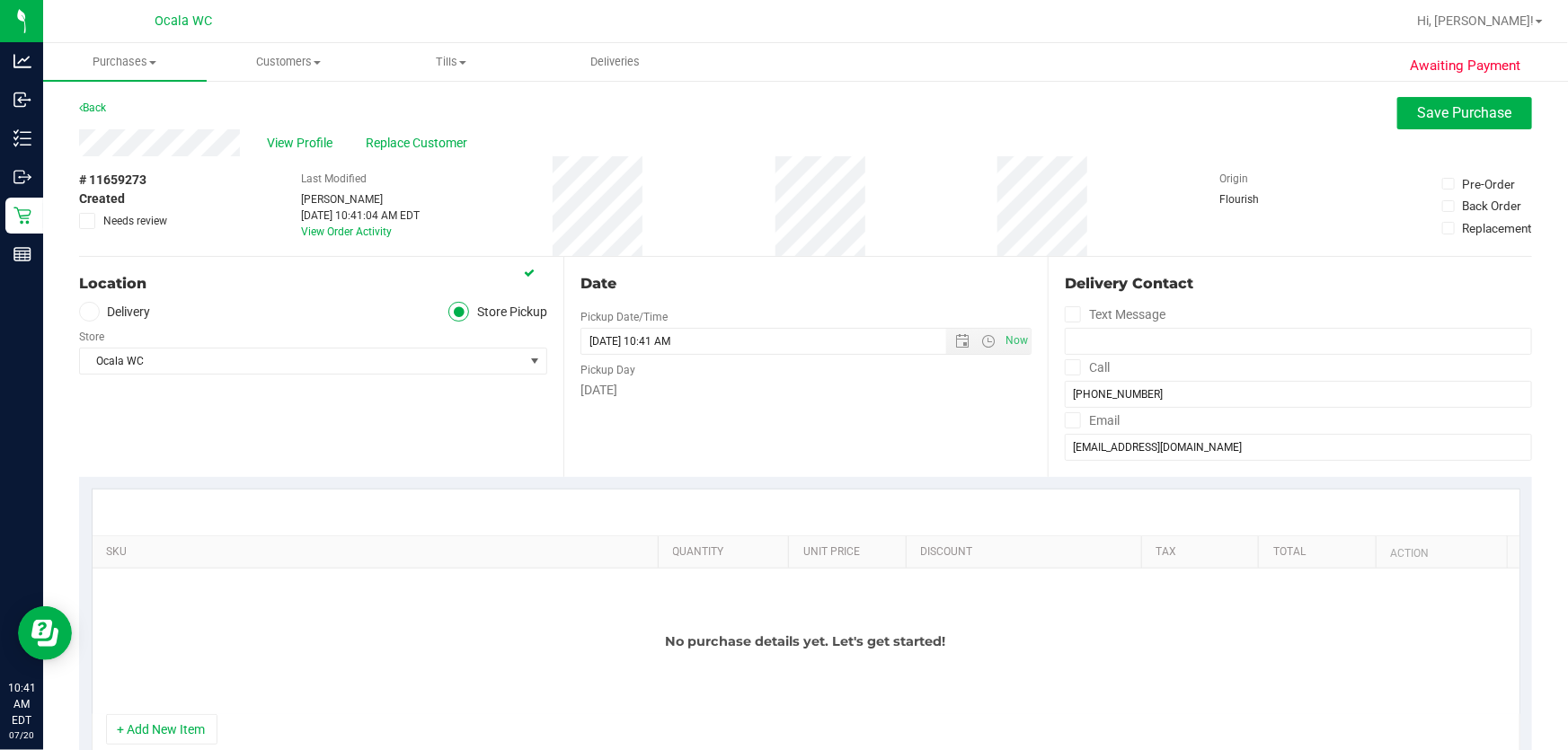 click on "Location
Delivery
Store Pickup
Store
Ocala WC Select Store Bonita Springs WC Boynton Beach WC Bradenton WC Brandon WC Brooksville WC Call Center Clermont WC Crestview WC Deerfield Beach WC Delray Beach WC Deltona WC Ft Walton Beach WC Ft. Lauderdale WC Ft. Myers WC Gainesville WC Jax Atlantic WC JAX DC REP Jax WC Key West WC Lakeland WC Largo WC Lehigh Acres DC REP Merritt Island WC Miami 72nd WC Miami Beach WC Miami Dadeland WC Miramar DC REP New Port Richey WC North Palm Beach WC North Port WC Ocala WC Orange Park WC Orlando Colonial WC Orlando DC REP Orlando WC Oviedo WC Palm Bay WC Palm Coast WC Panama City WC Pensacola WC Port Orange WC" at bounding box center (321, 366) 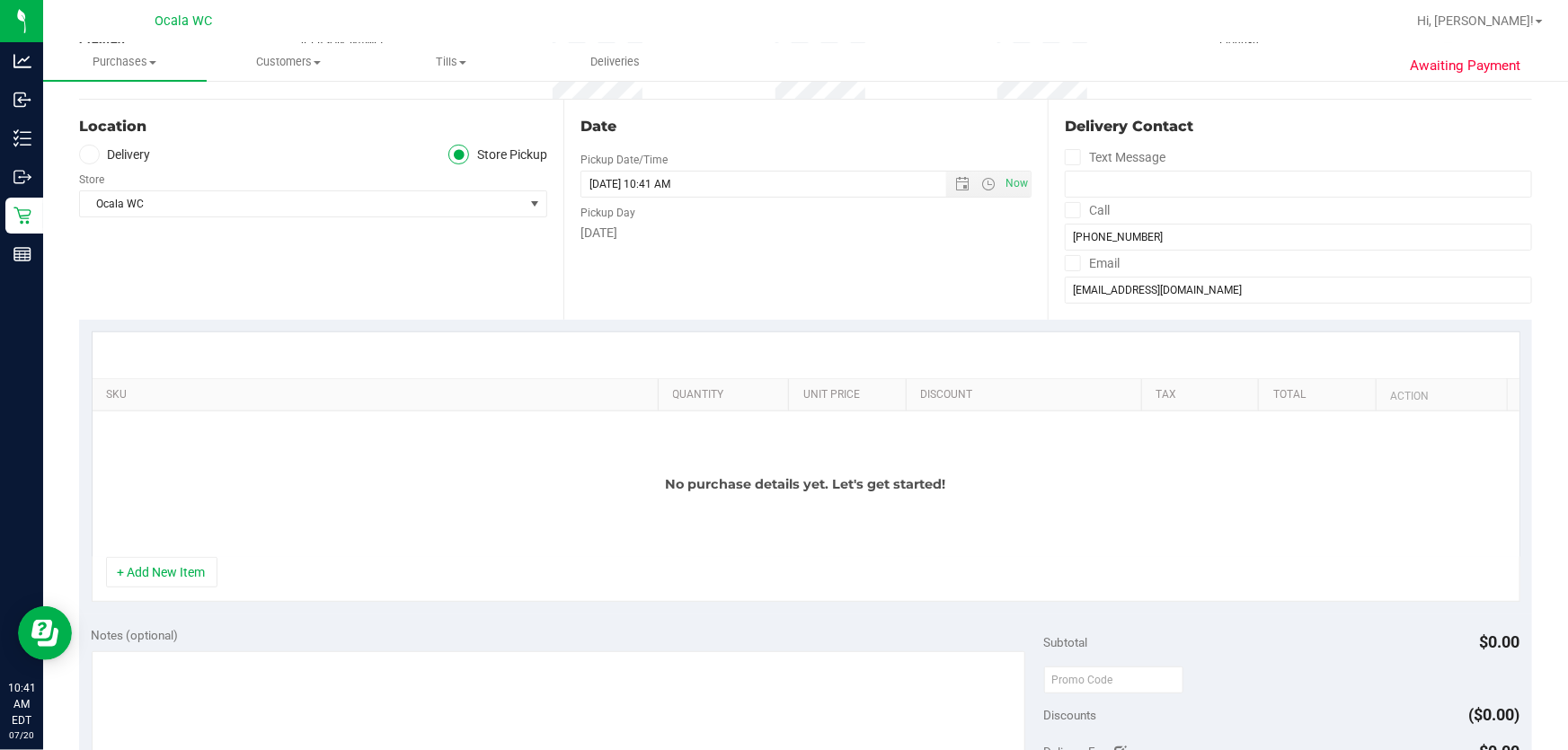 scroll, scrollTop: 163, scrollLeft: 0, axis: vertical 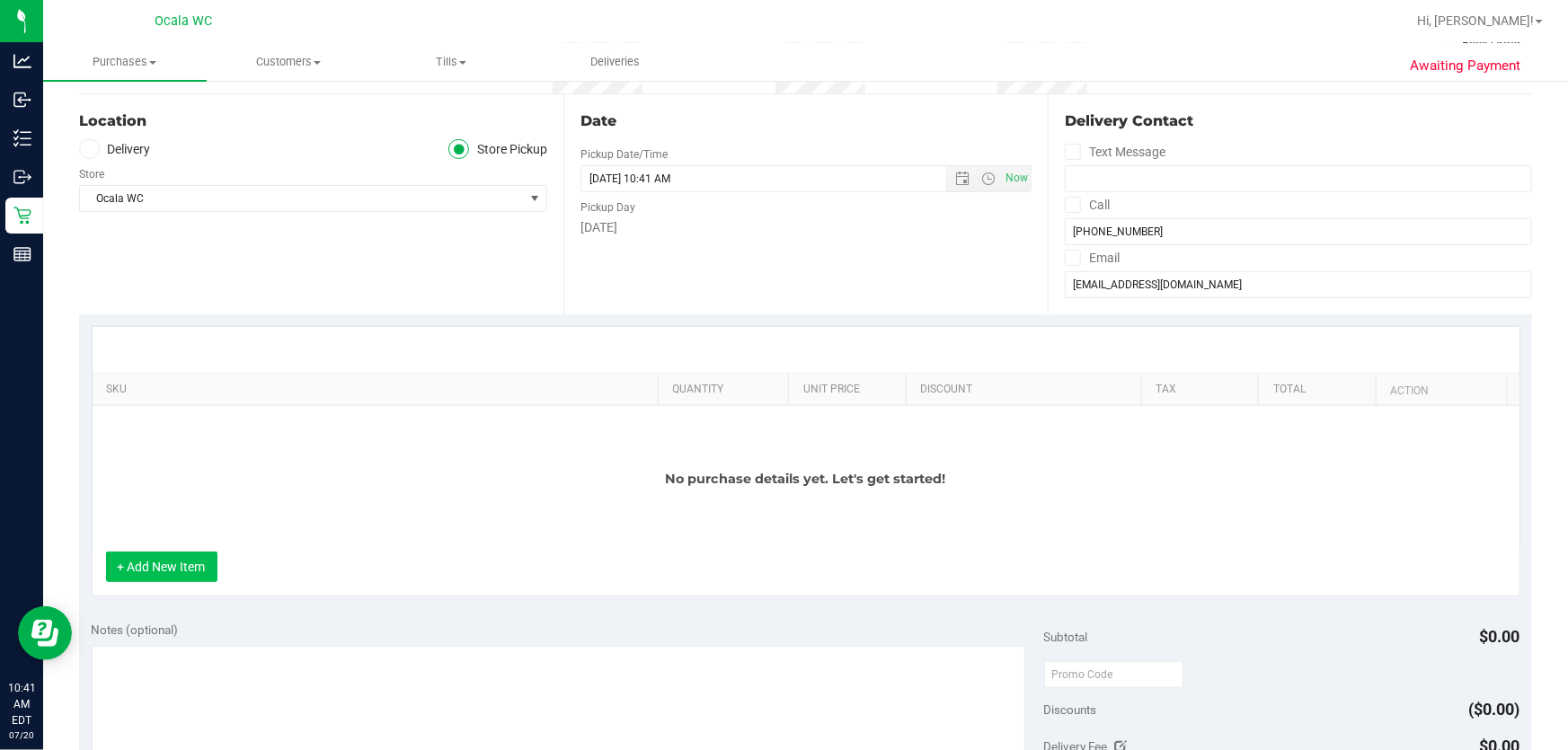 click on "+ Add New Item" at bounding box center [162, 567] 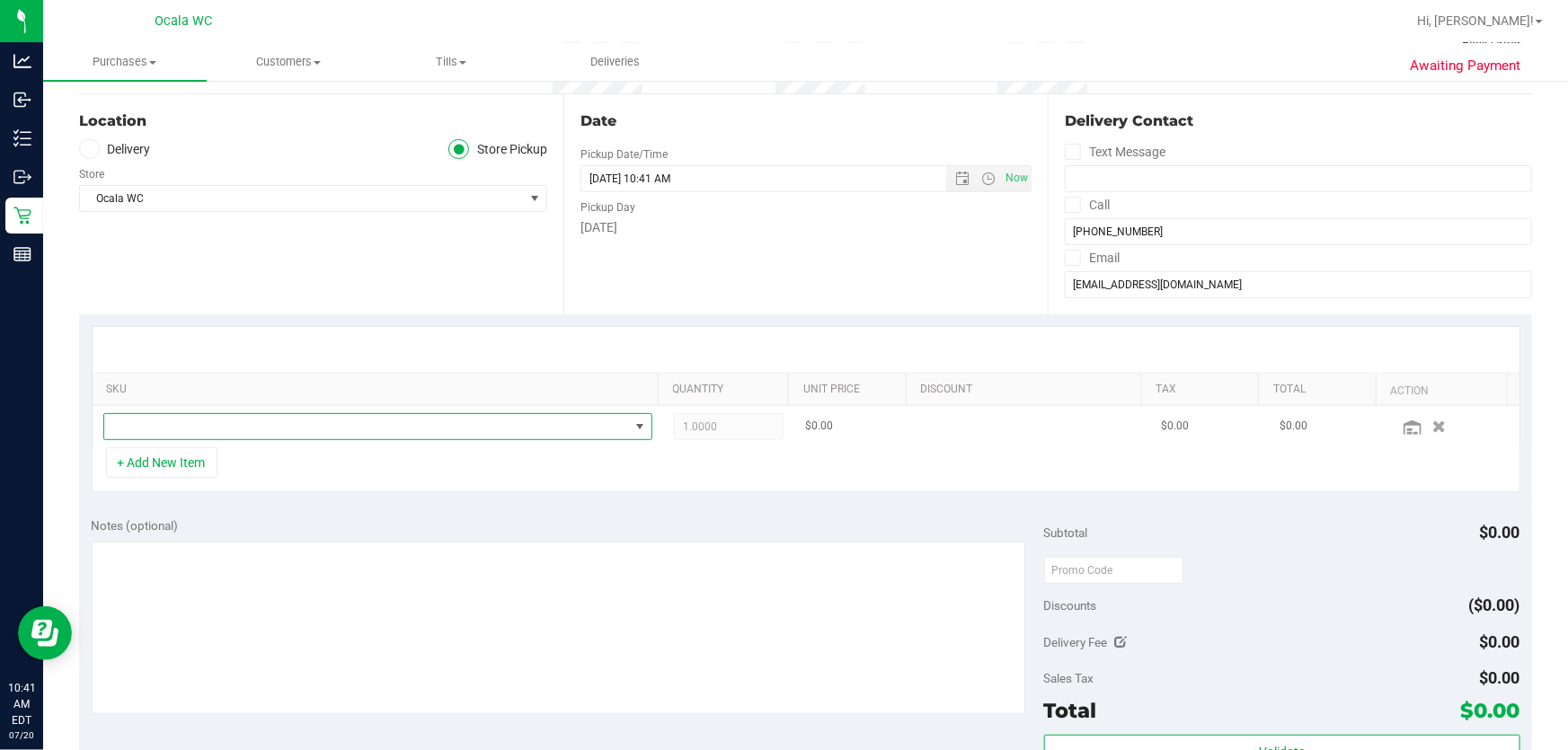 click at bounding box center [367, 427] 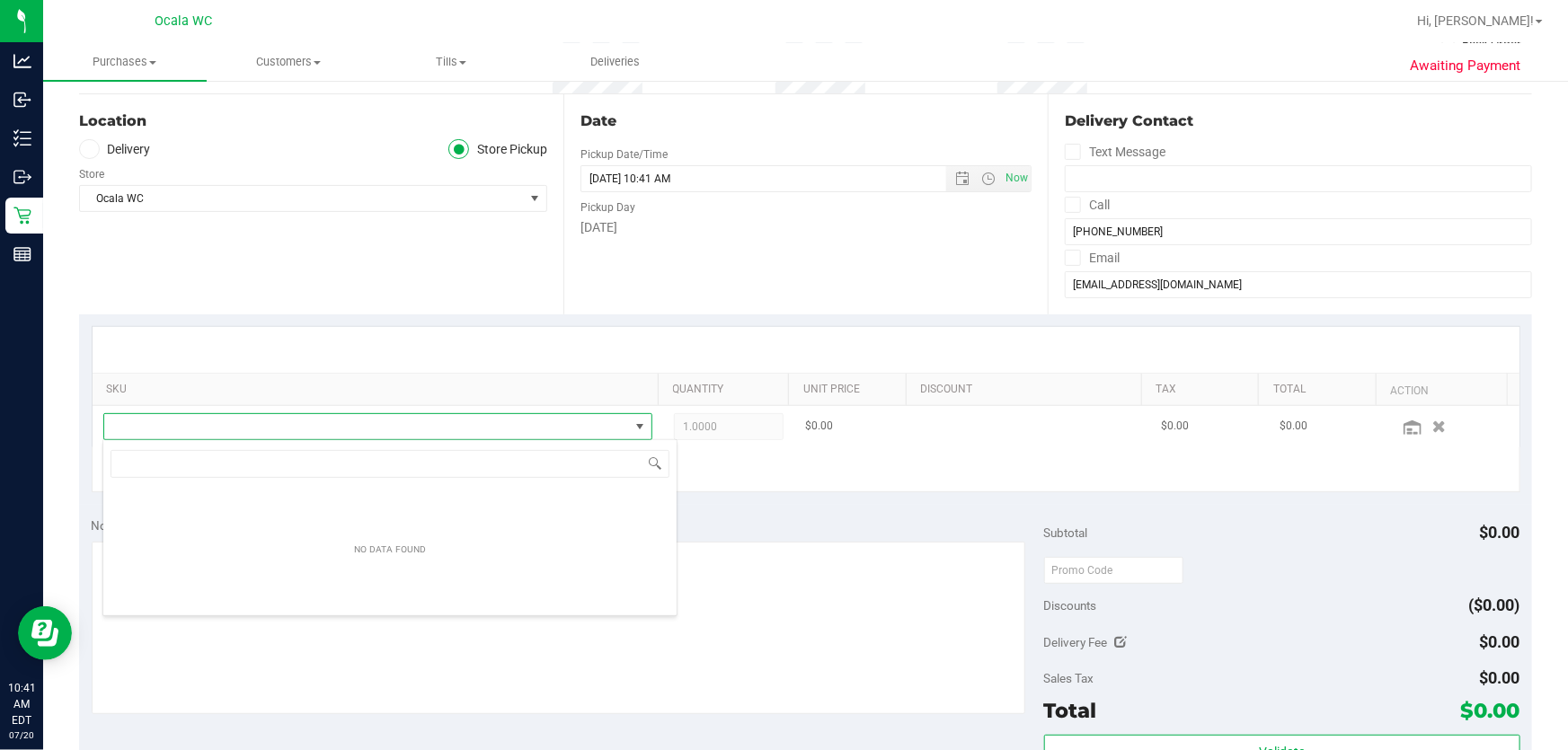 scroll, scrollTop: 89793, scrollLeft: 89317, axis: both 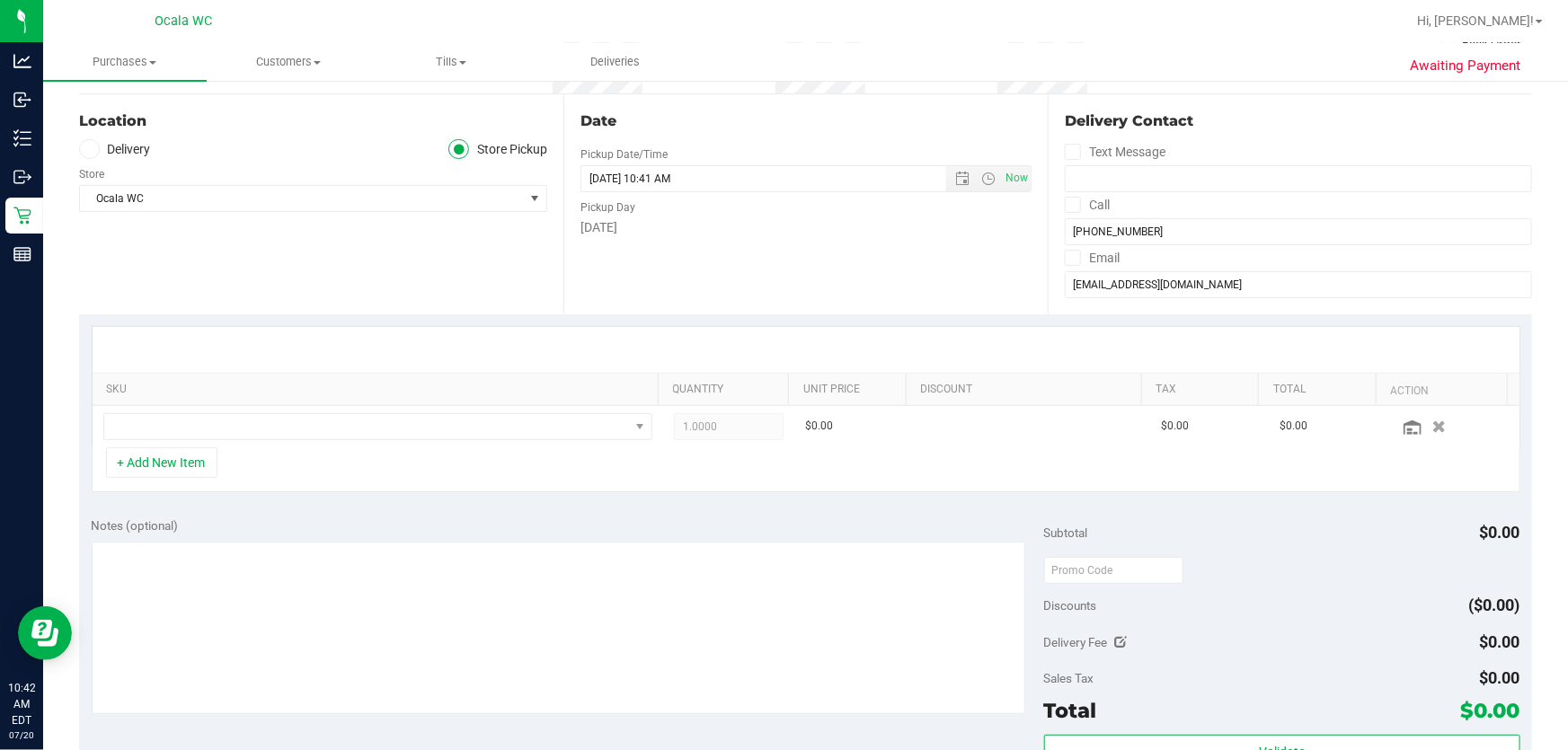 click at bounding box center [806, 349] 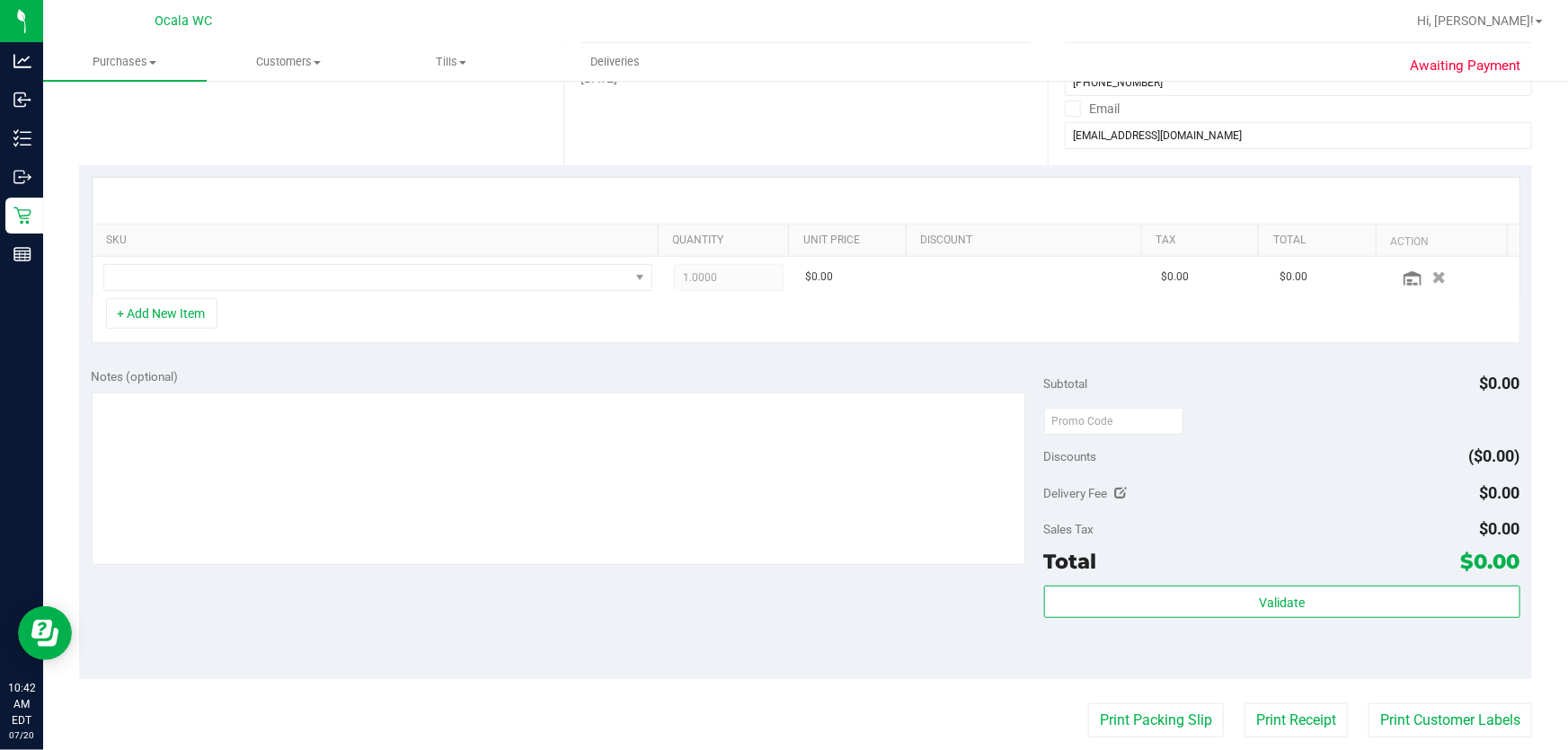 scroll, scrollTop: 326, scrollLeft: 0, axis: vertical 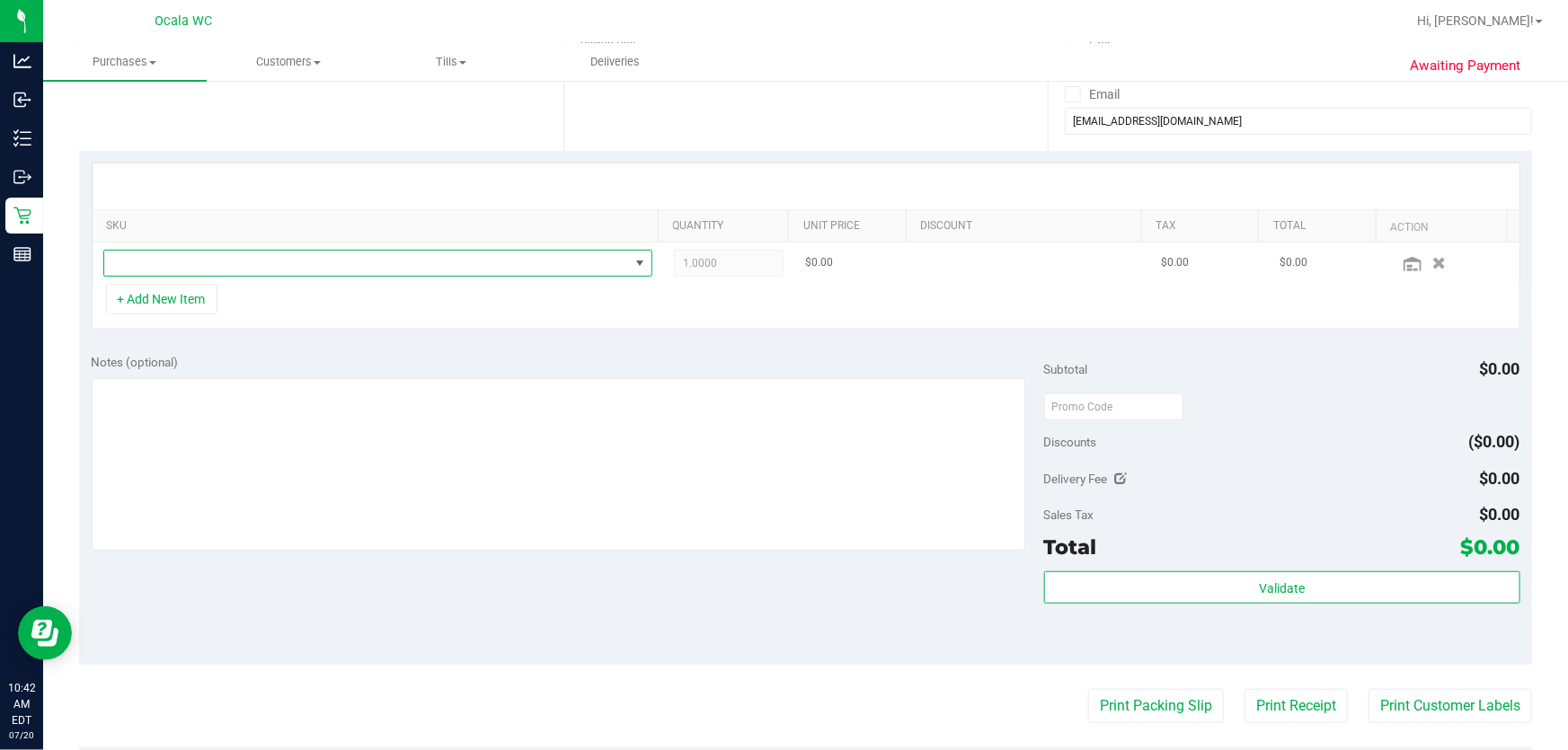 click at bounding box center (367, 263) 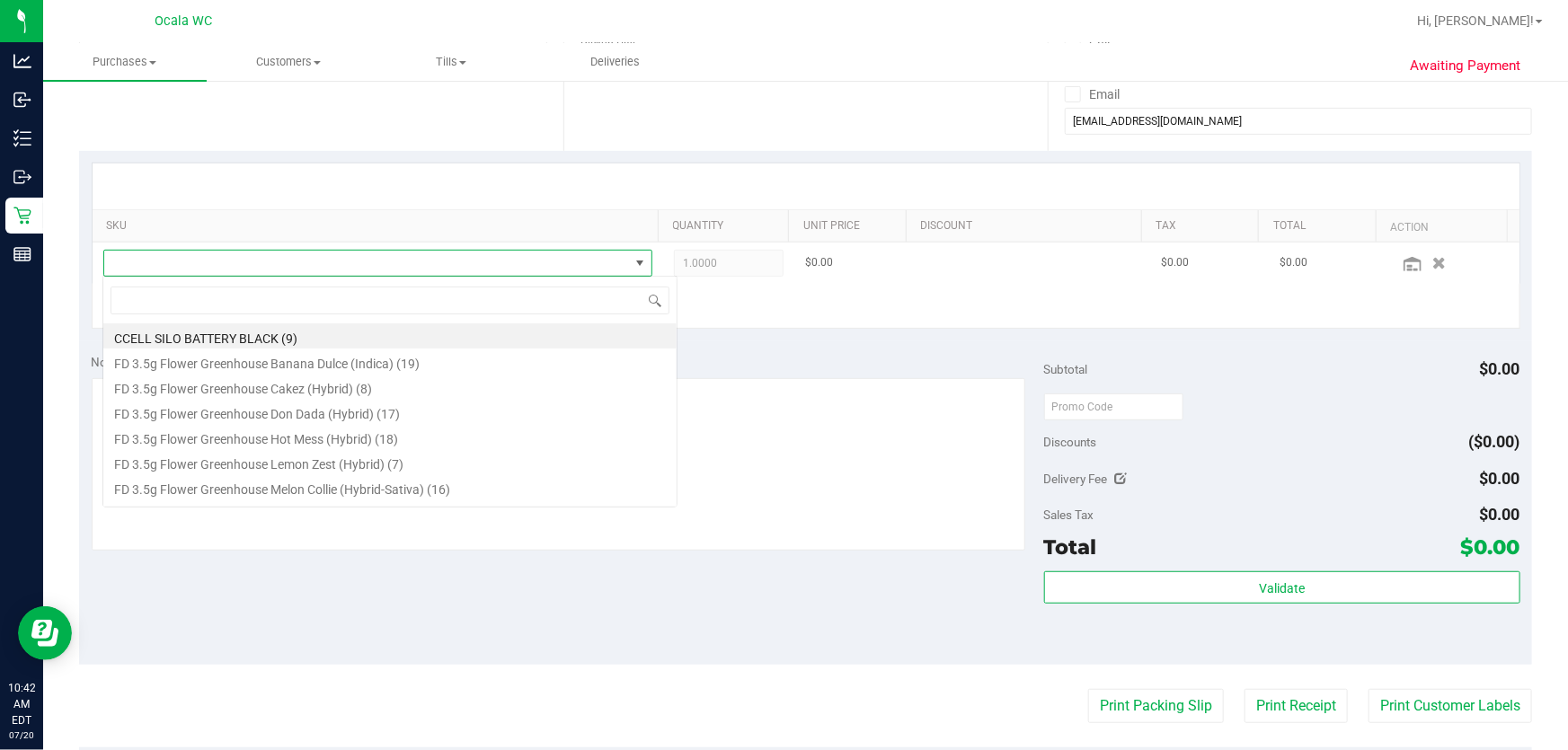 scroll, scrollTop: 89793, scrollLeft: 89317, axis: both 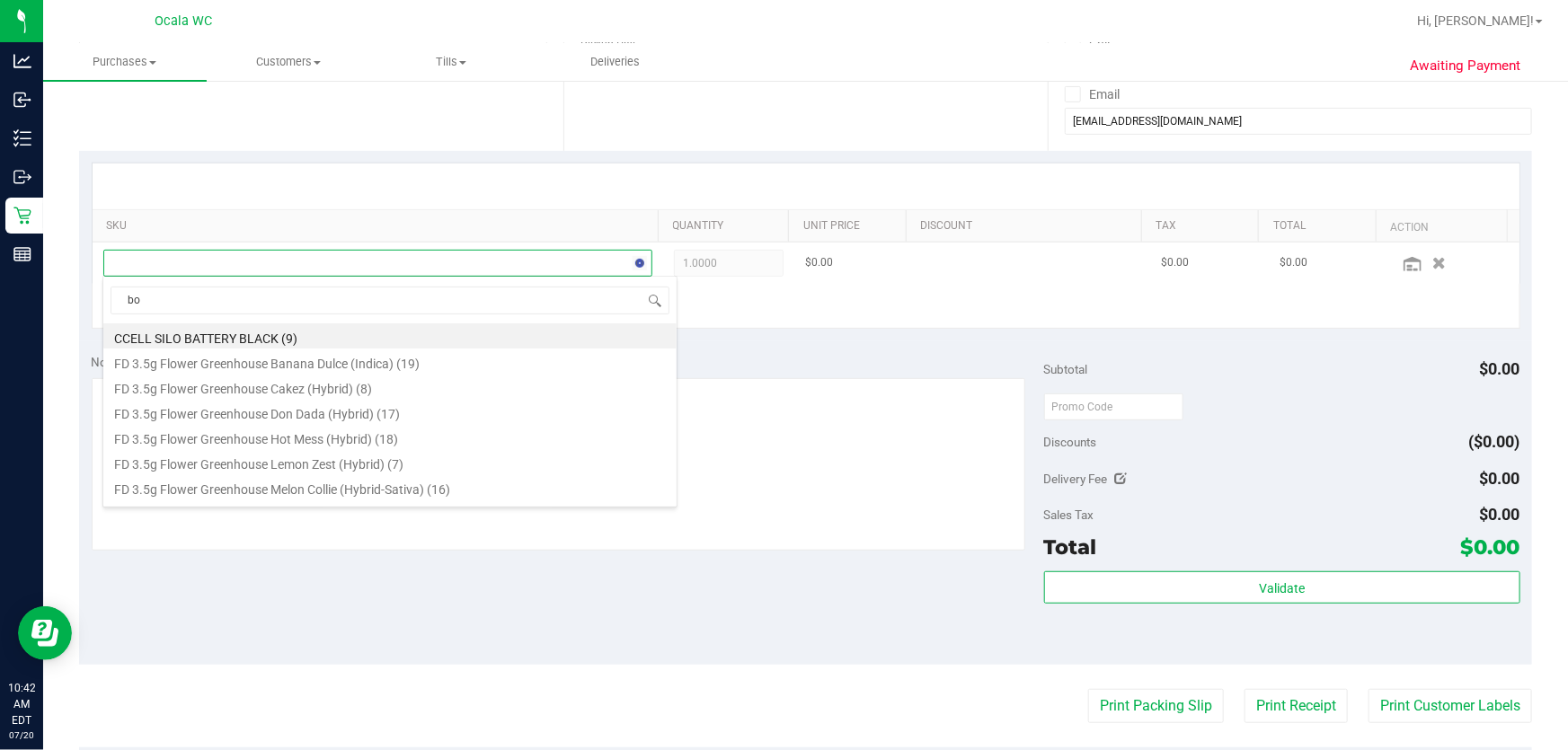 type on "bos" 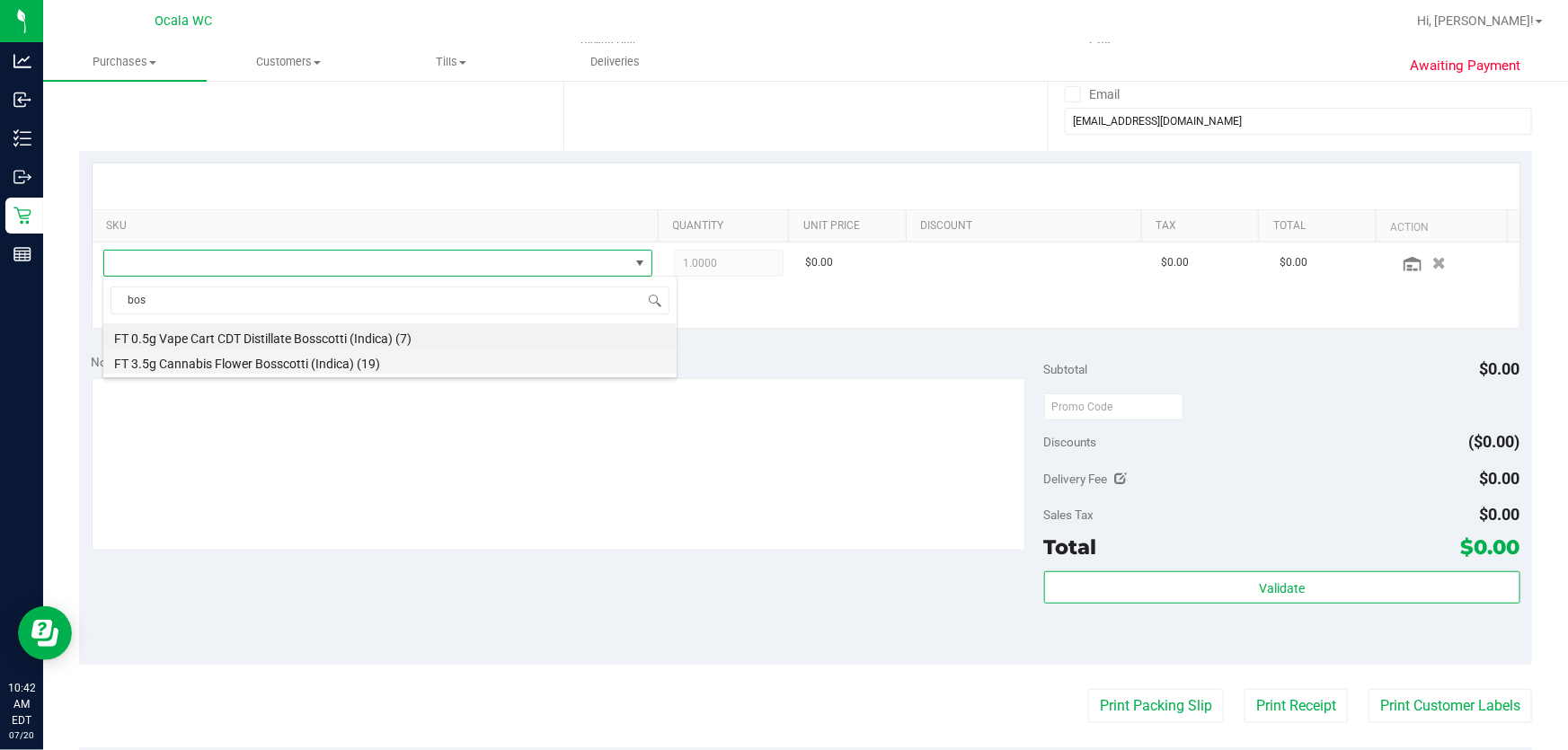 click on "FT 3.5g Cannabis Flower Bosscotti (Indica) (19)" at bounding box center (390, 361) 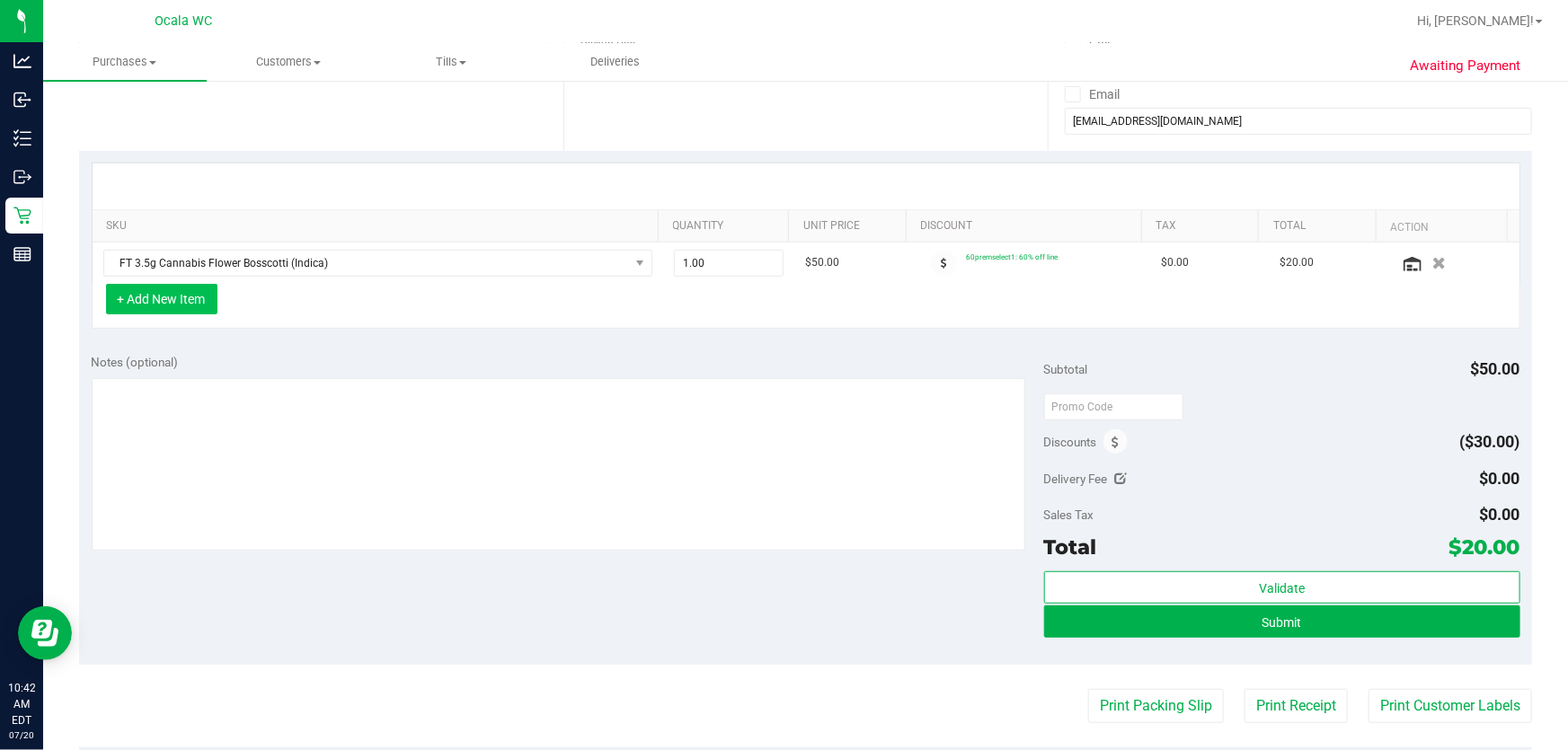 click on "+ Add New Item" at bounding box center (162, 299) 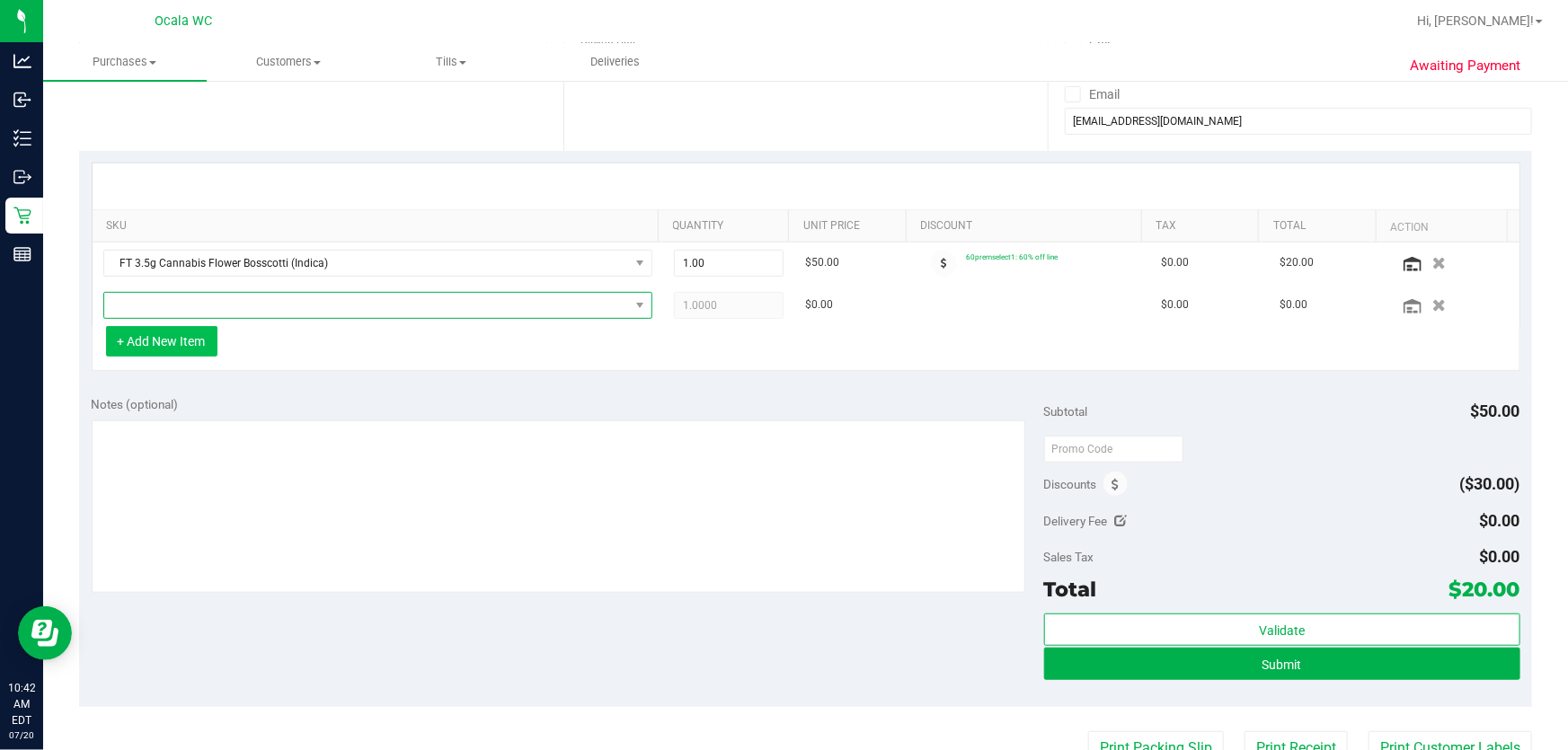 click at bounding box center [367, 305] 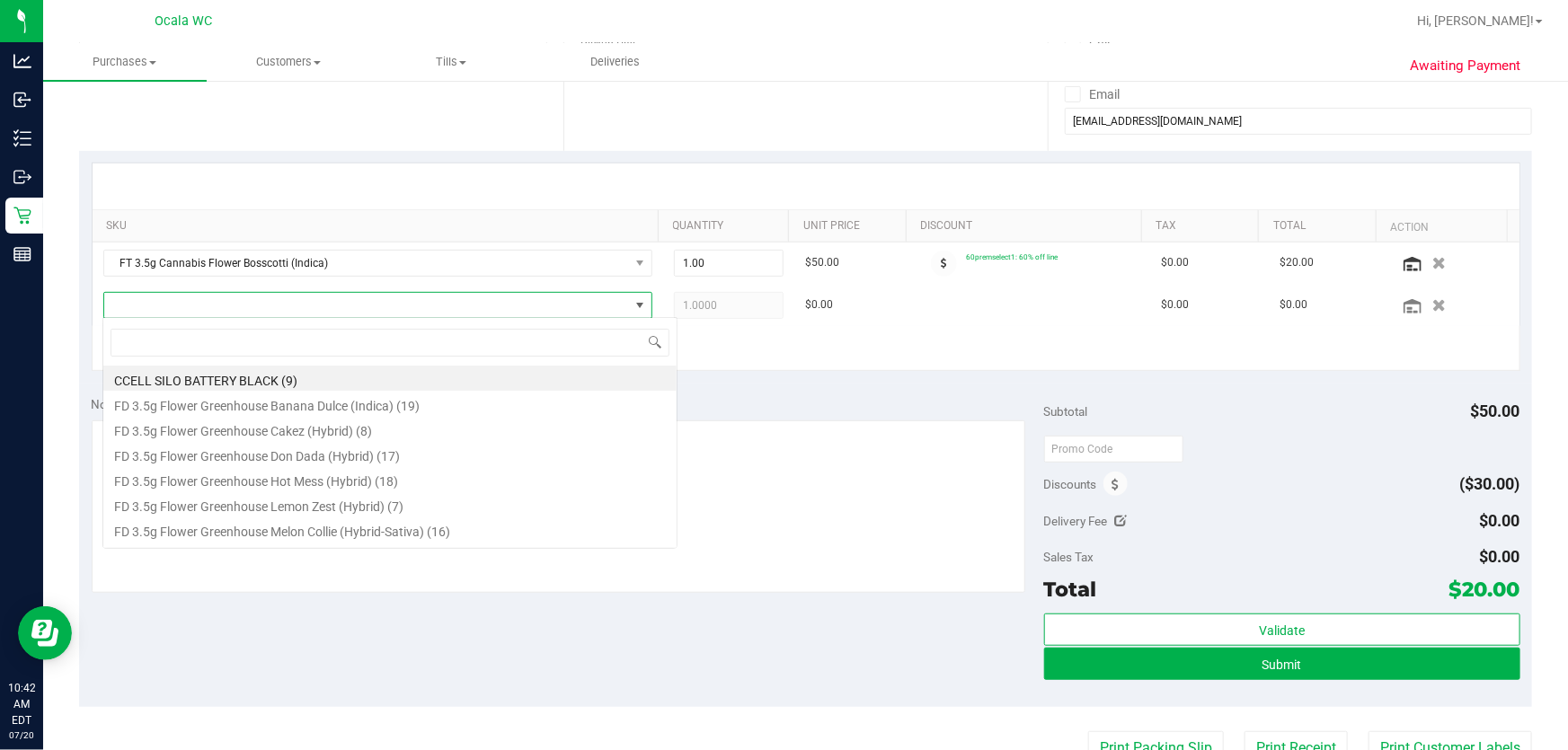 scroll, scrollTop: 89793, scrollLeft: 89317, axis: both 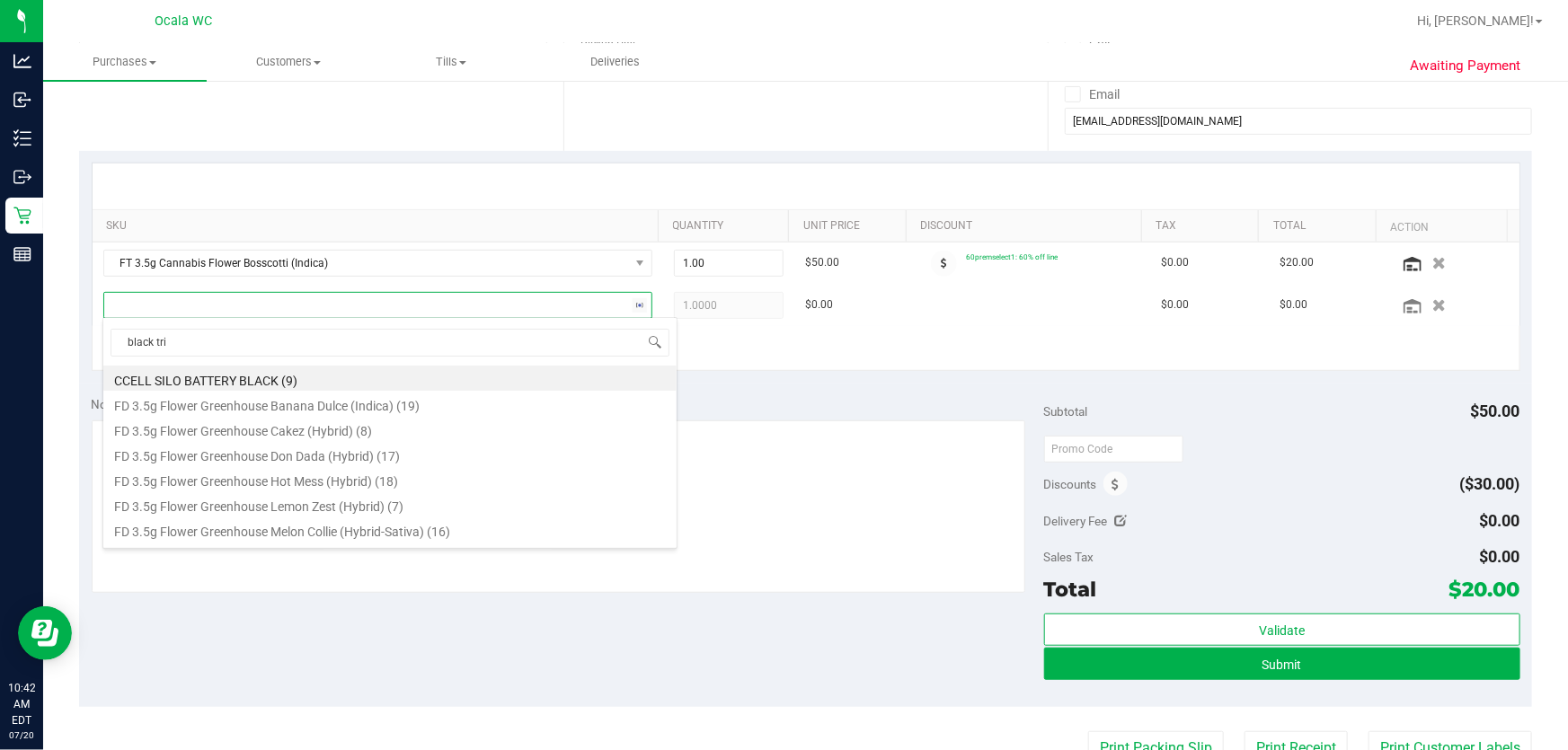 type on "black tria" 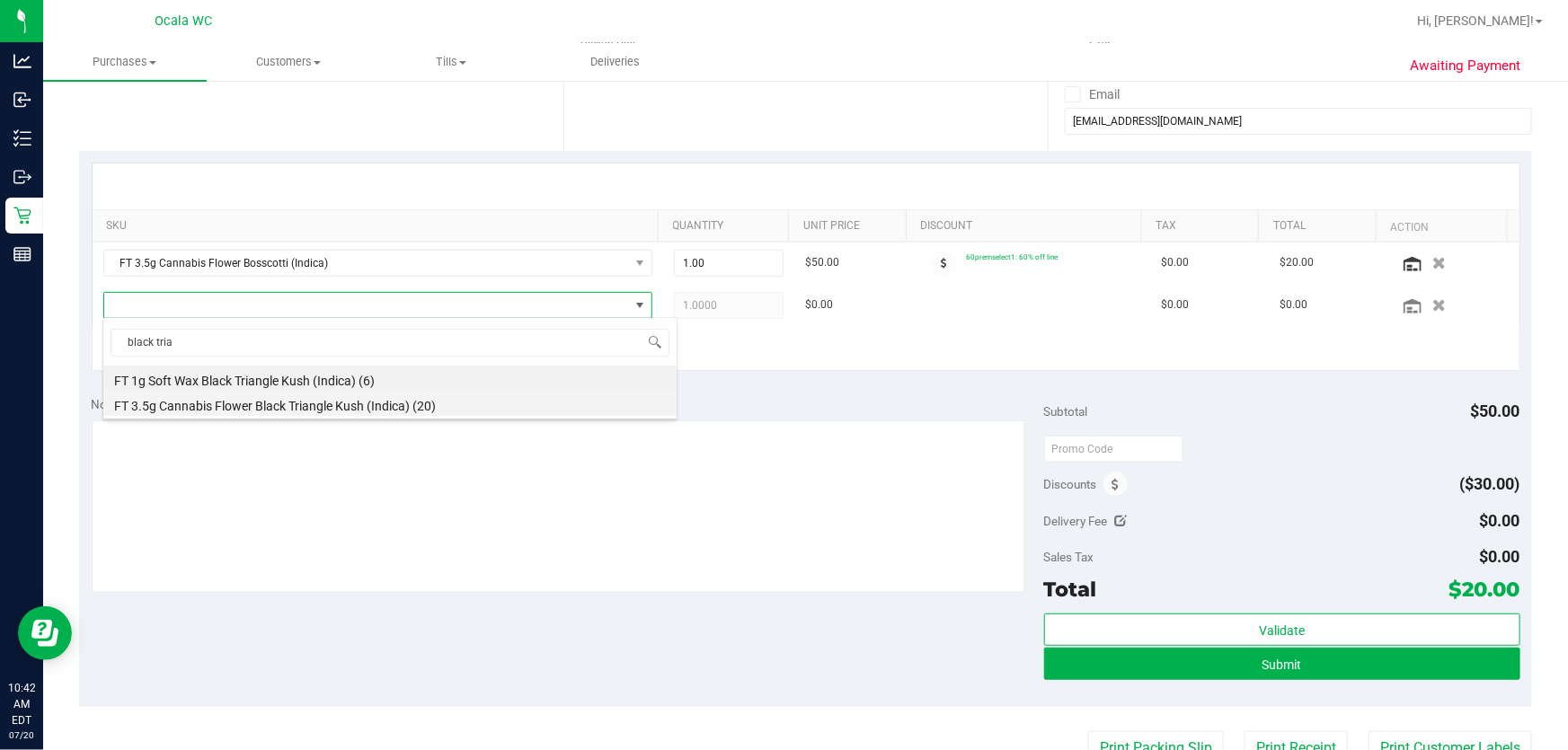 click on "FT 3.5g Cannabis Flower Black Triangle Kush (Indica) (20)" at bounding box center [390, 403] 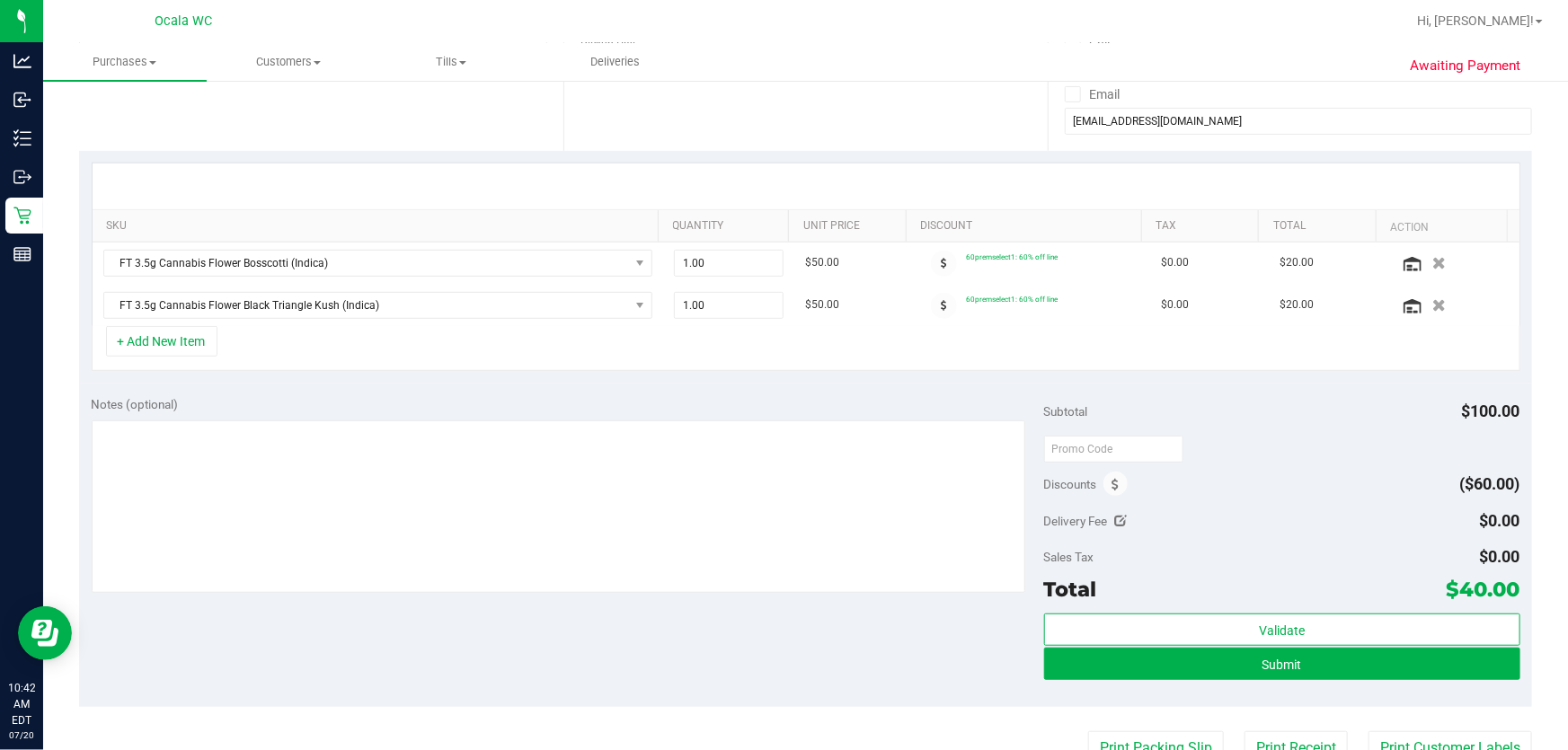 click on "+ Add New Item" at bounding box center [806, 349] 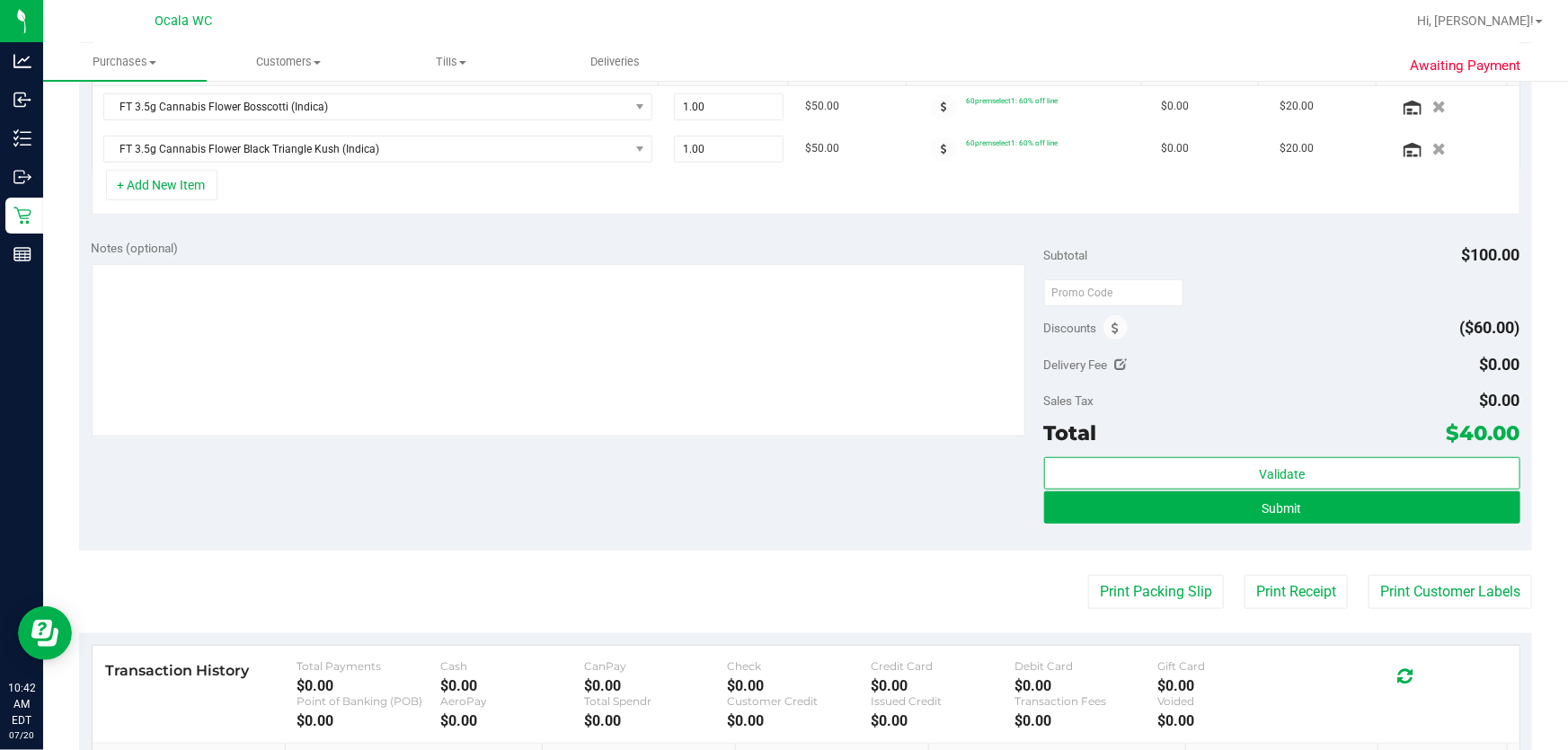 scroll, scrollTop: 490, scrollLeft: 0, axis: vertical 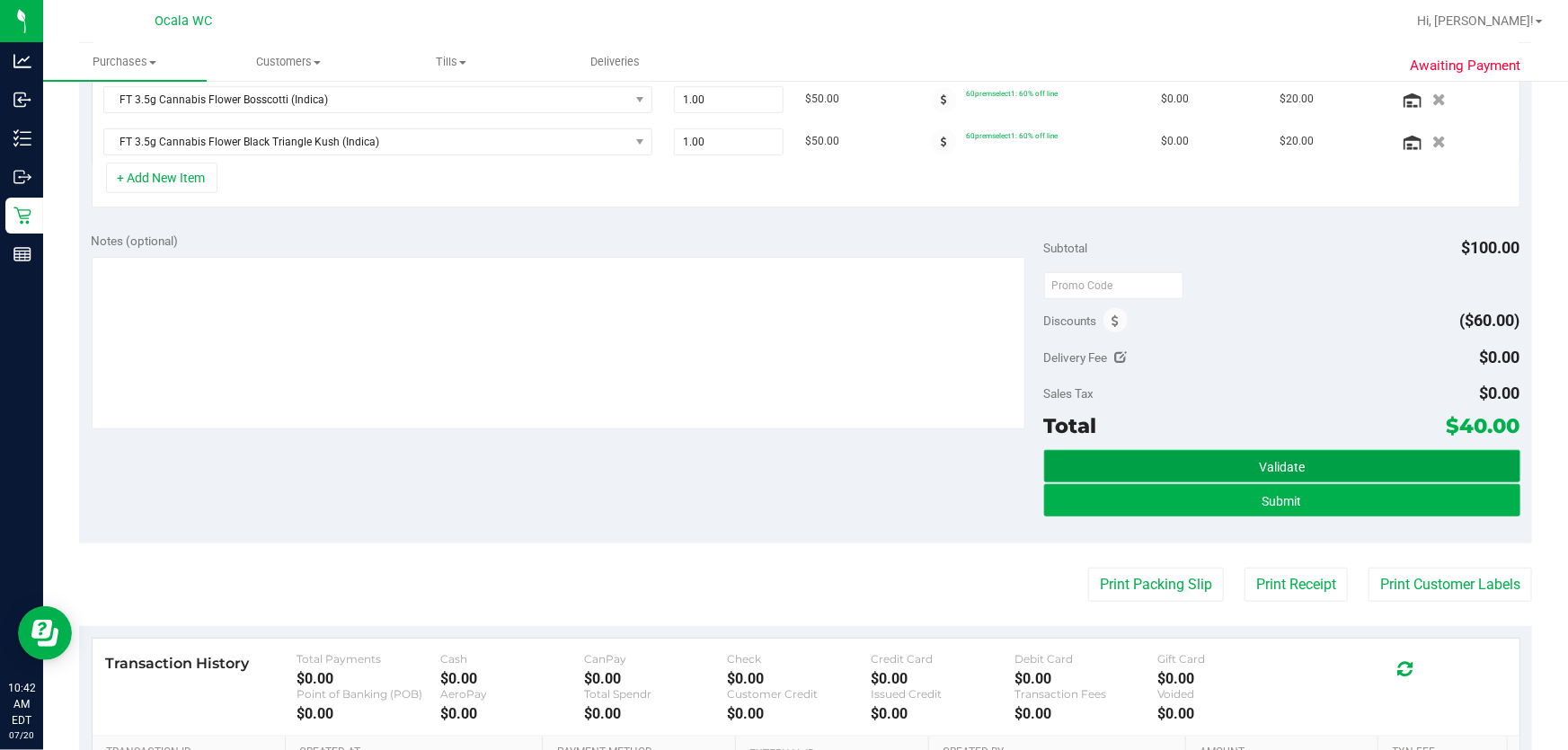 click on "Validate" at bounding box center [1281, 467] 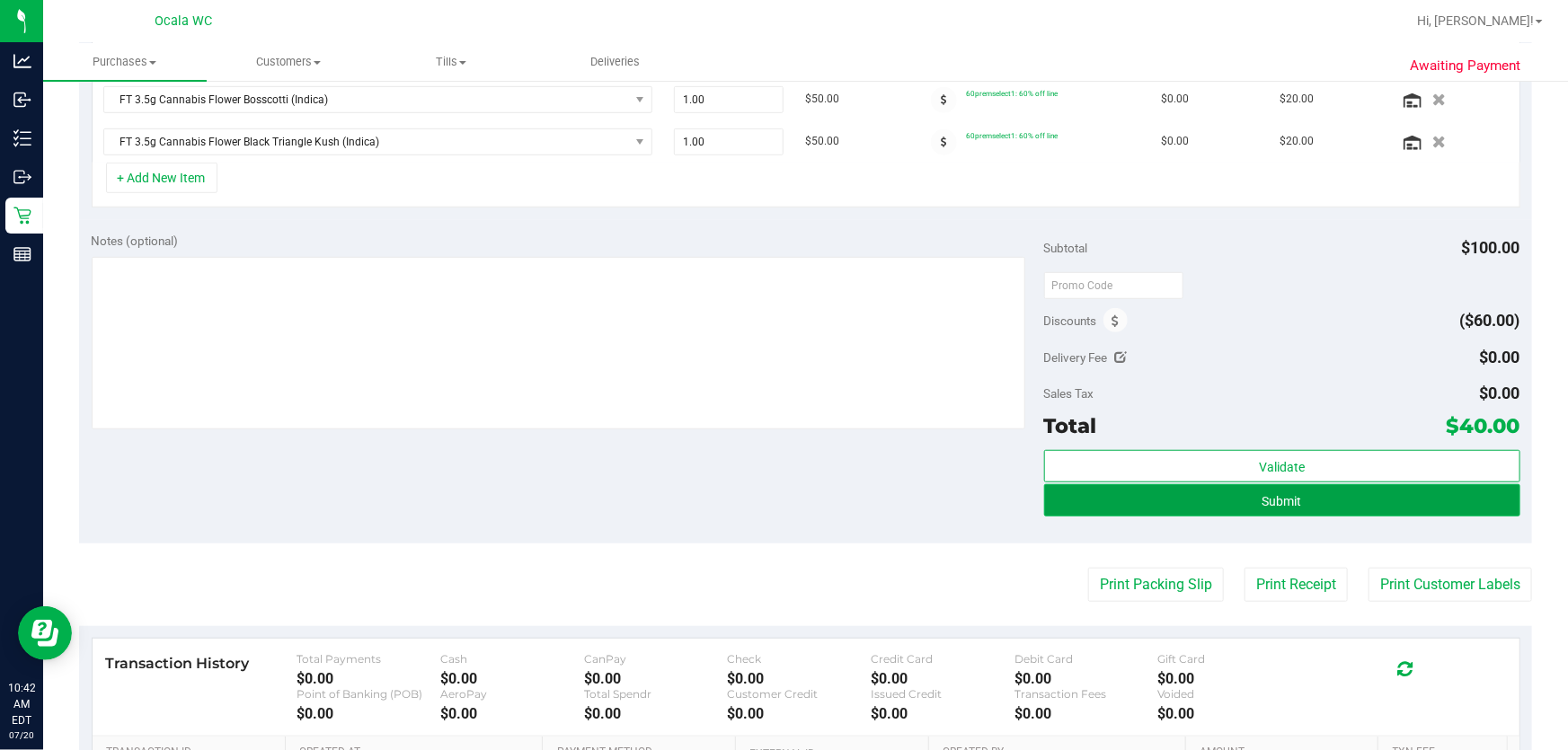 click on "Submit" at bounding box center [1282, 501] 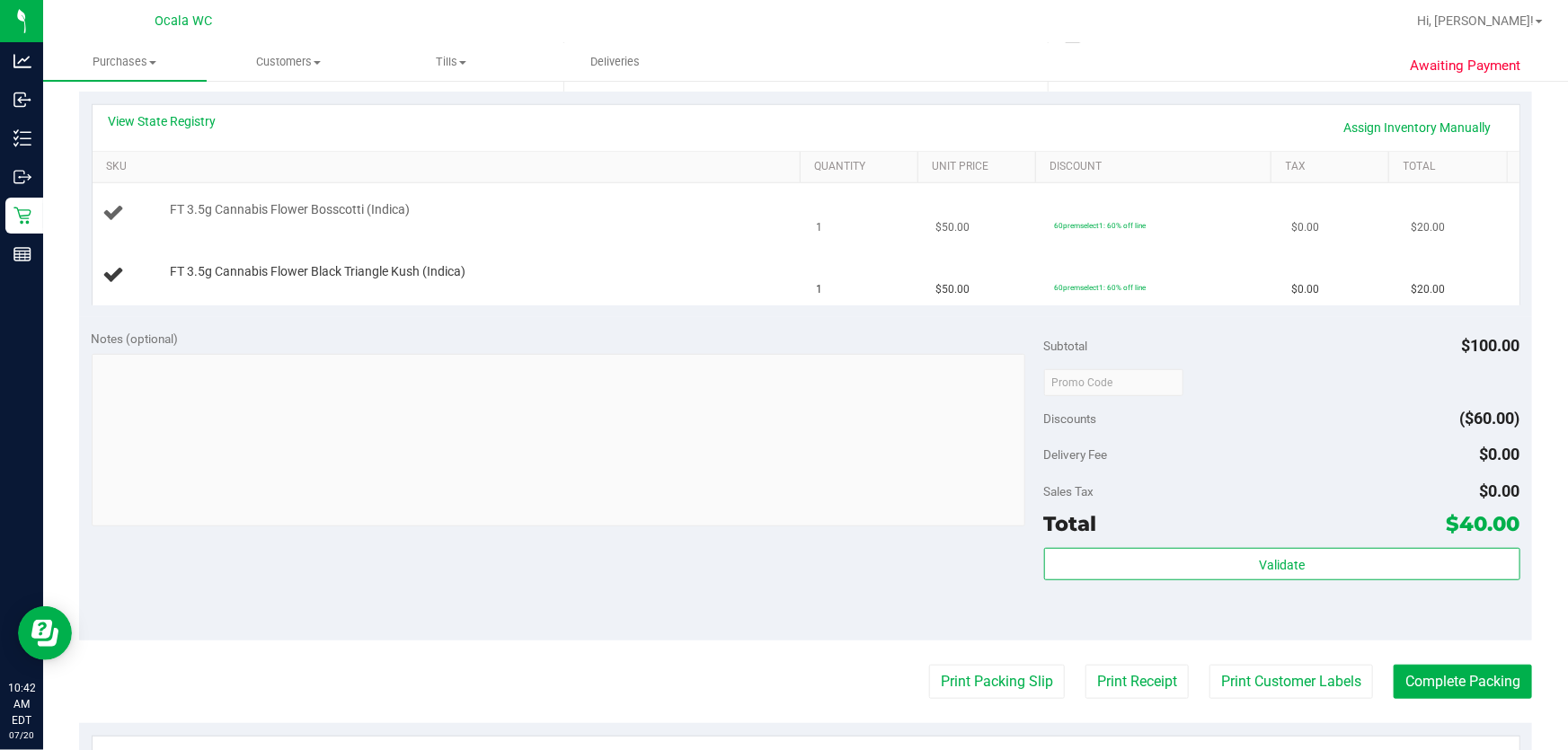 scroll, scrollTop: 244, scrollLeft: 0, axis: vertical 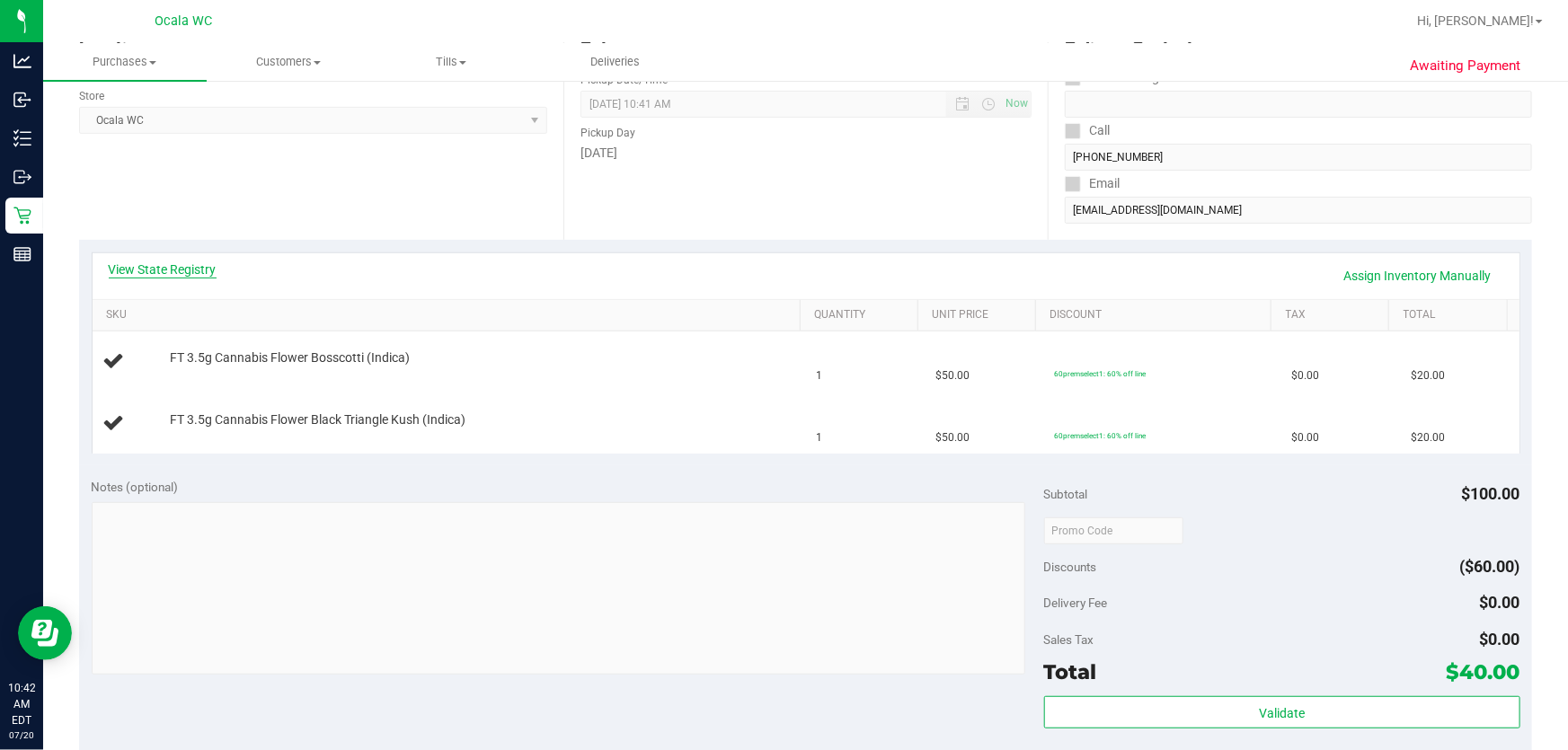 click on "View State Registry" at bounding box center [163, 269] 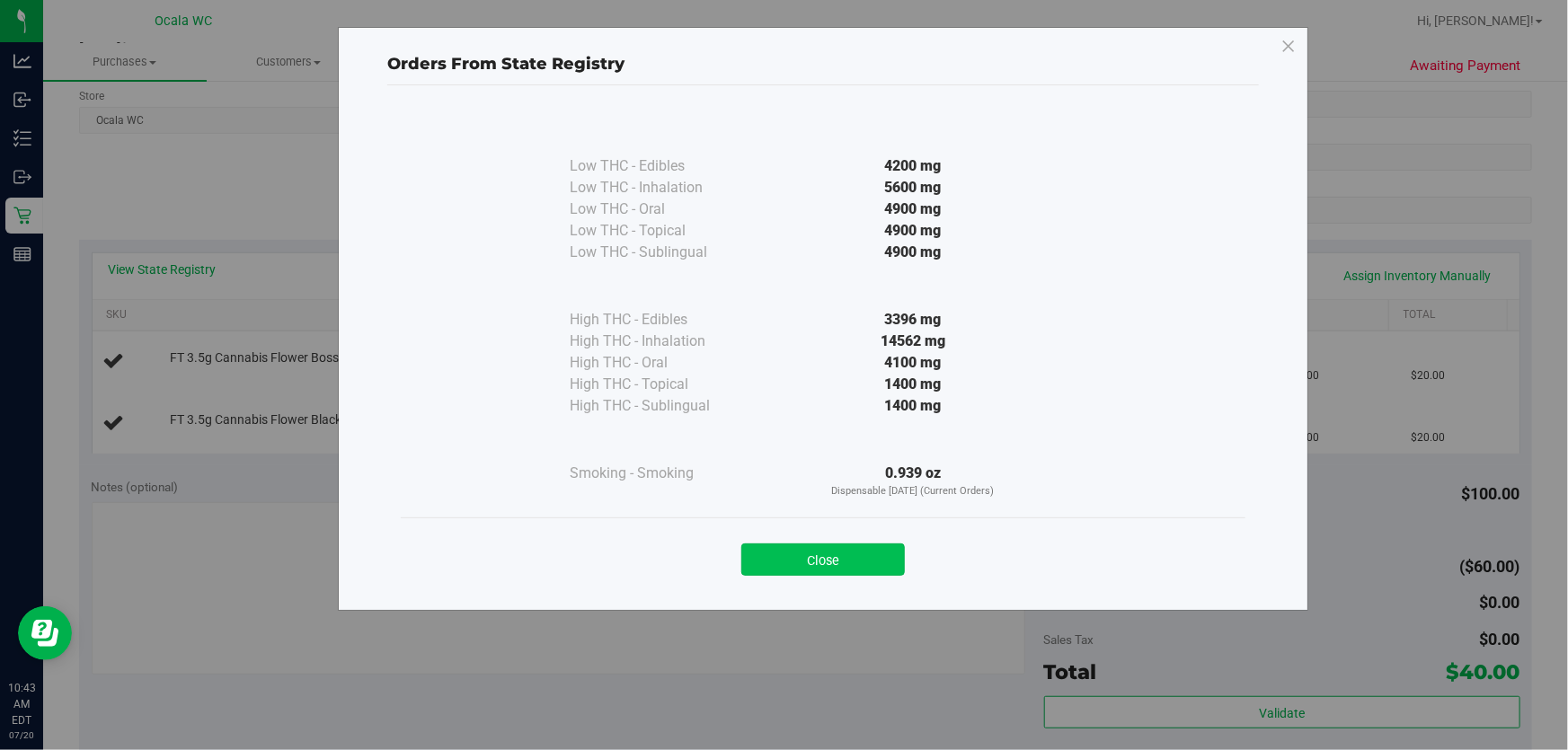 click on "Close" at bounding box center (823, 560) 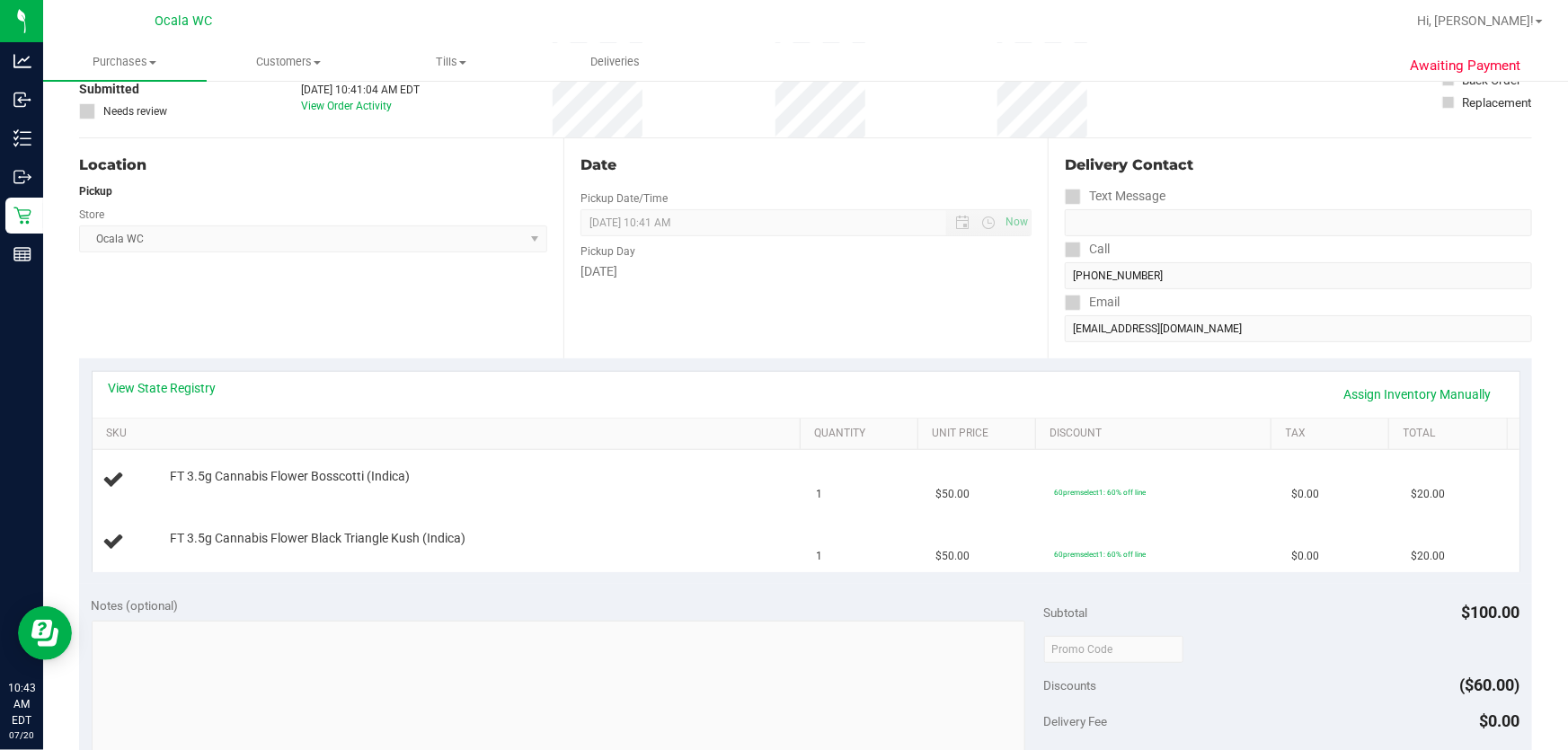 scroll, scrollTop: 0, scrollLeft: 0, axis: both 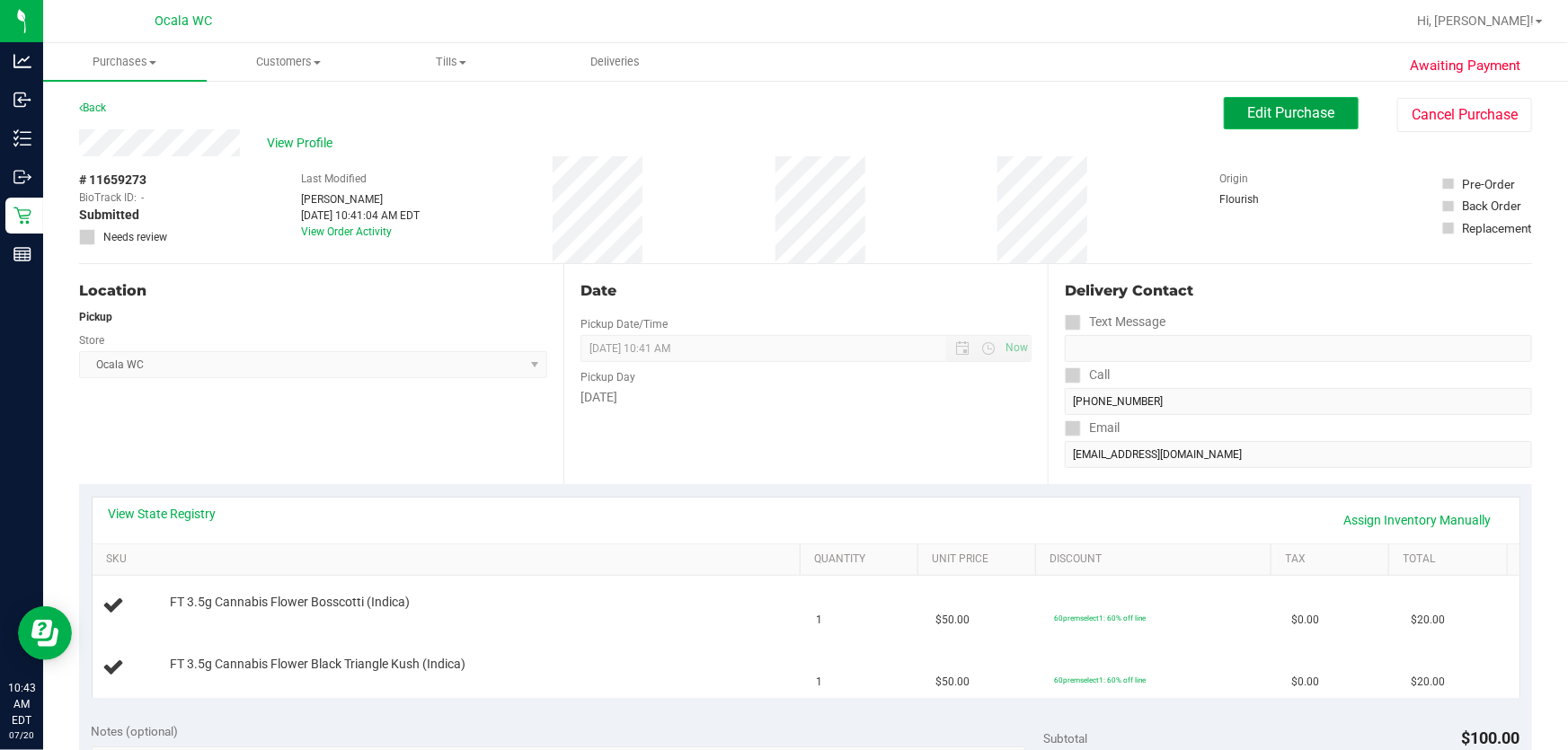 click on "Edit Purchase" at bounding box center [1291, 113] 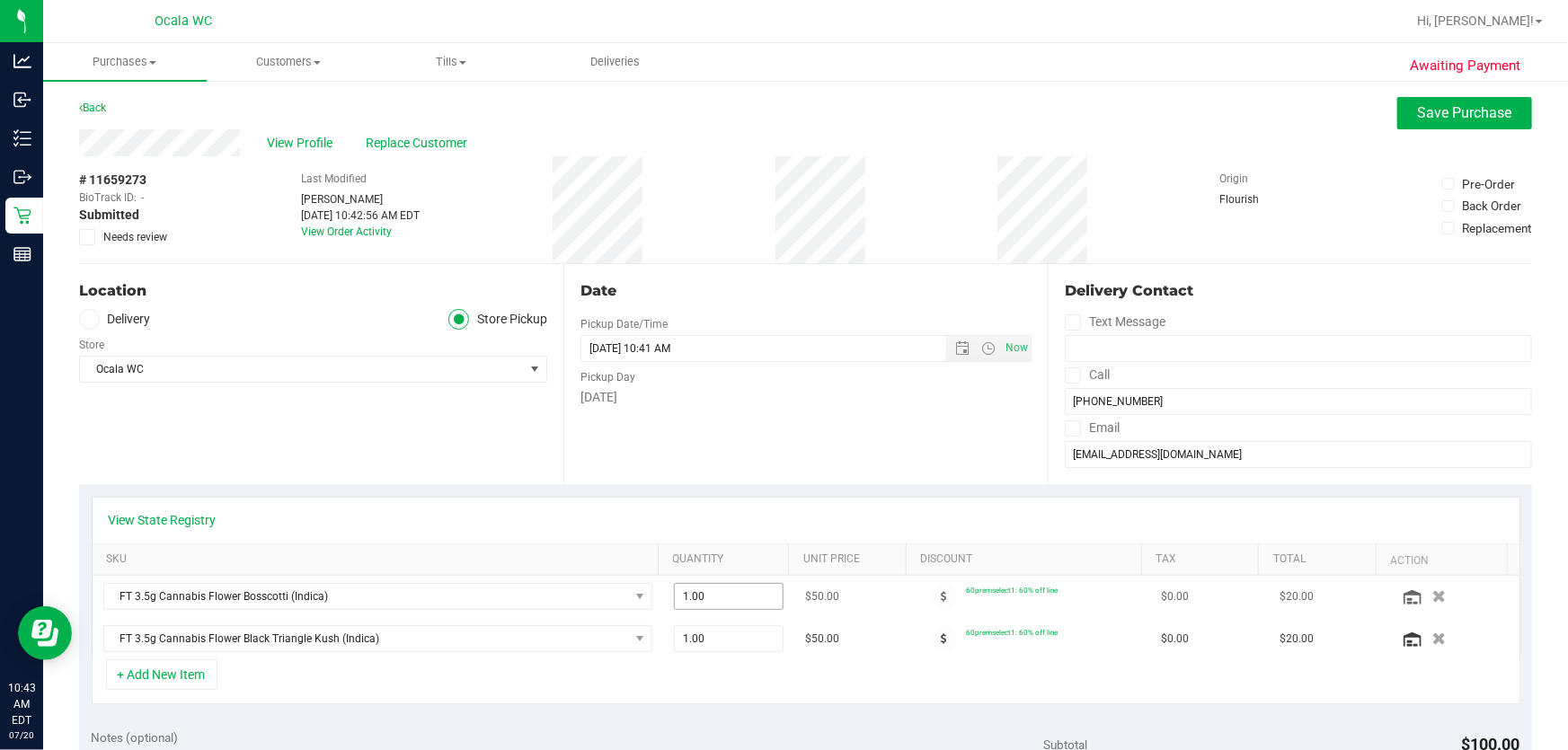 click on "1.00 1" at bounding box center [729, 596] 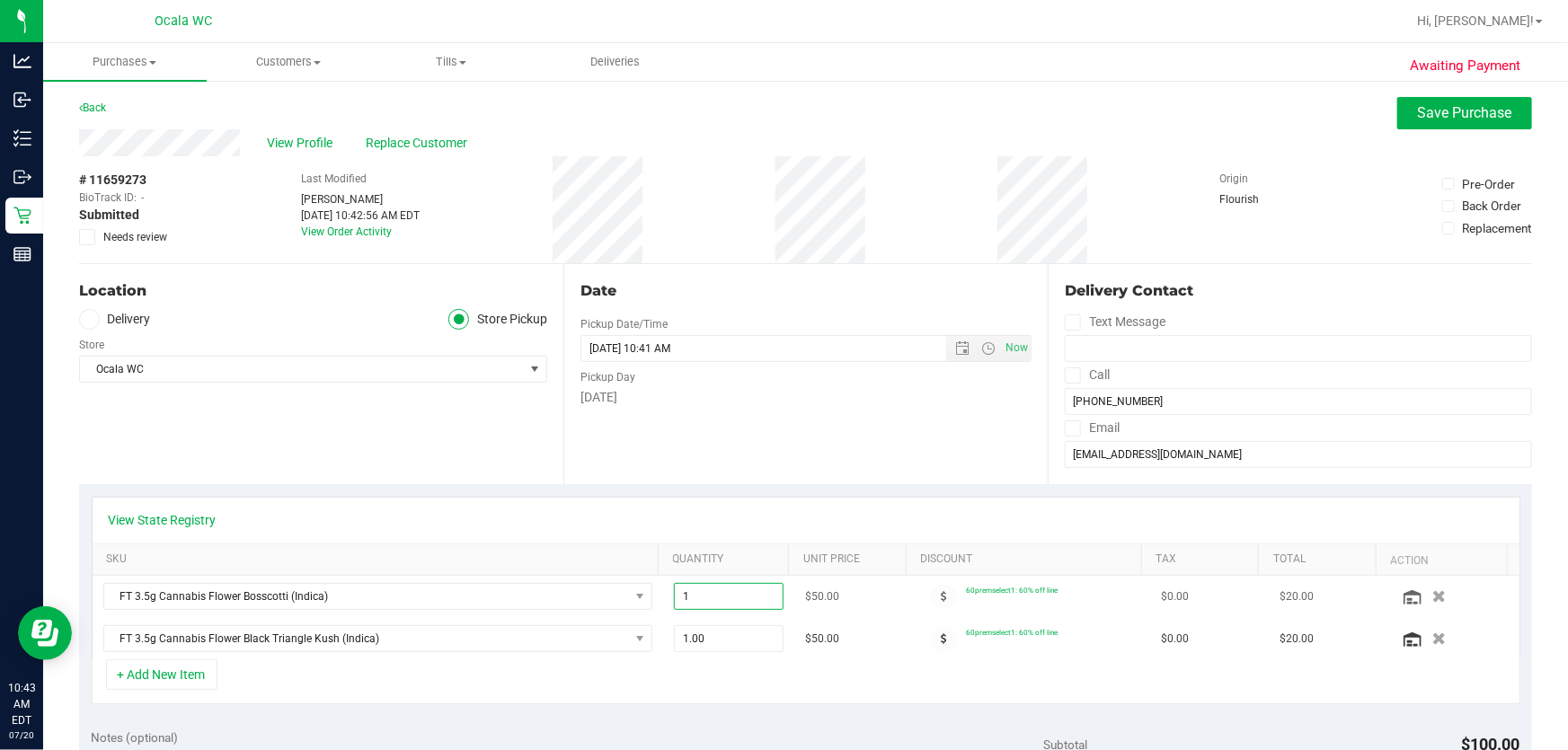 drag, startPoint x: 711, startPoint y: 601, endPoint x: 683, endPoint y: 600, distance: 28.017851 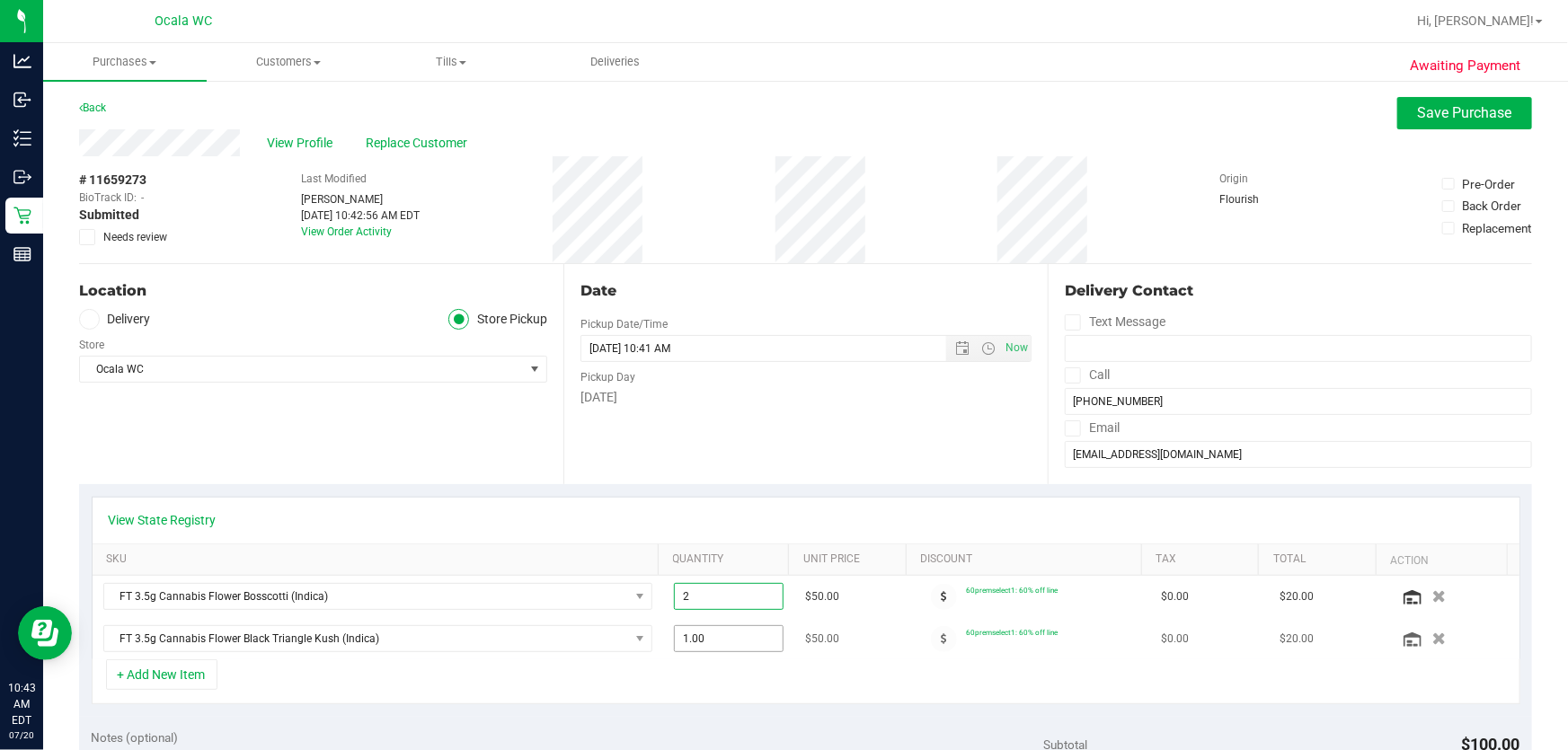type on "2.00" 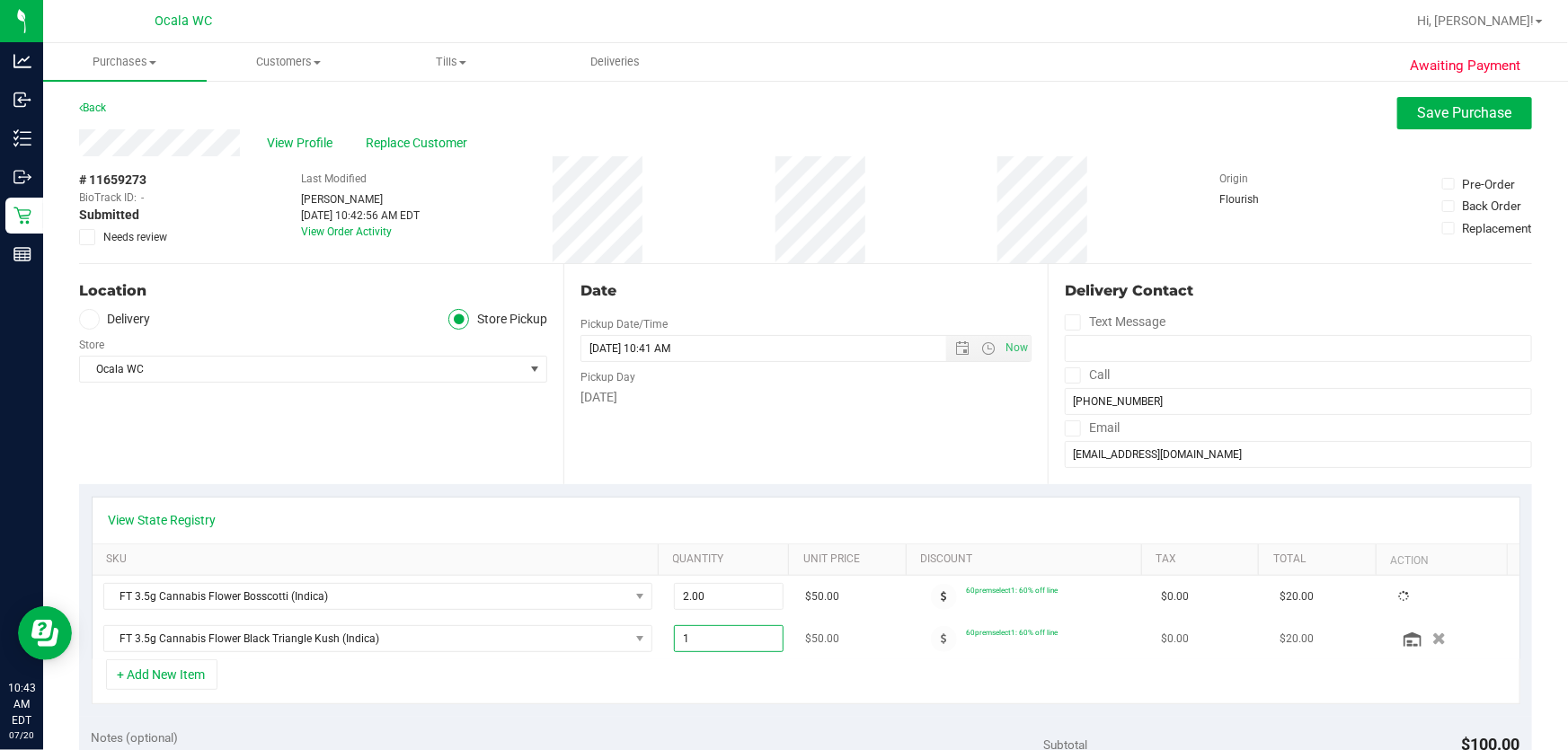 click on "1.00 1" at bounding box center [729, 639] 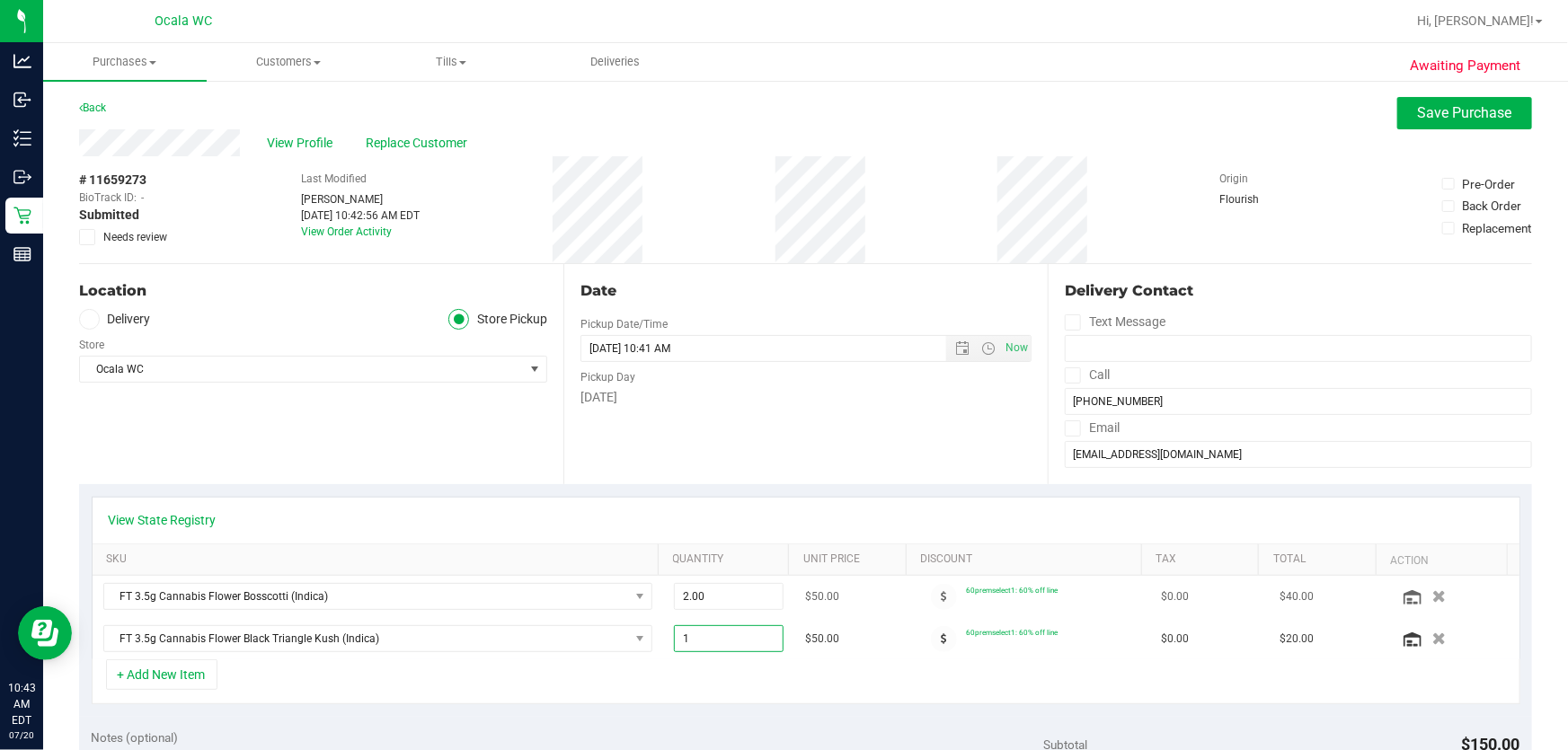 drag, startPoint x: 710, startPoint y: 640, endPoint x: 584, endPoint y: 610, distance: 129.5222 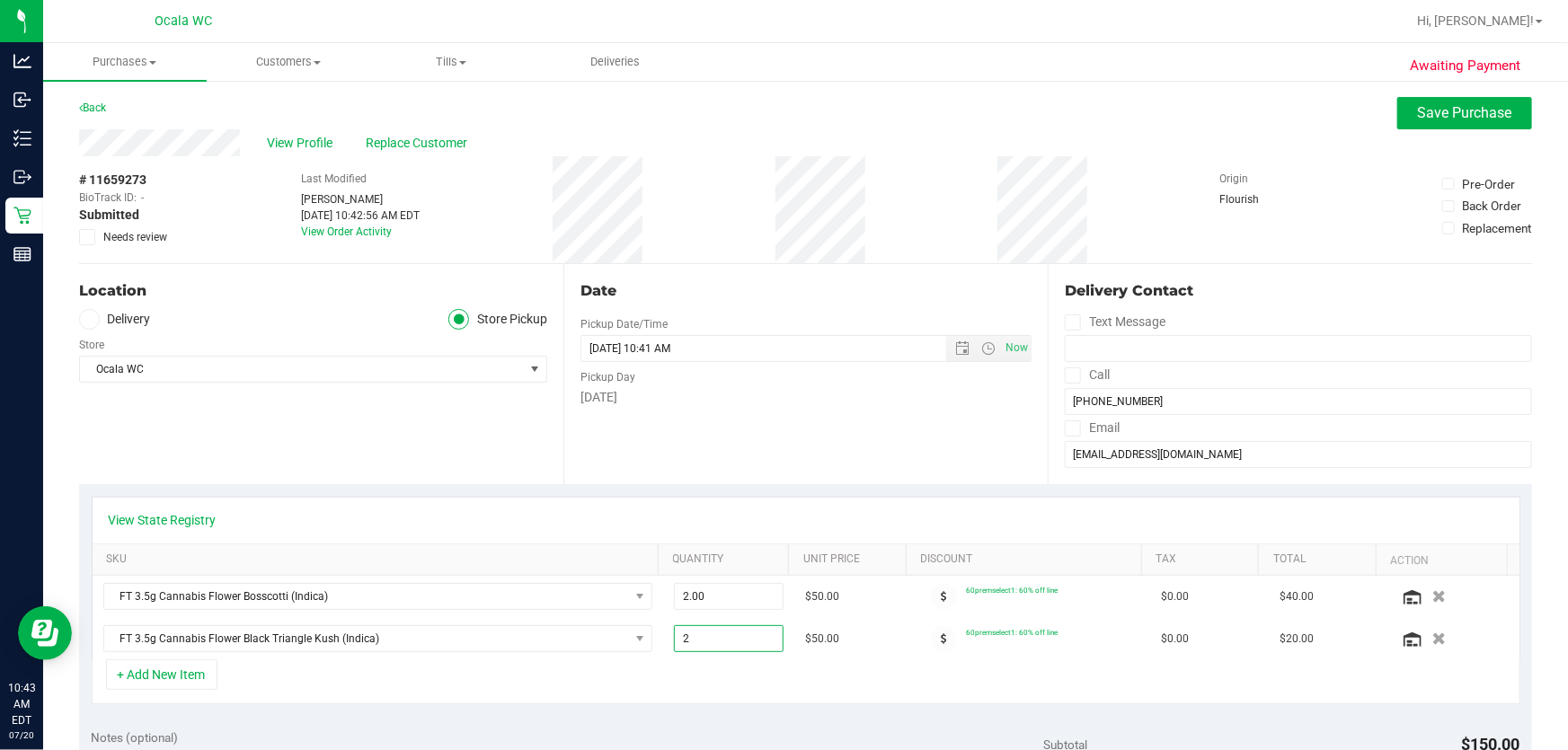 type on "2.00" 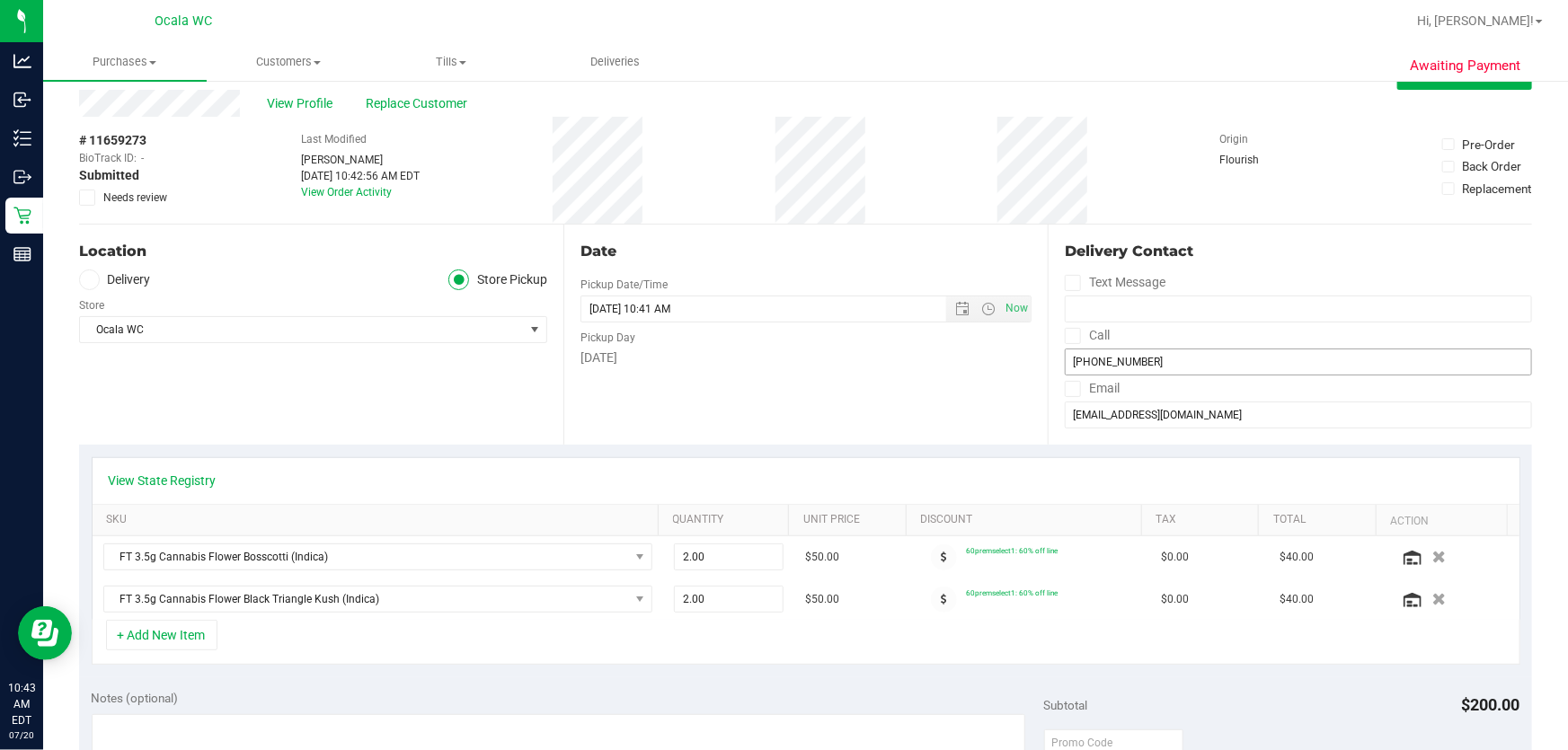 scroll, scrollTop: 0, scrollLeft: 0, axis: both 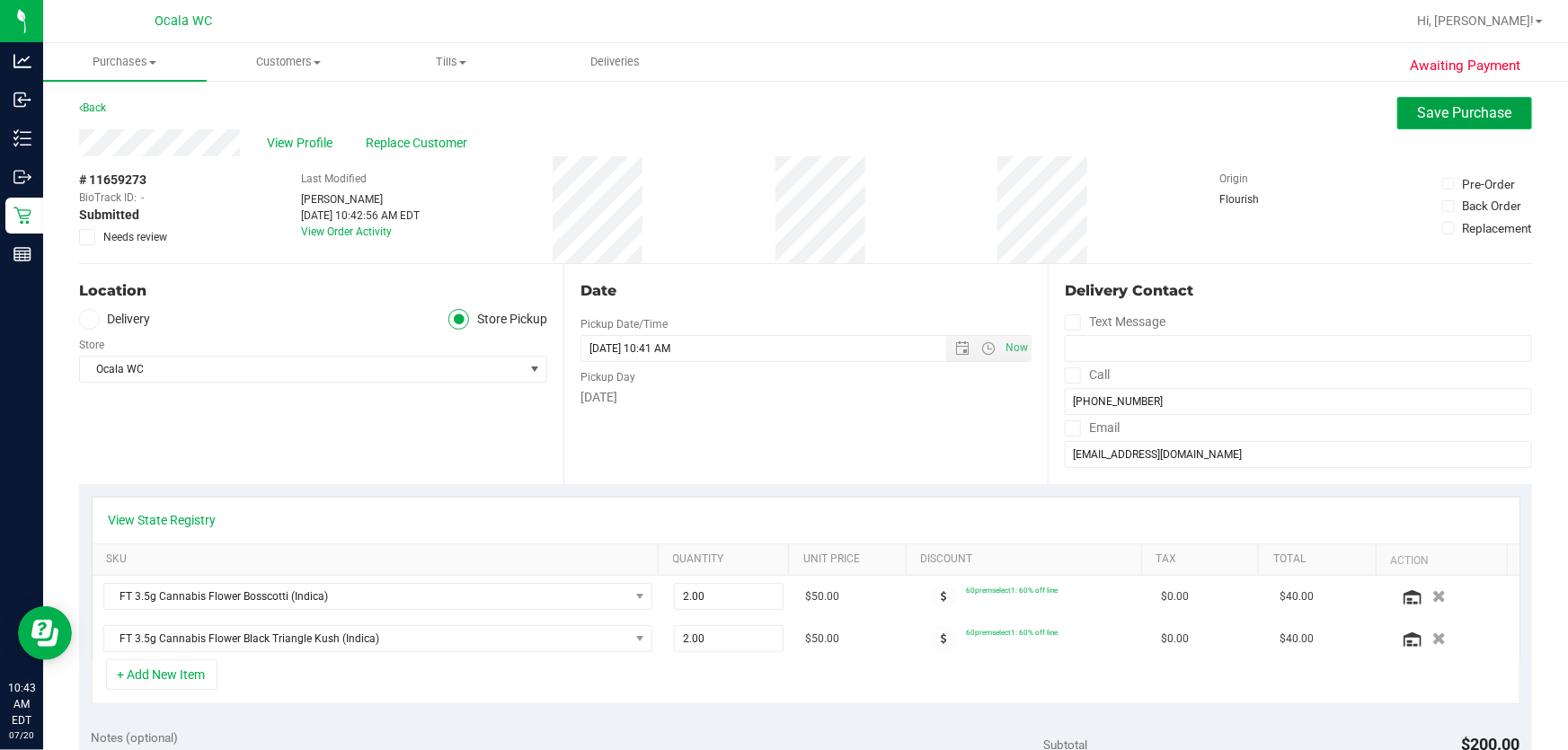 click on "Save Purchase" at bounding box center [1465, 112] 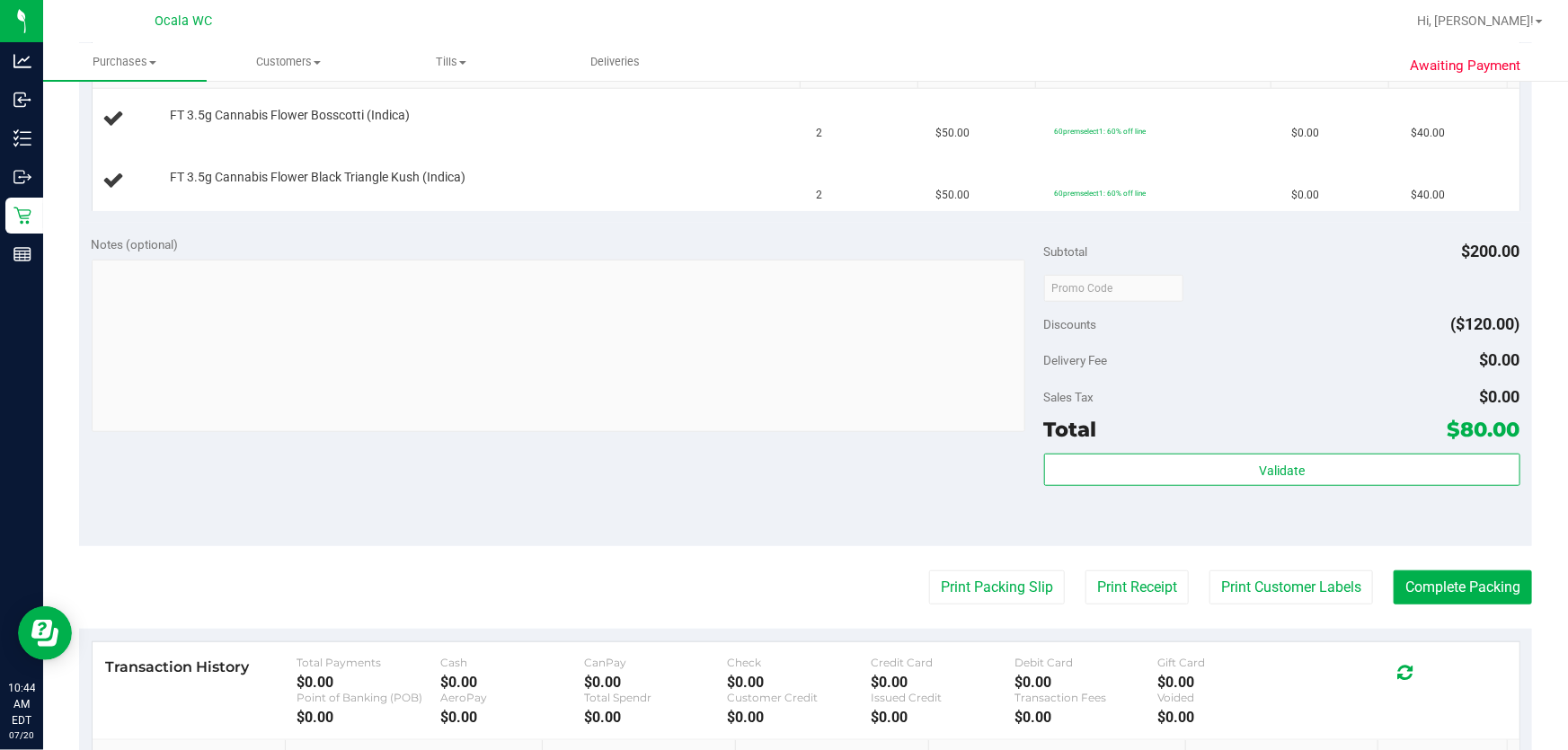 scroll, scrollTop: 490, scrollLeft: 0, axis: vertical 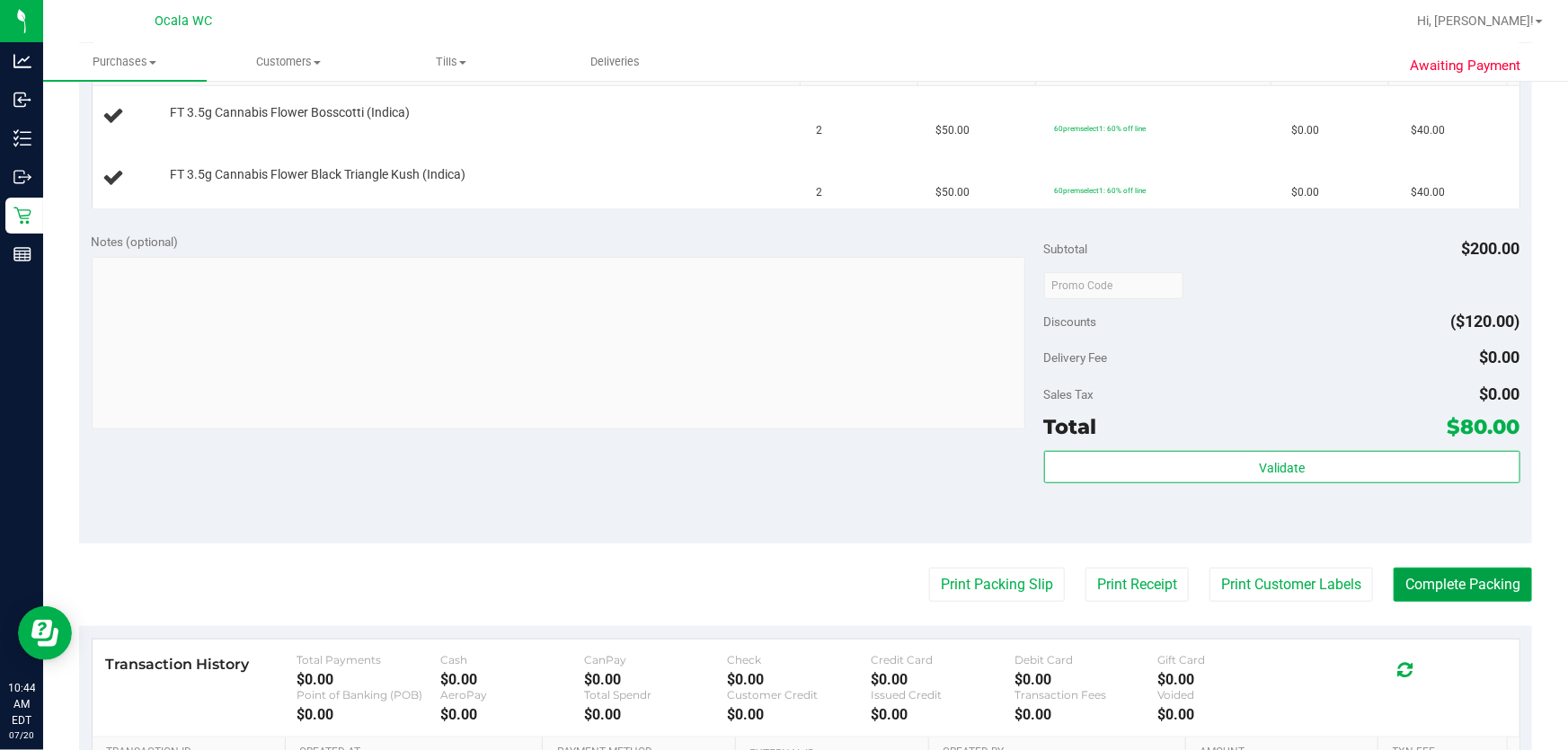 drag, startPoint x: 1459, startPoint y: 583, endPoint x: 774, endPoint y: 446, distance: 698.5657 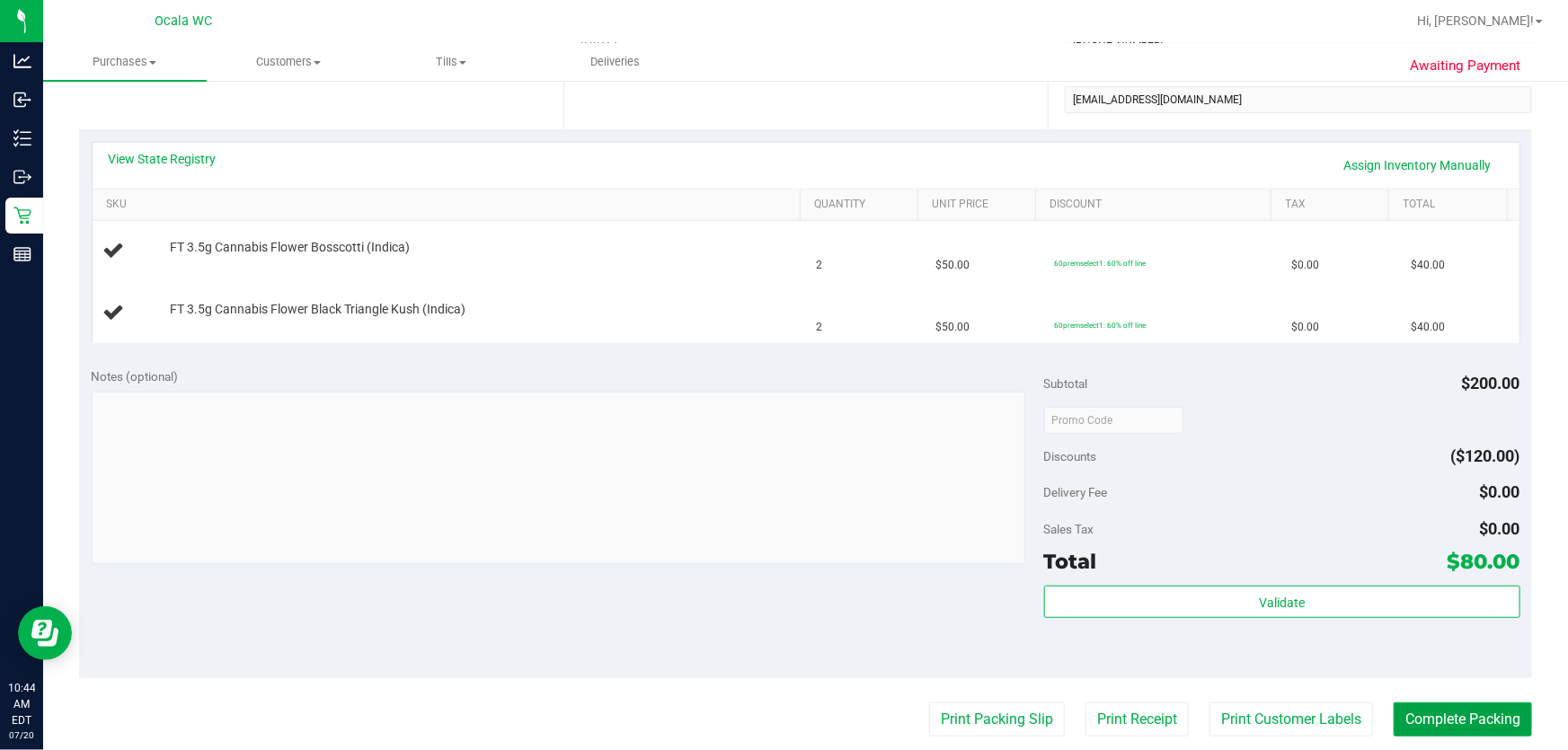 scroll, scrollTop: 0, scrollLeft: 0, axis: both 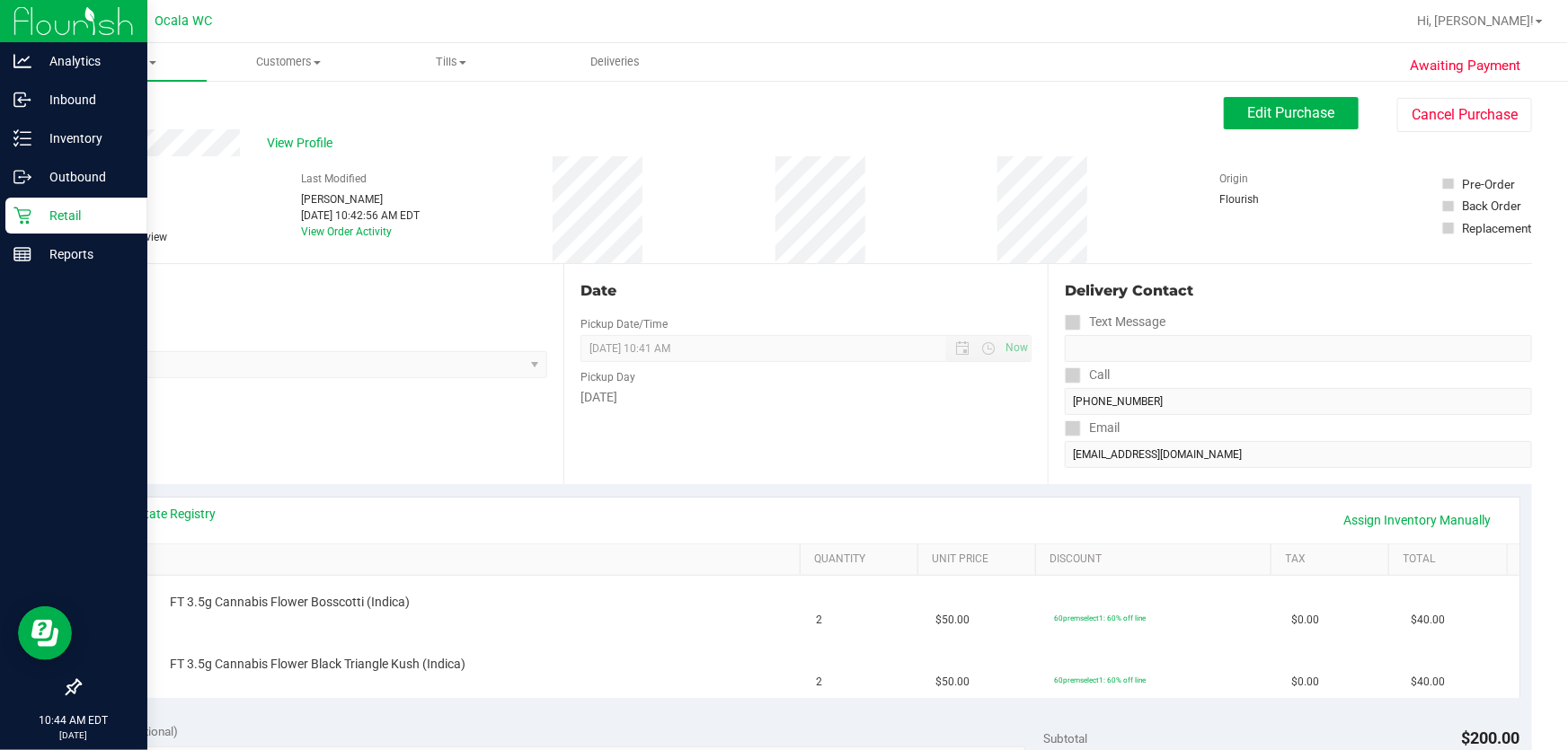 click on "Retail" at bounding box center [85, 216] 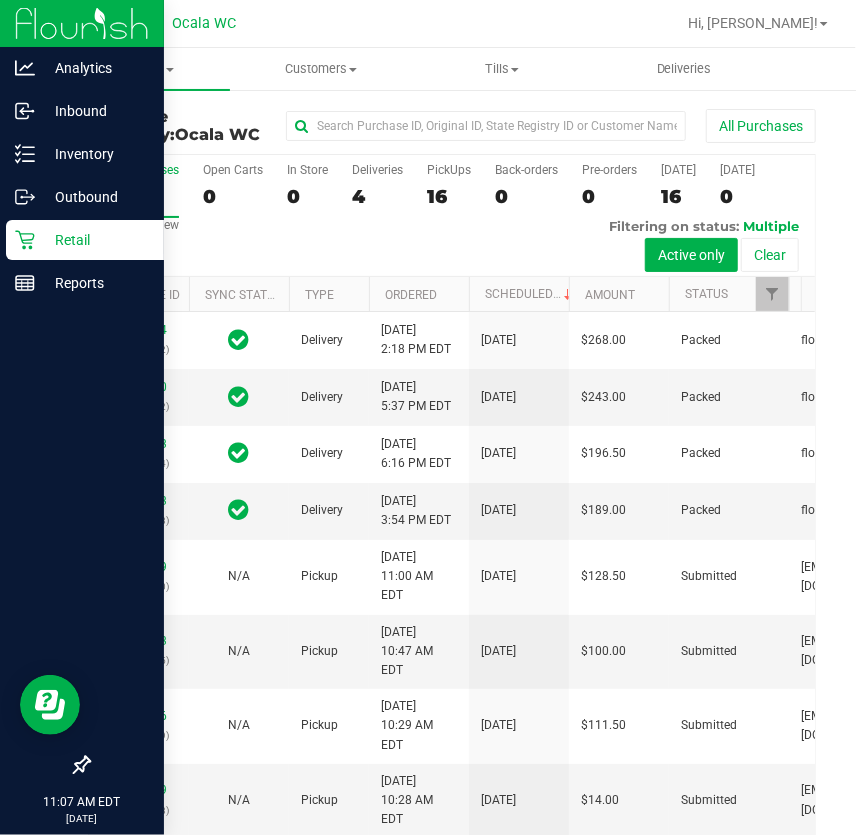 click on "Retail" at bounding box center (95, 240) 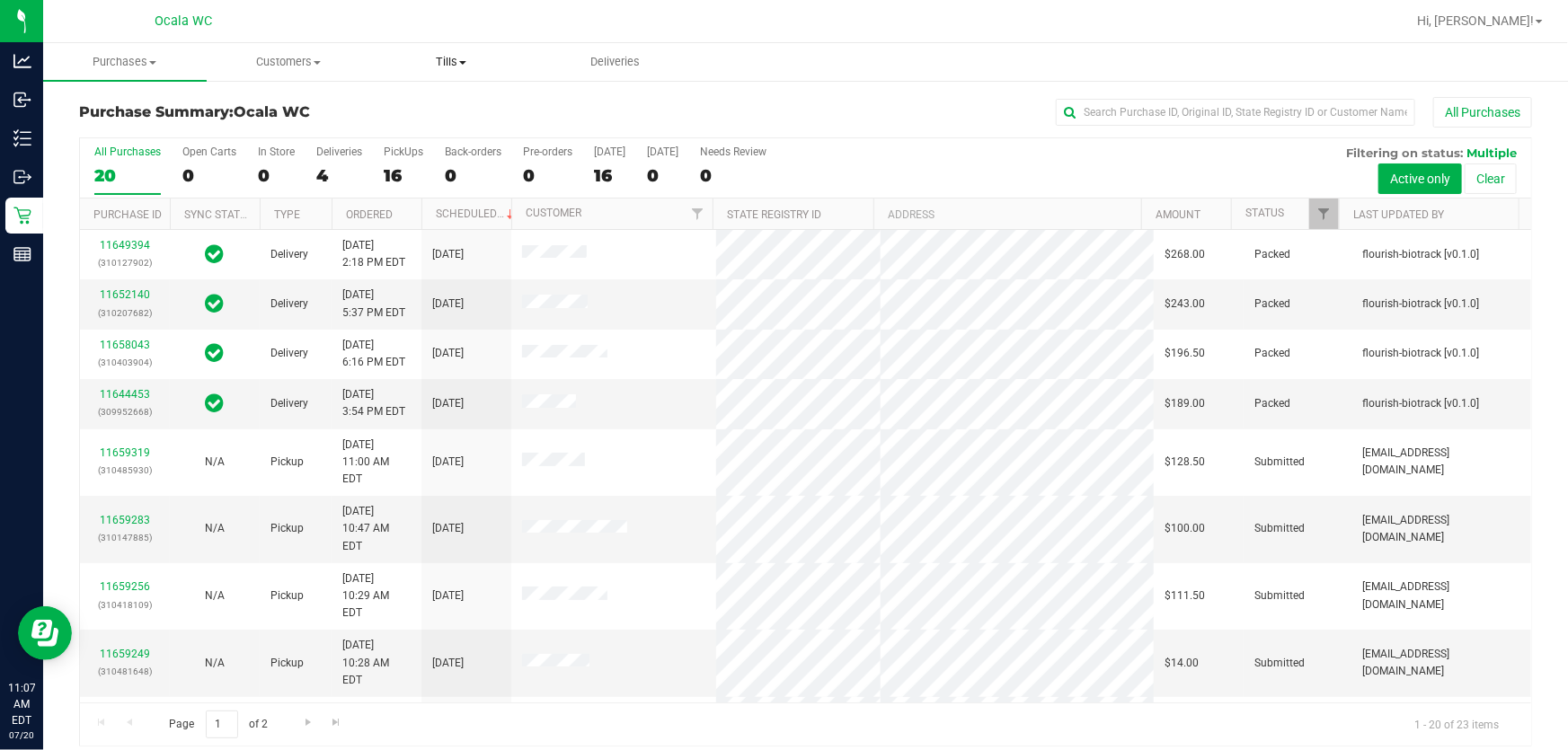 click on "Tills" at bounding box center [452, 62] 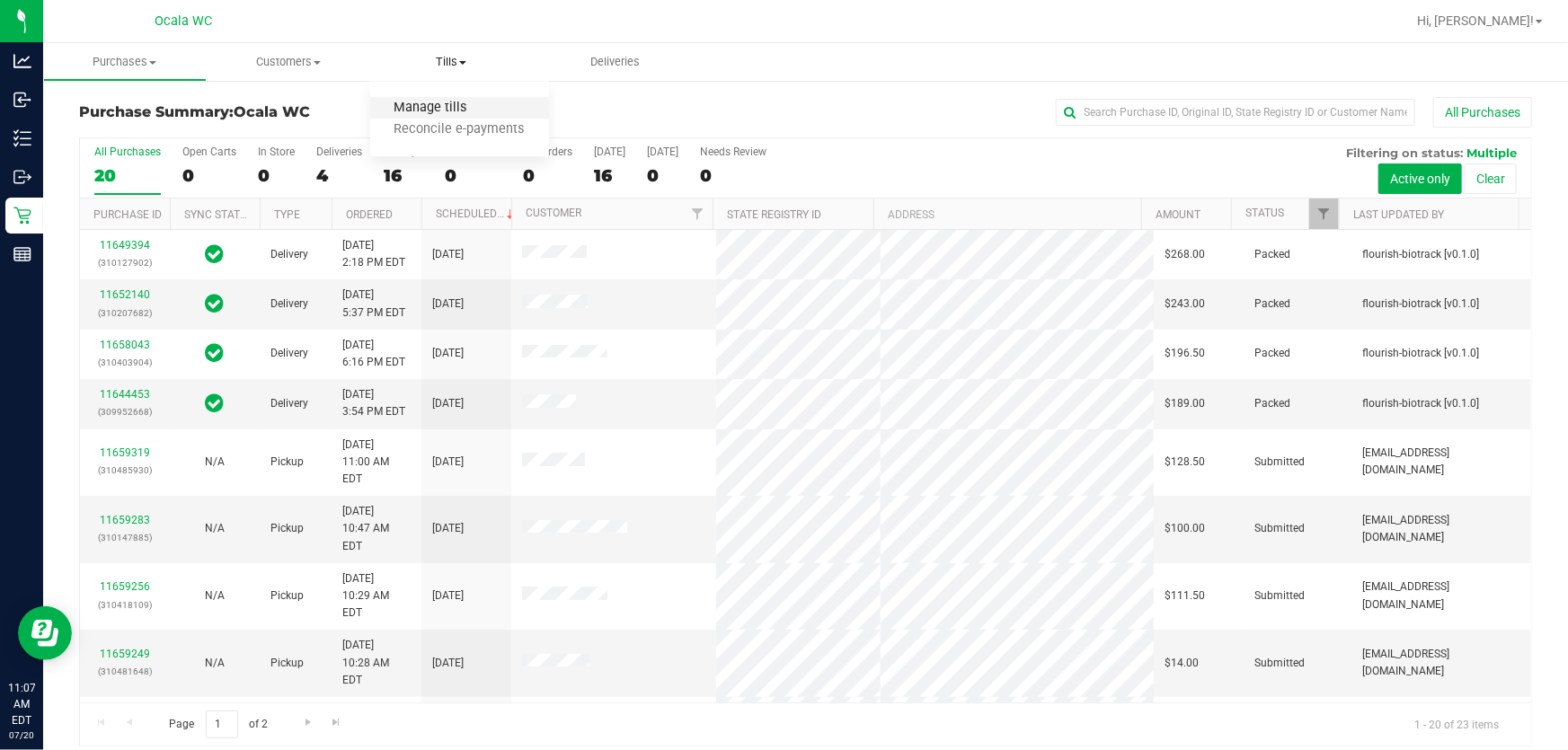 click on "Manage tills" at bounding box center (430, 108) 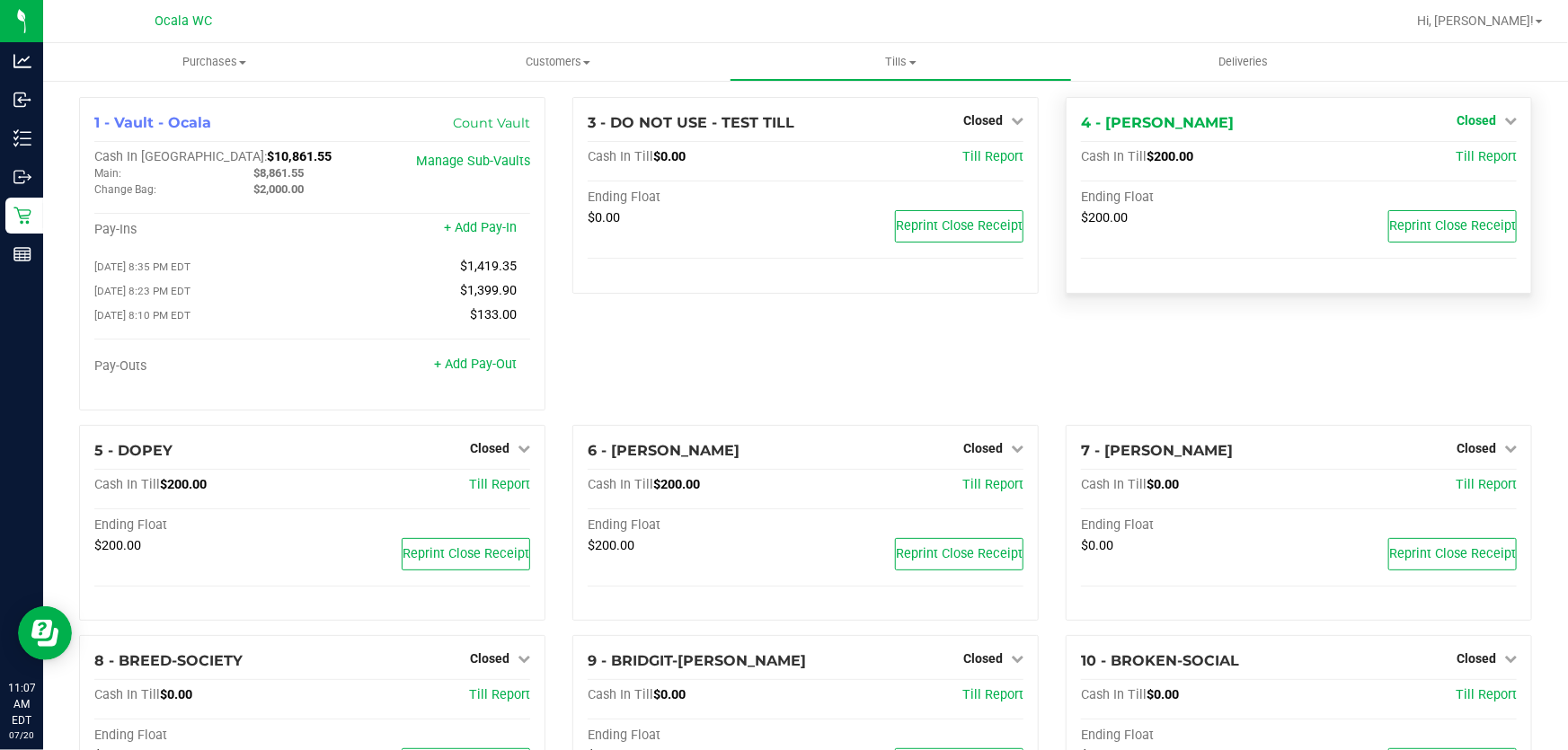 click on "Closed" at bounding box center (1476, 120) 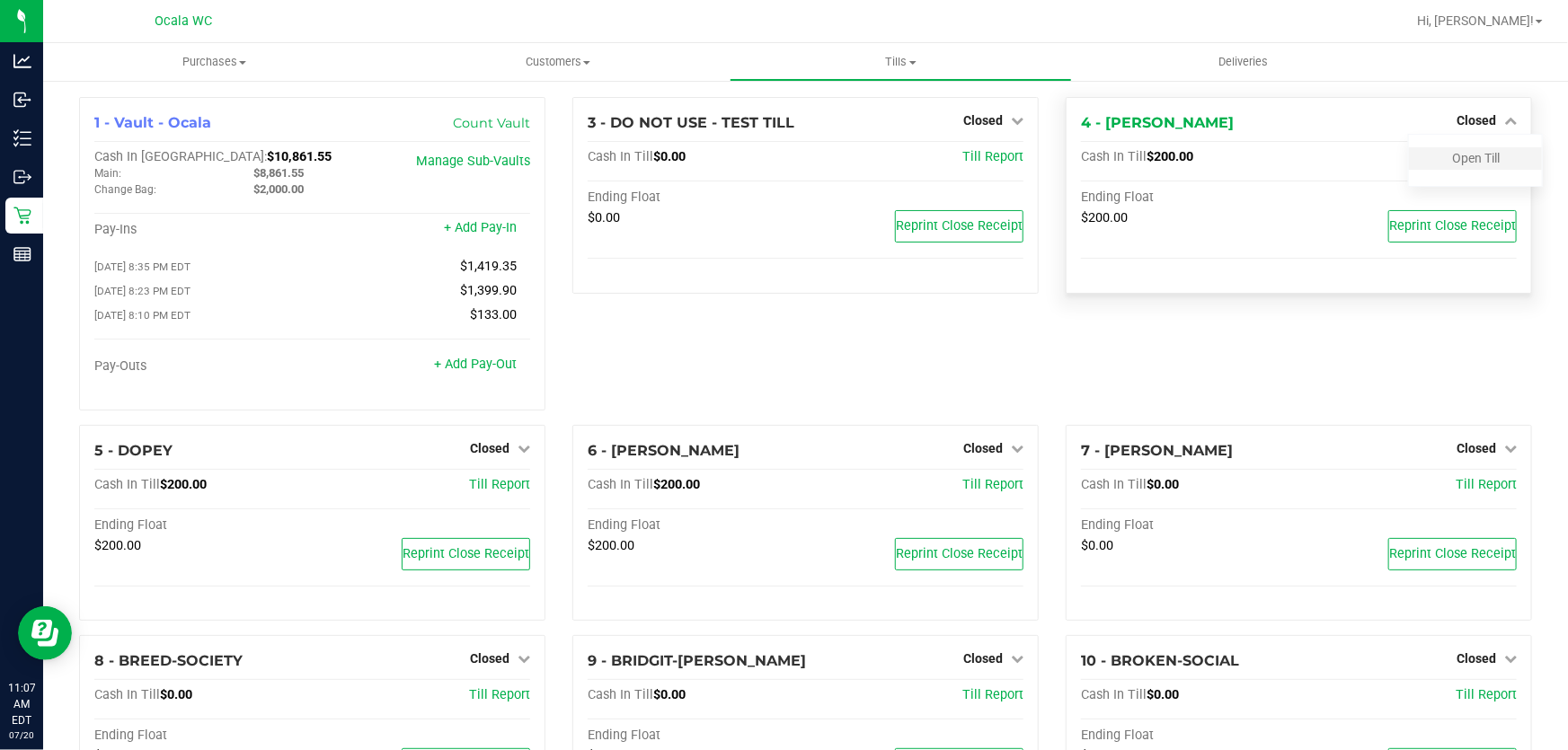 click on "Open Till" at bounding box center (1475, 158) 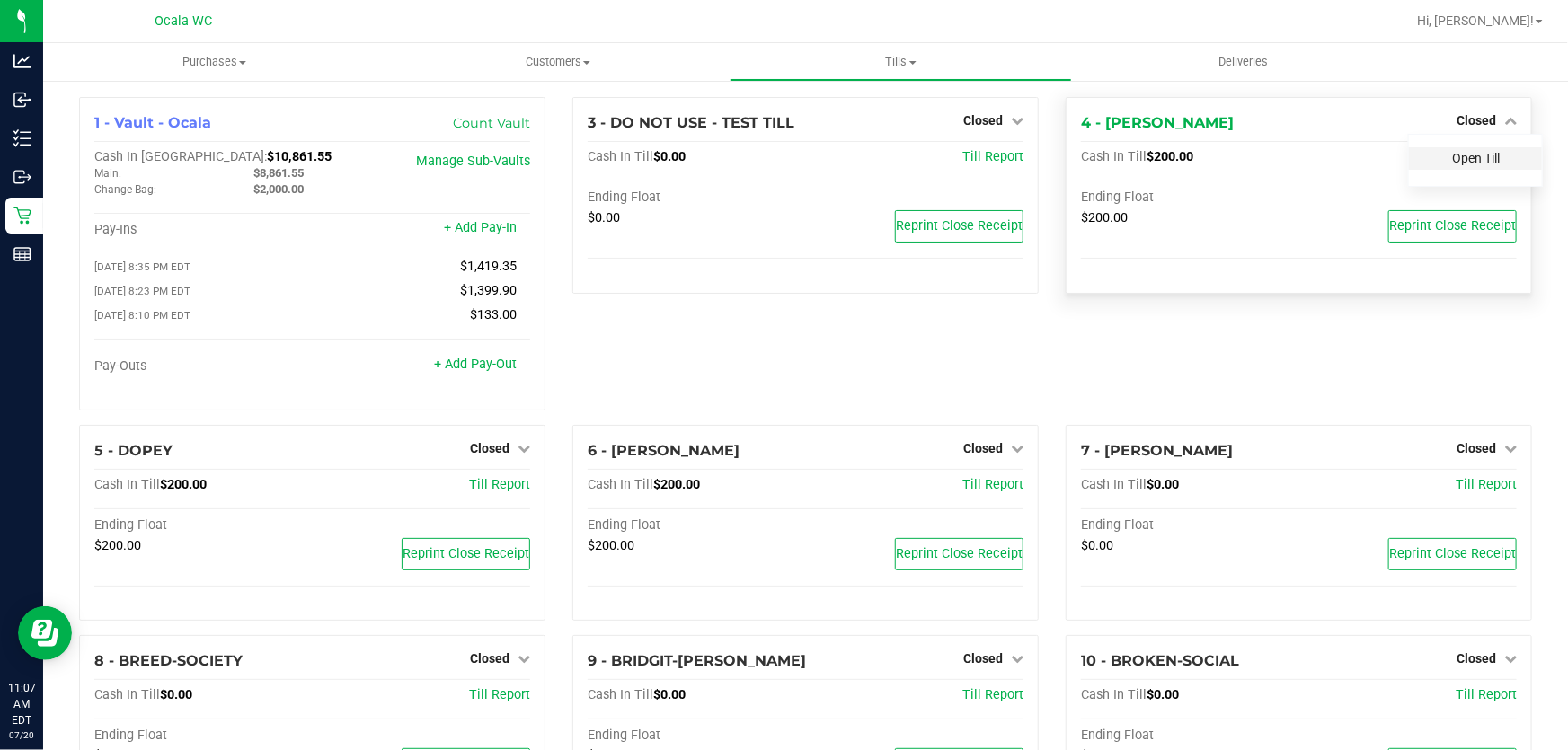 click on "Open Till" at bounding box center [1475, 158] 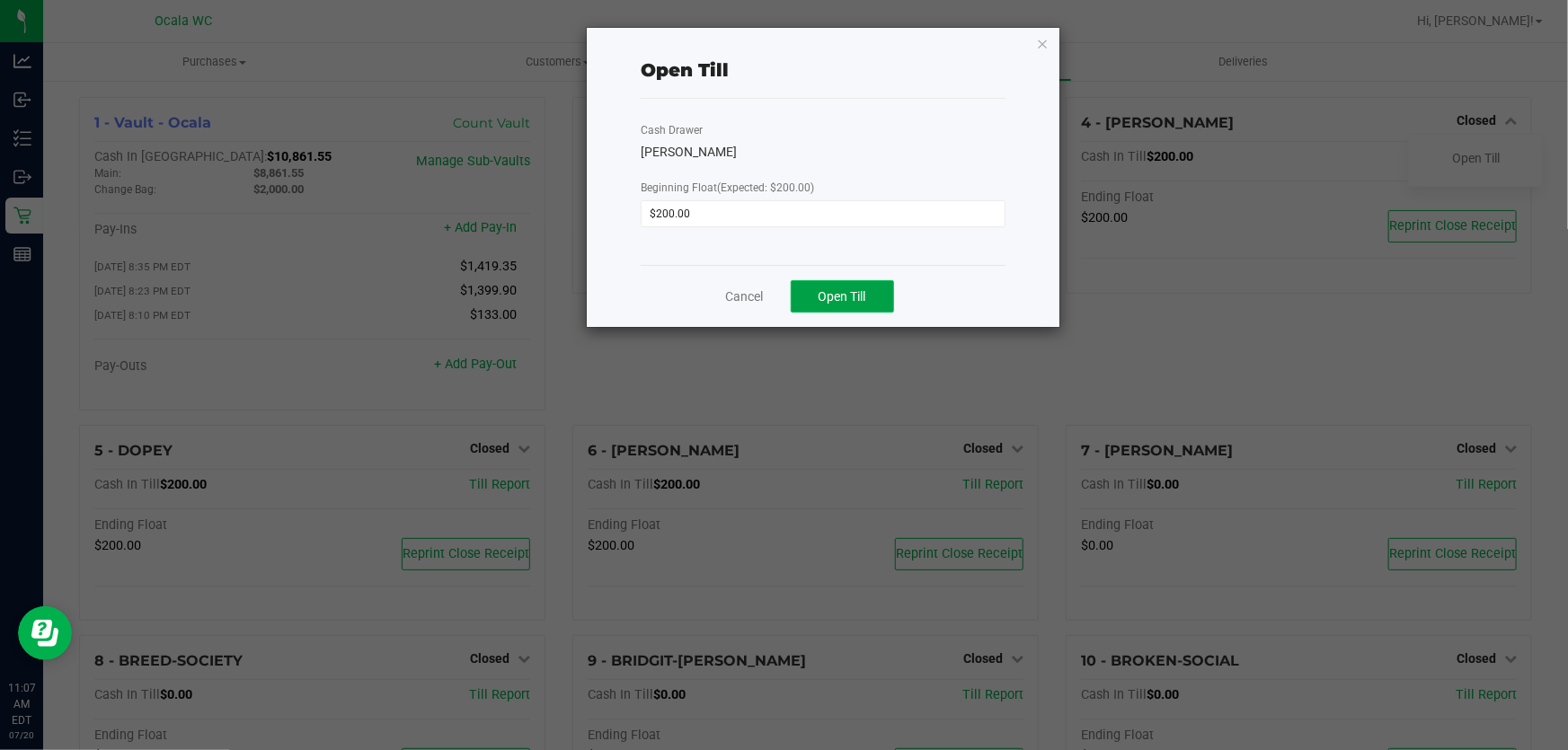 click on "Open Till" 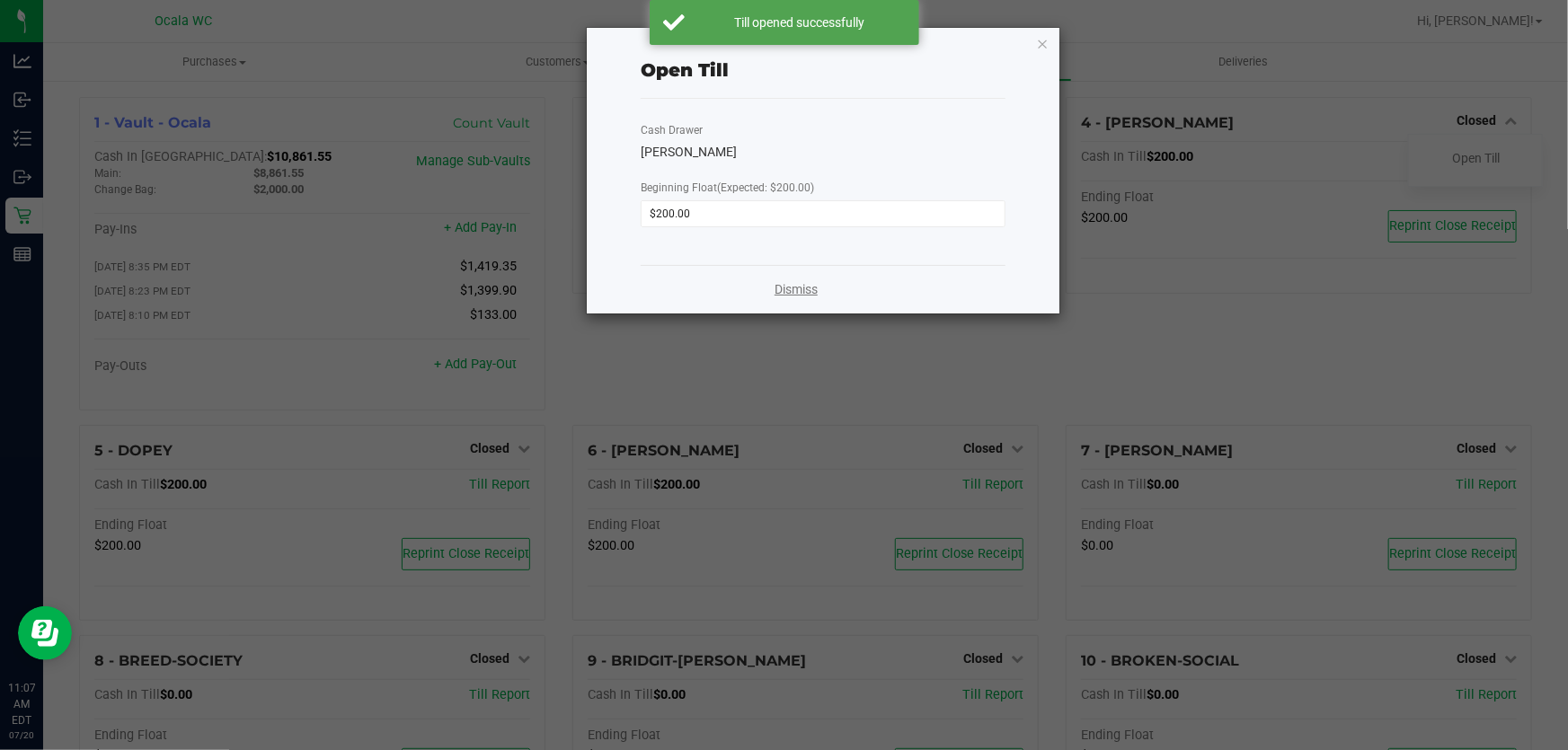 click on "Dismiss" 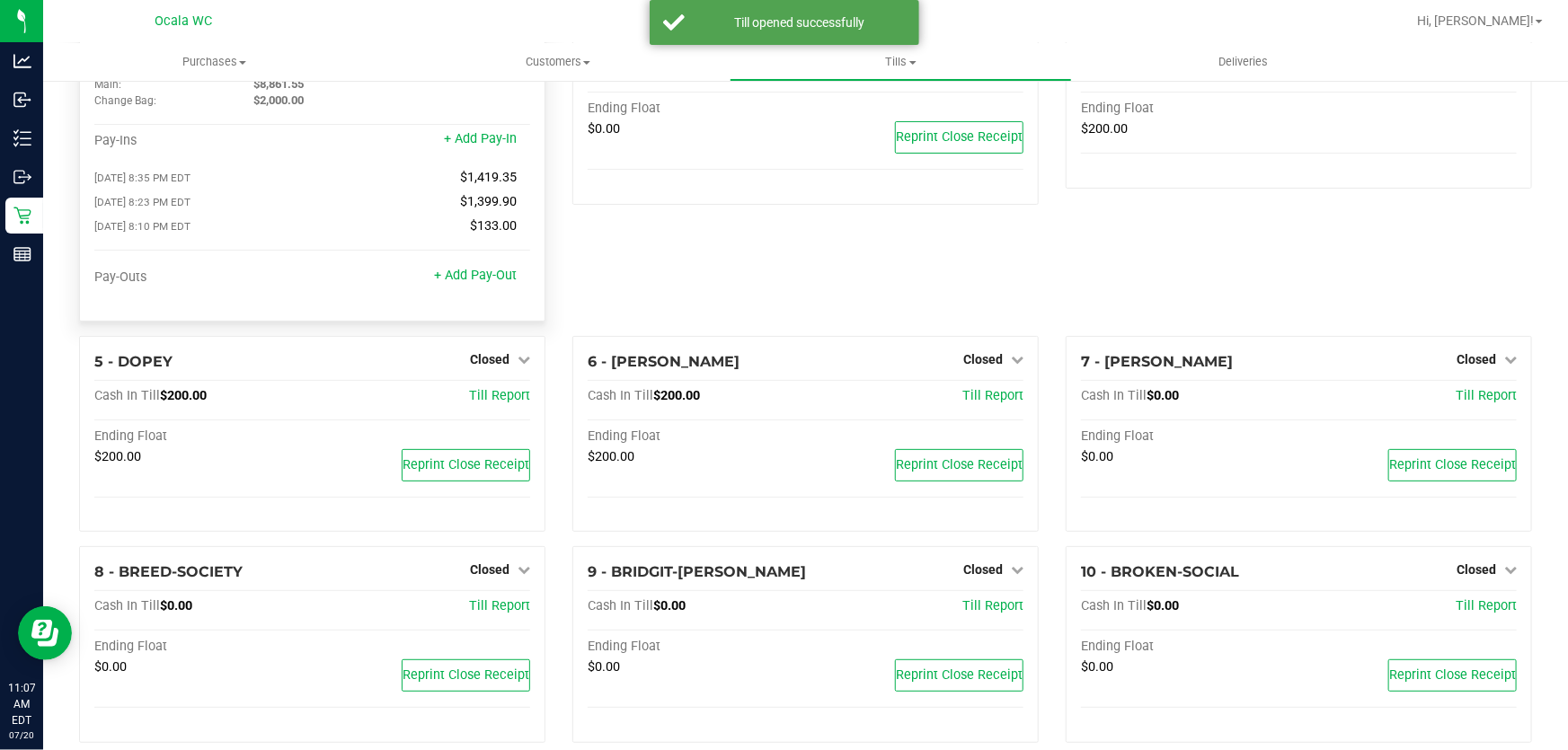 scroll, scrollTop: 0, scrollLeft: 0, axis: both 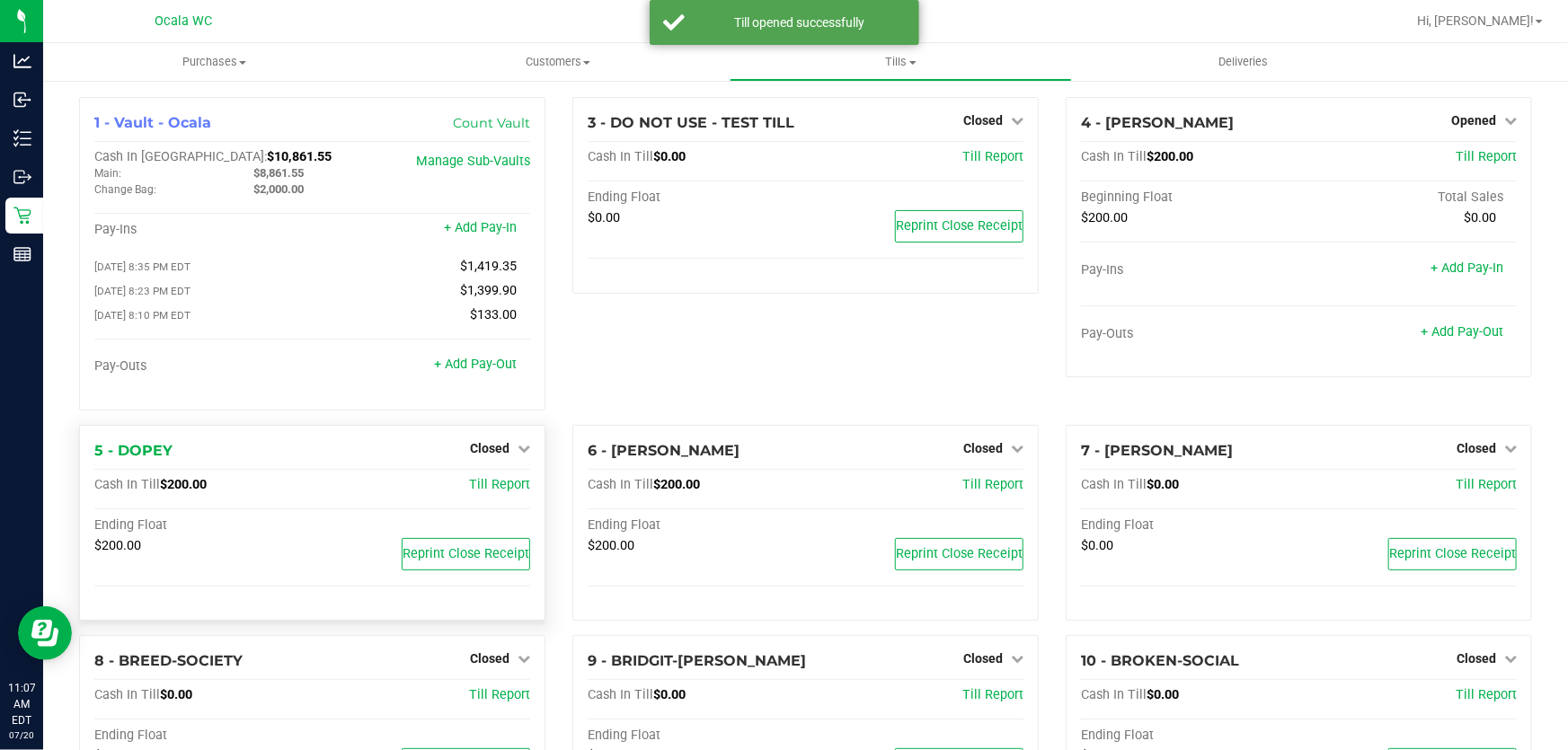 click on "5 - DOPEY  Closed  Open Till   Cash In Till   $200.00   Till Report   Ending Float   $200.00       Reprint Close Receipt" at bounding box center [312, 523] 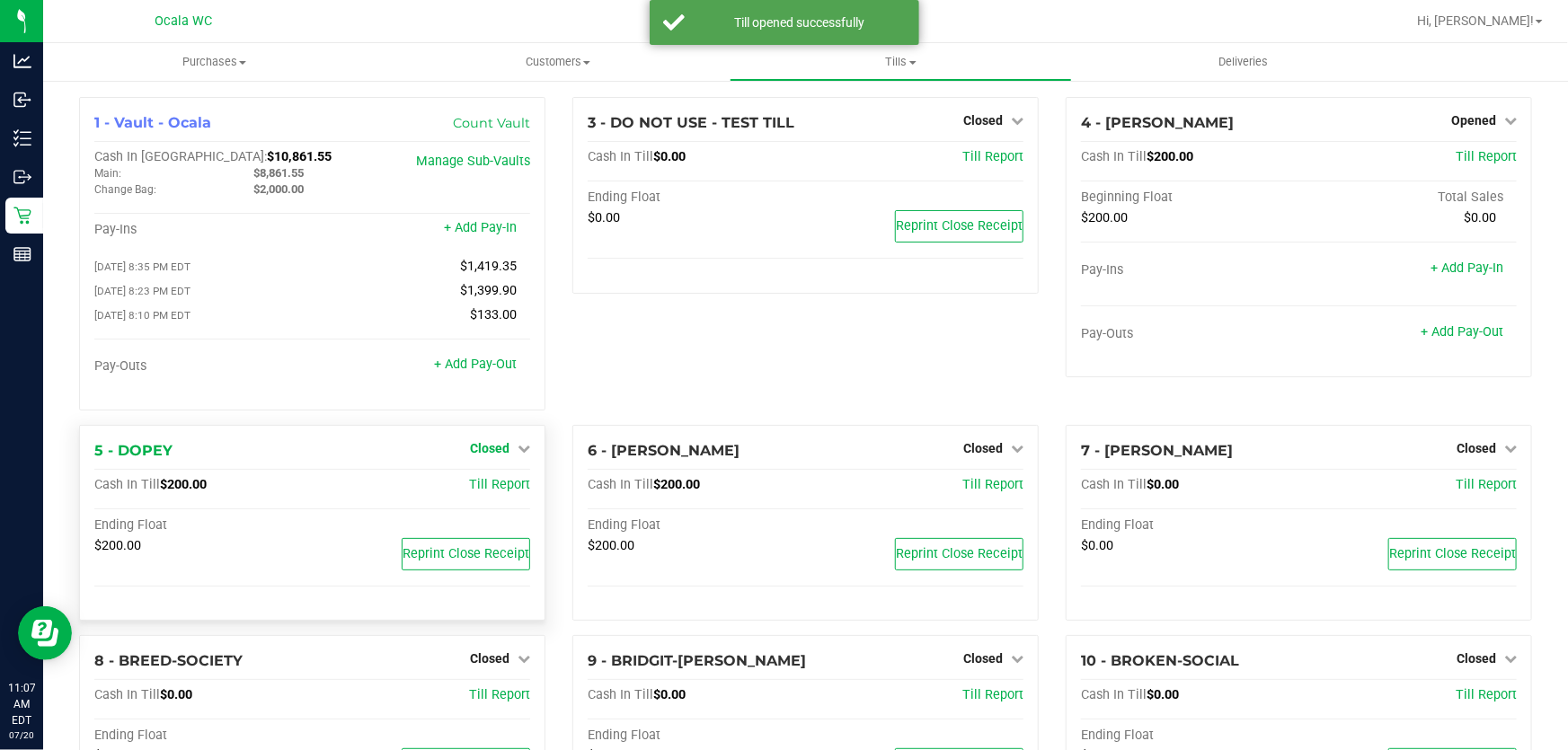 click on "Closed" at bounding box center [490, 448] 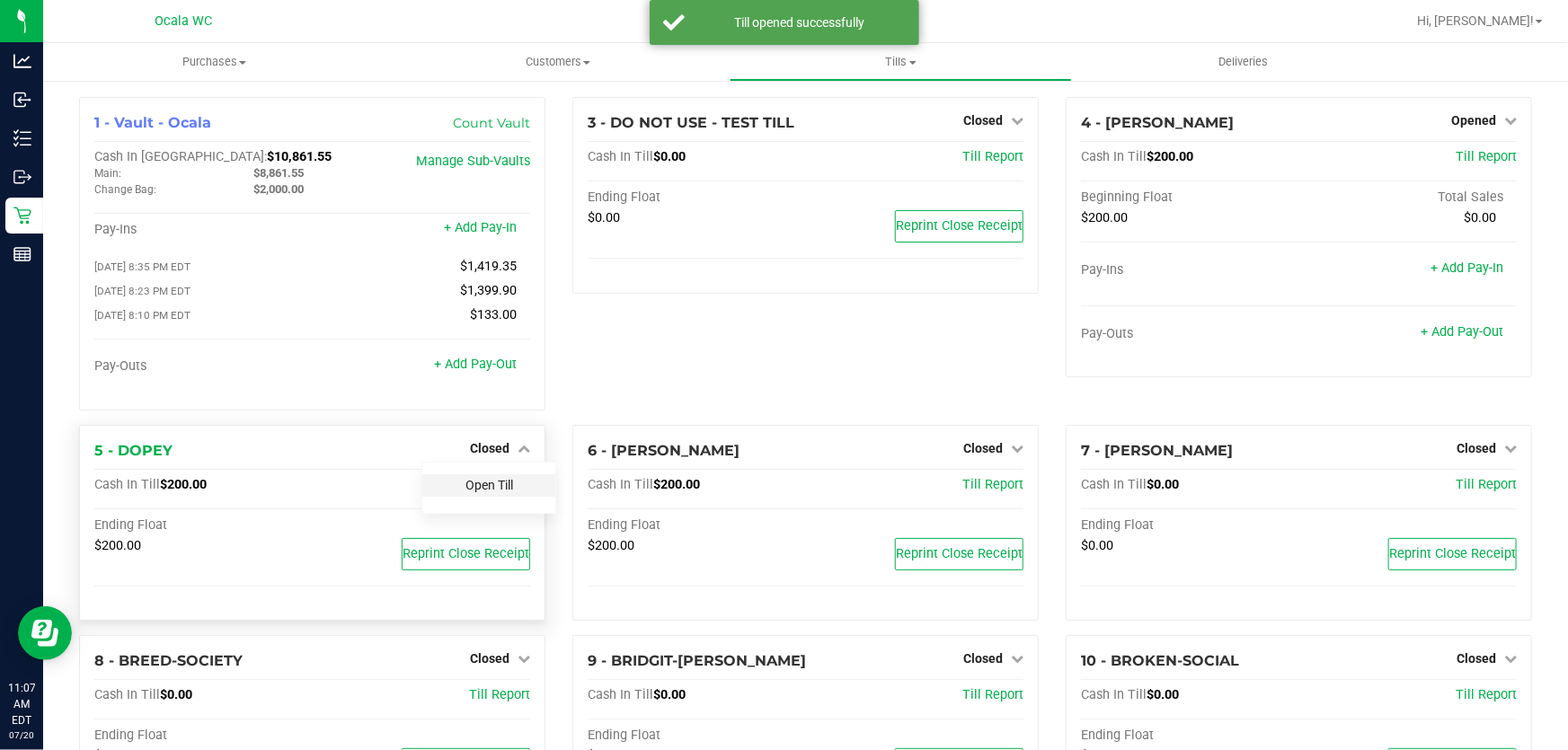 click on "Open Till" at bounding box center [489, 485] 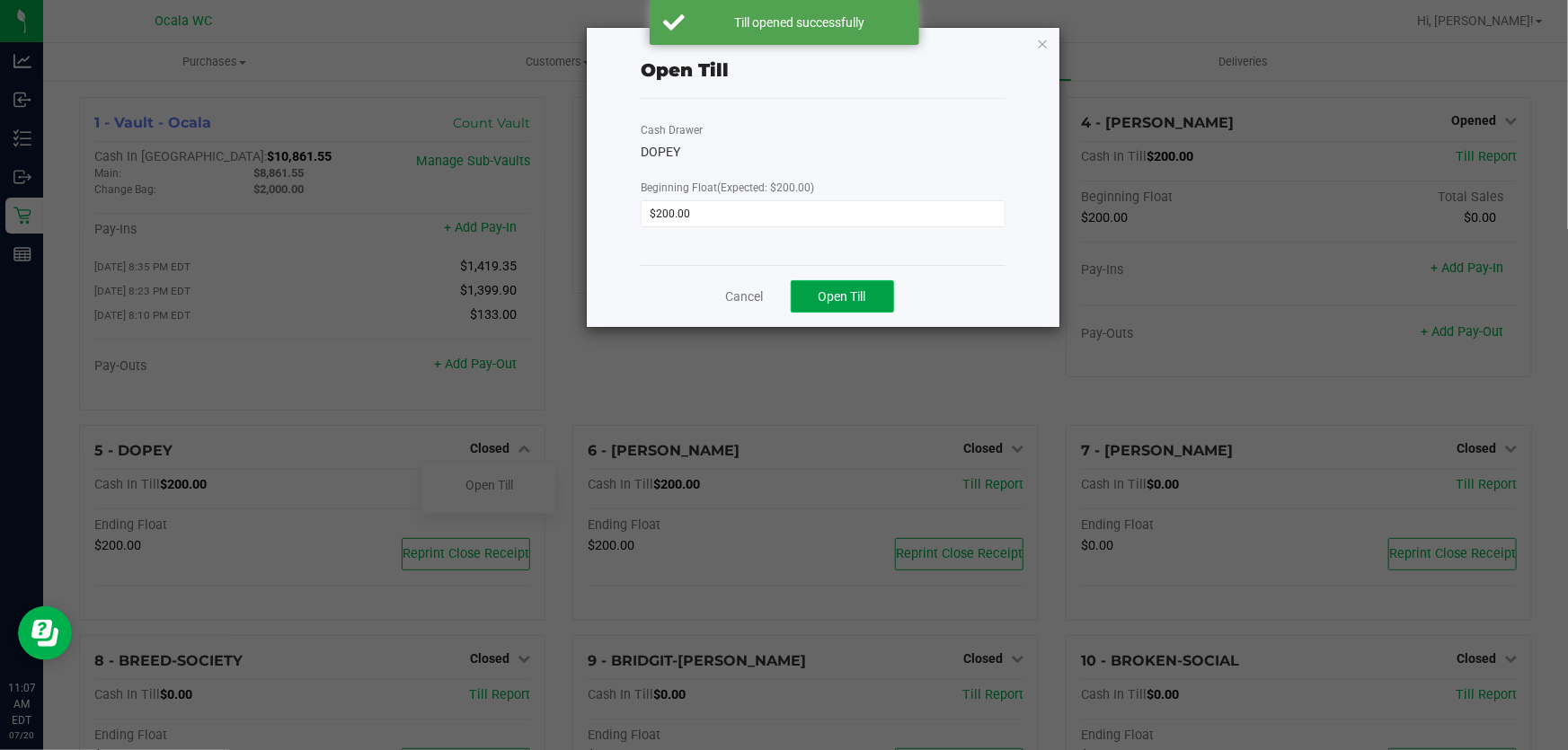 click on "Open Till" 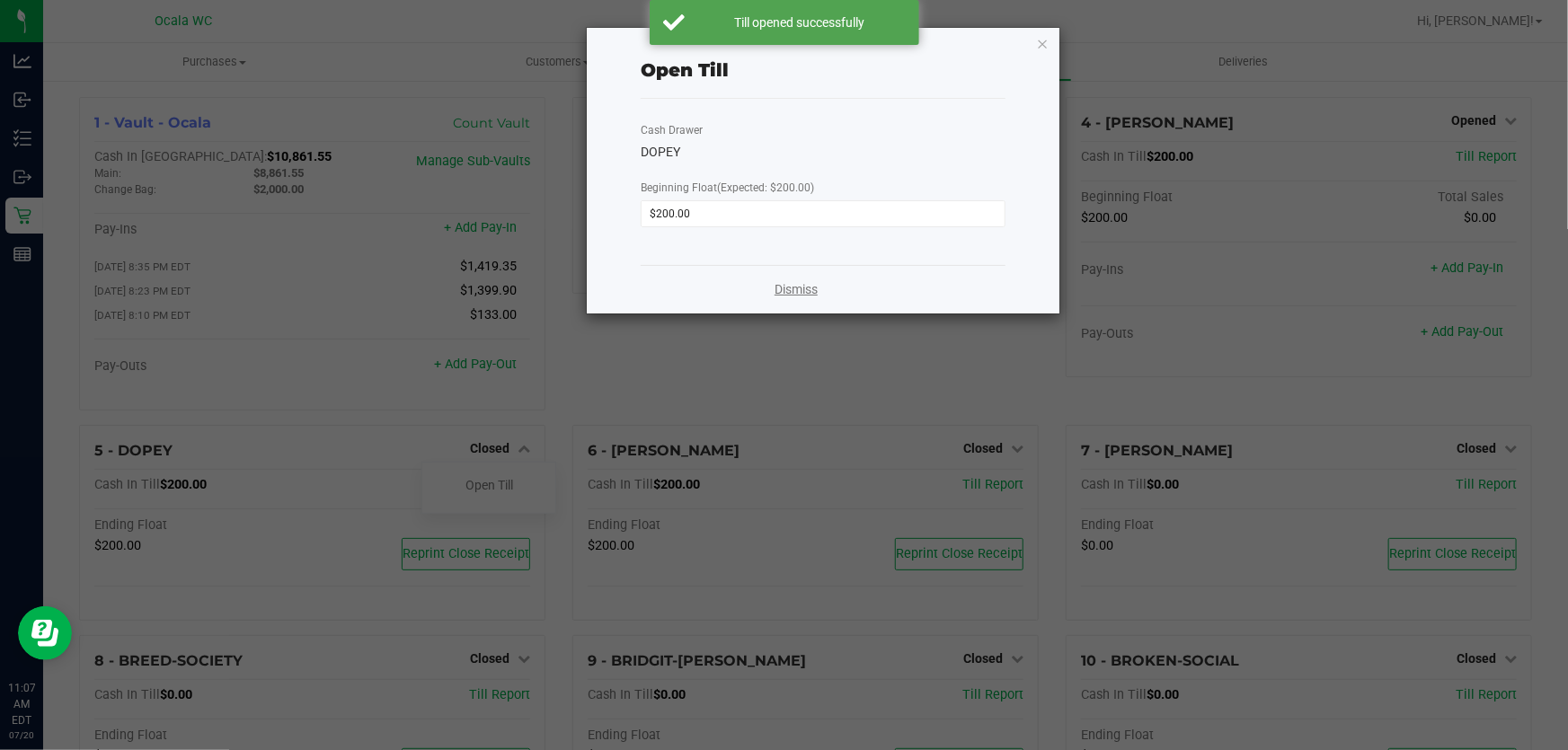 click on "Dismiss" 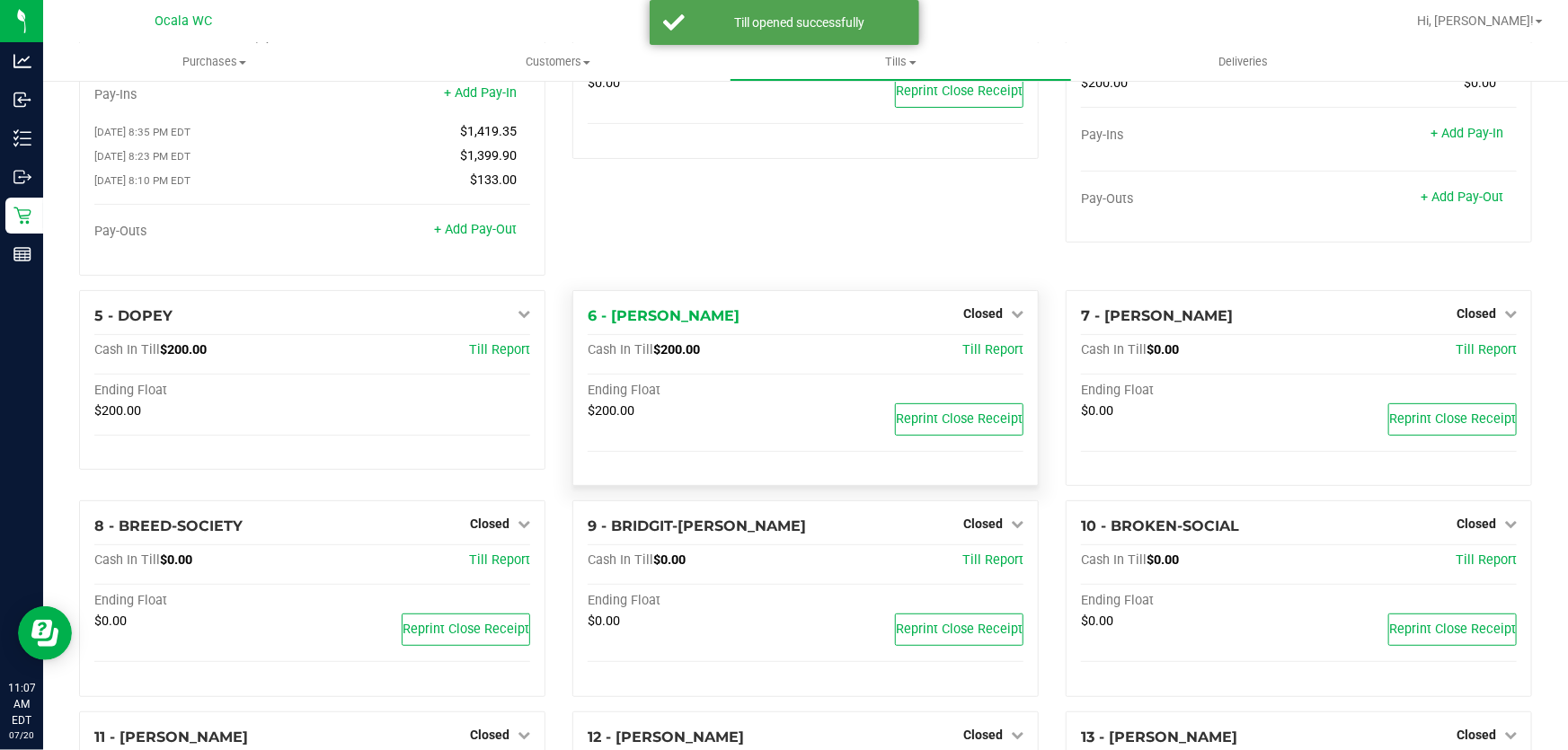 scroll, scrollTop: 163, scrollLeft: 0, axis: vertical 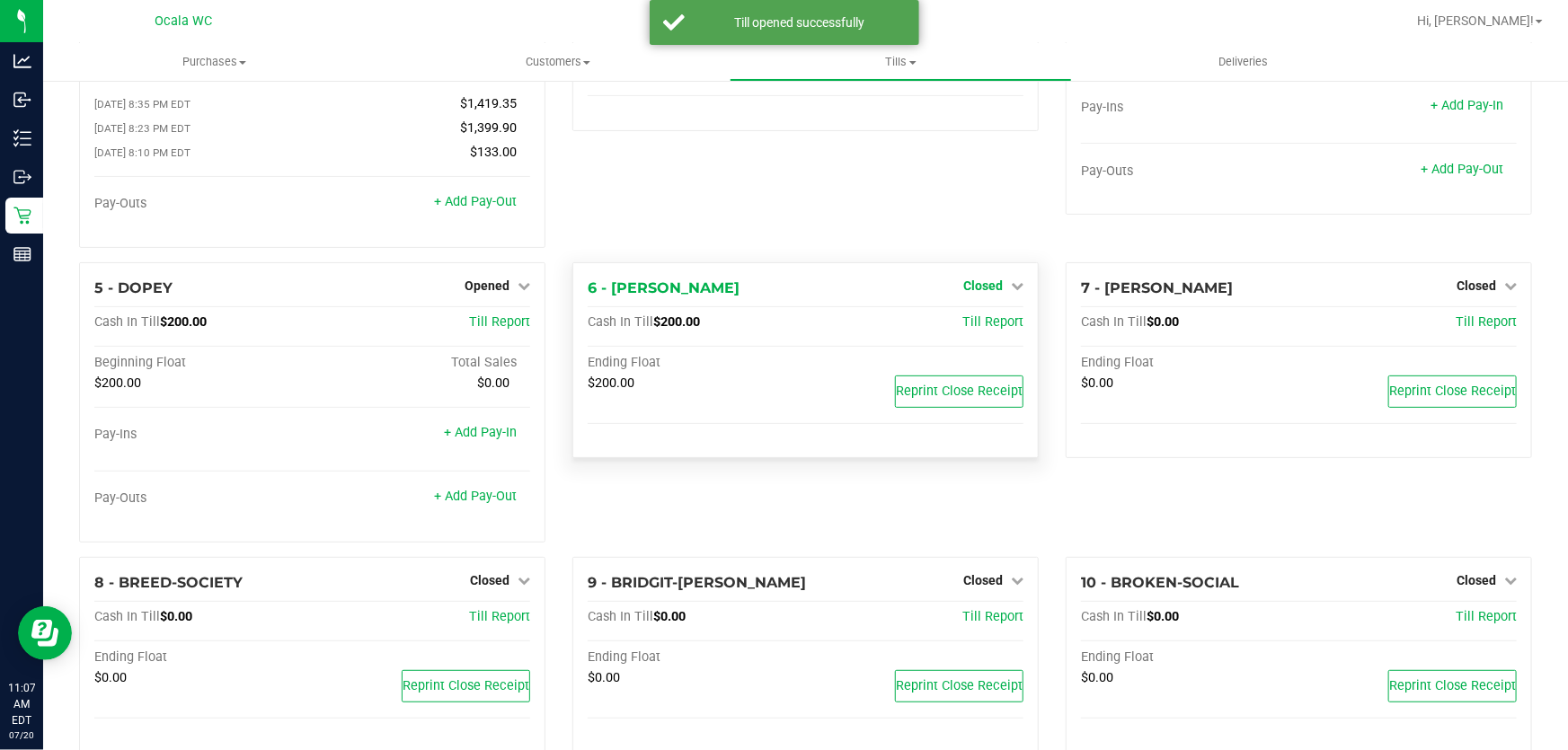 click on "Closed" at bounding box center [983, 286] 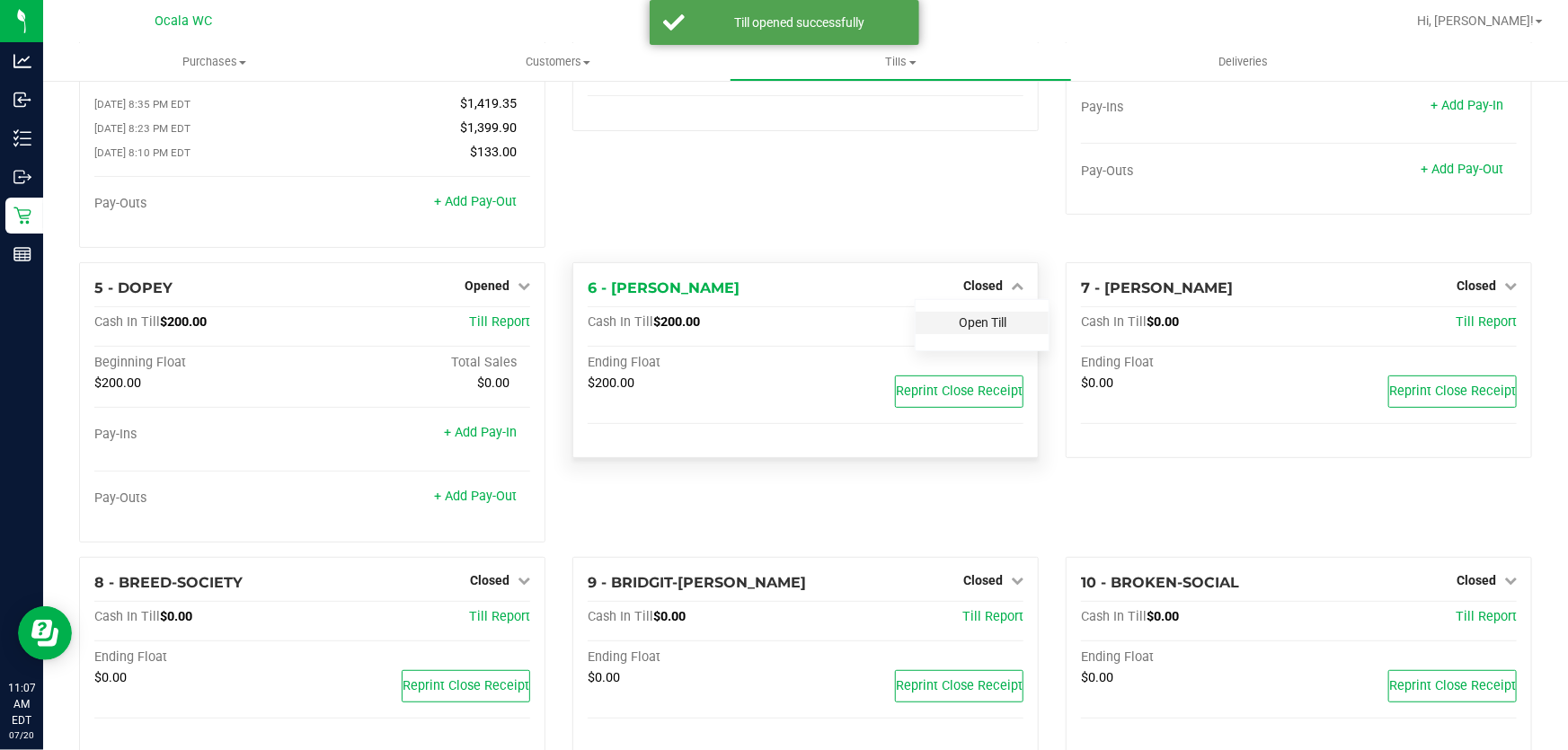 click on "Open Till" at bounding box center [982, 322] 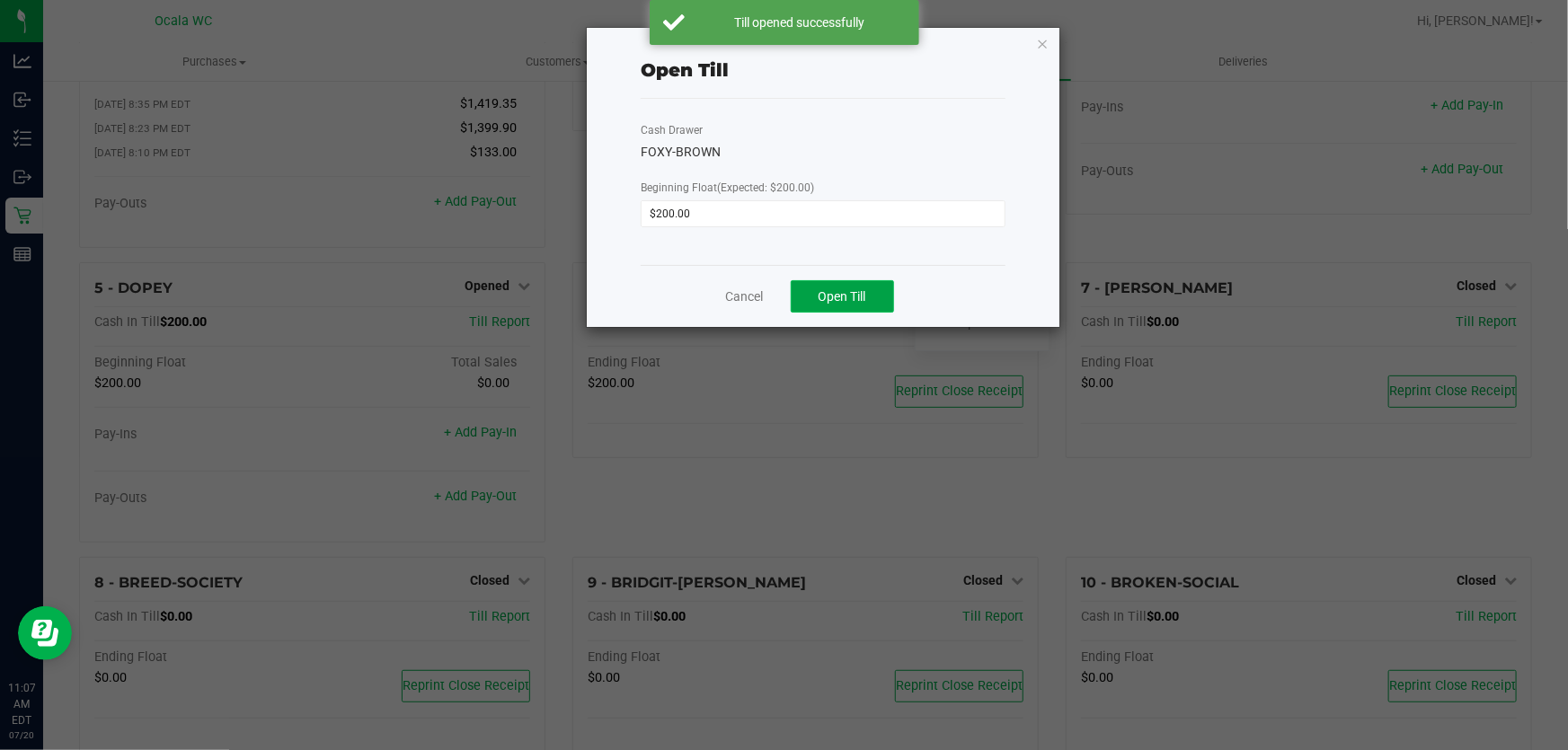 click on "Open Till" 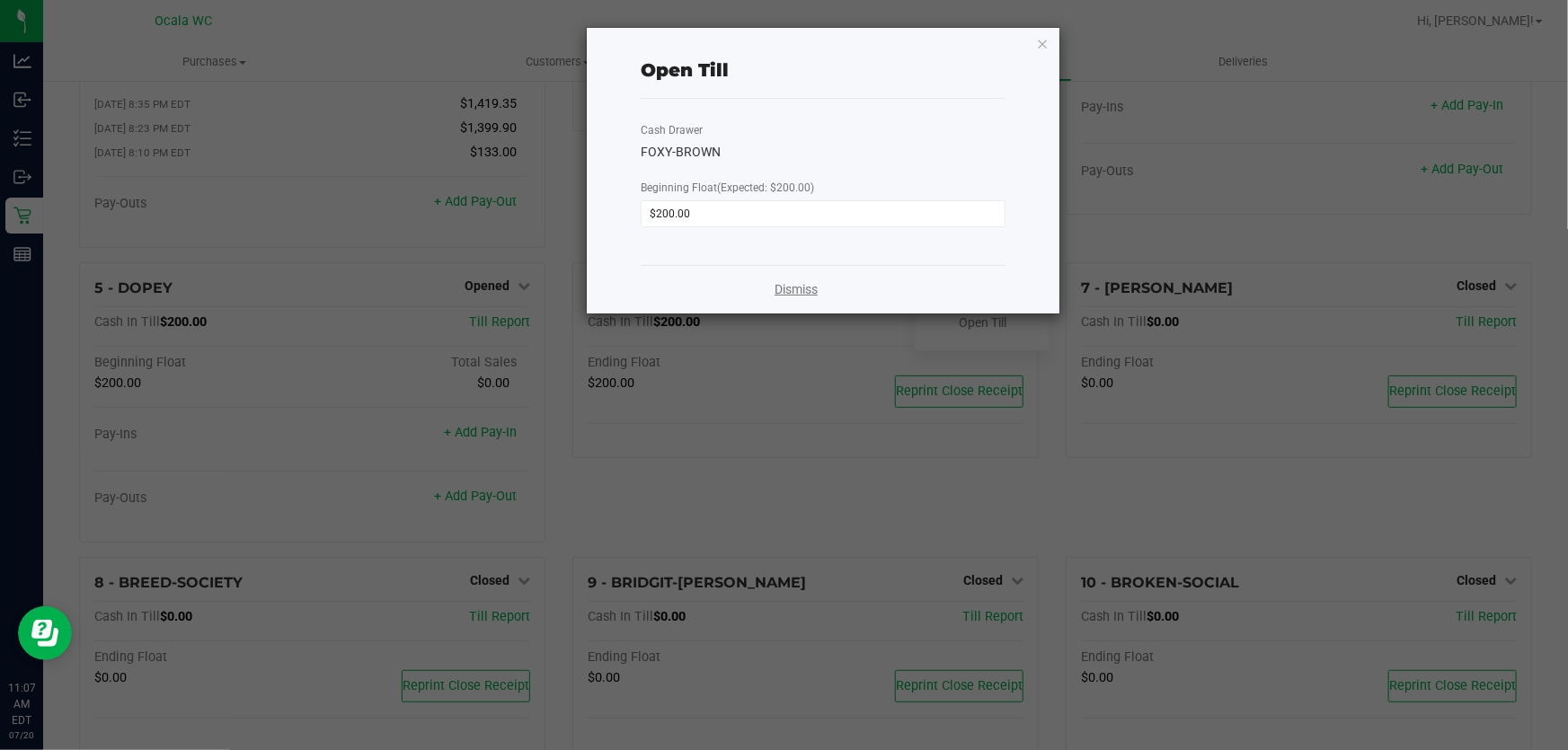 click on "Dismiss" 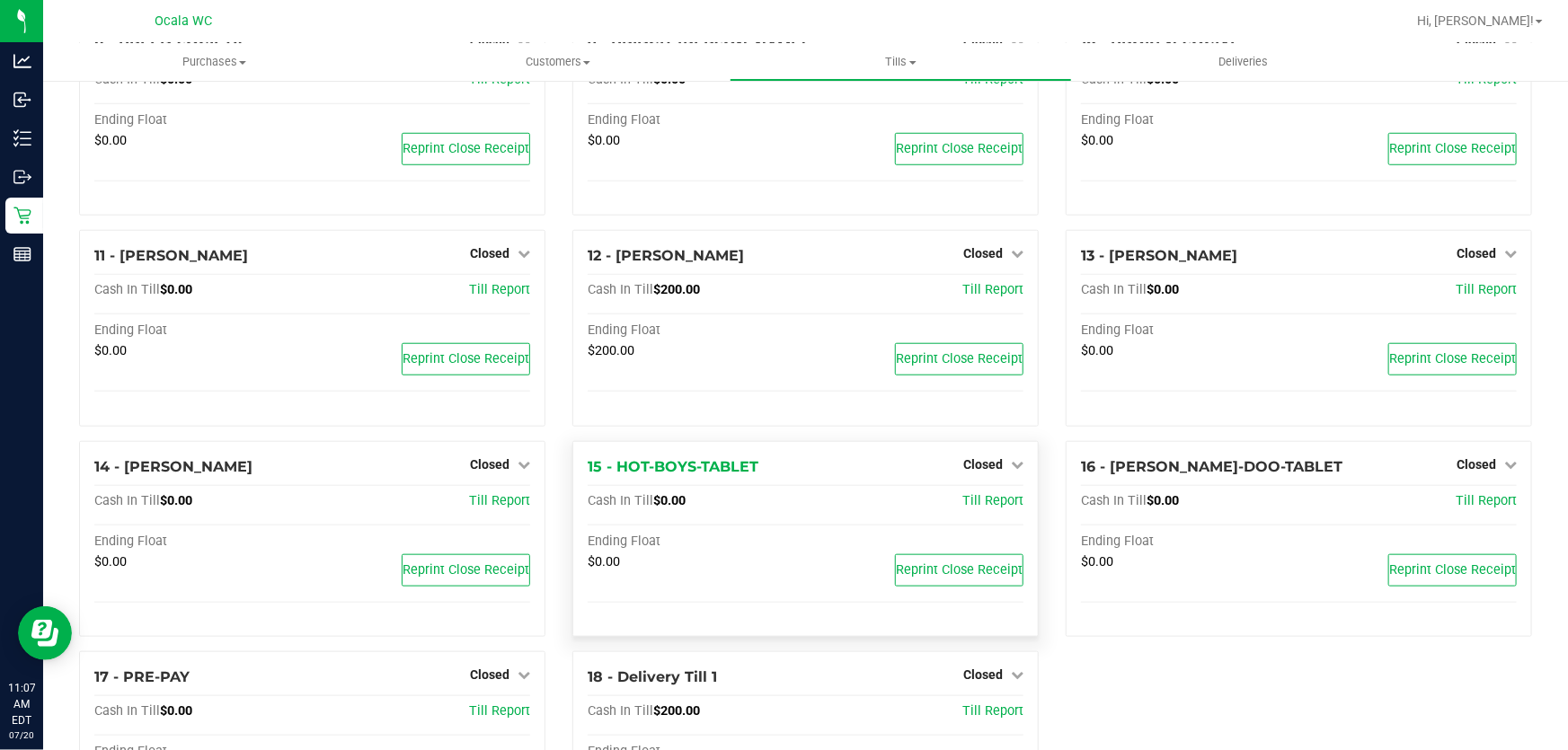scroll, scrollTop: 735, scrollLeft: 0, axis: vertical 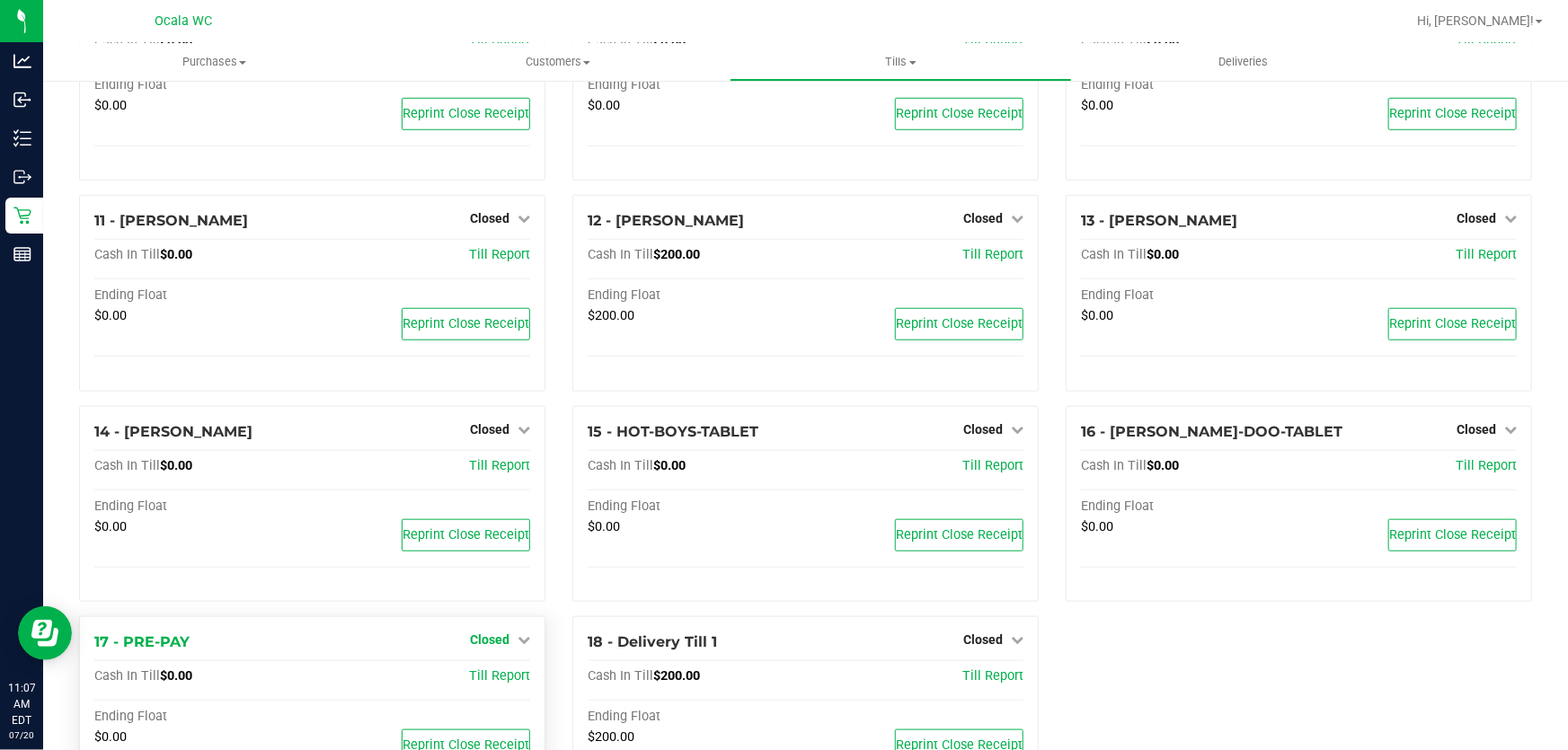click on "Closed" at bounding box center (490, 640) 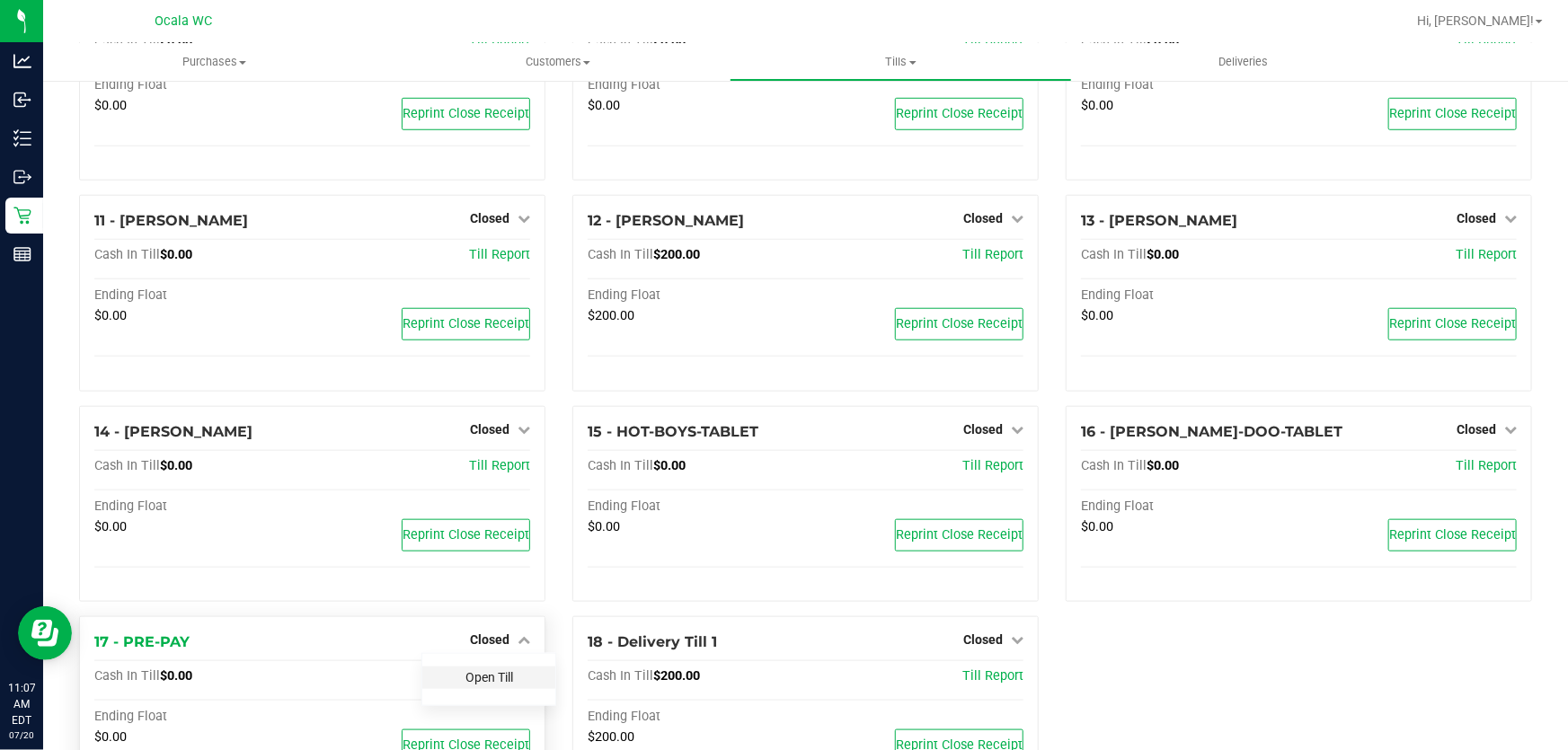 click on "Open Till" at bounding box center [489, 677] 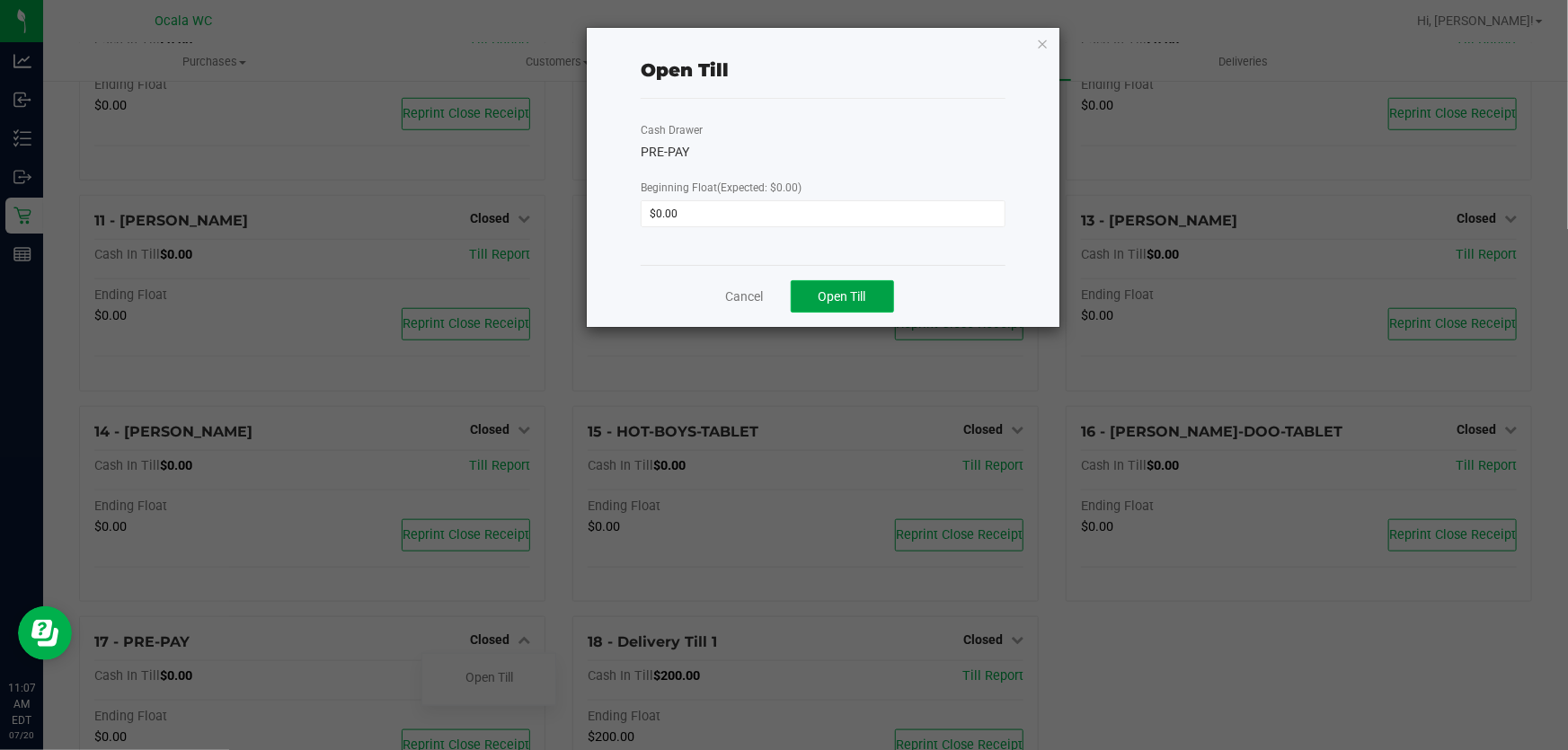 click on "Open Till" 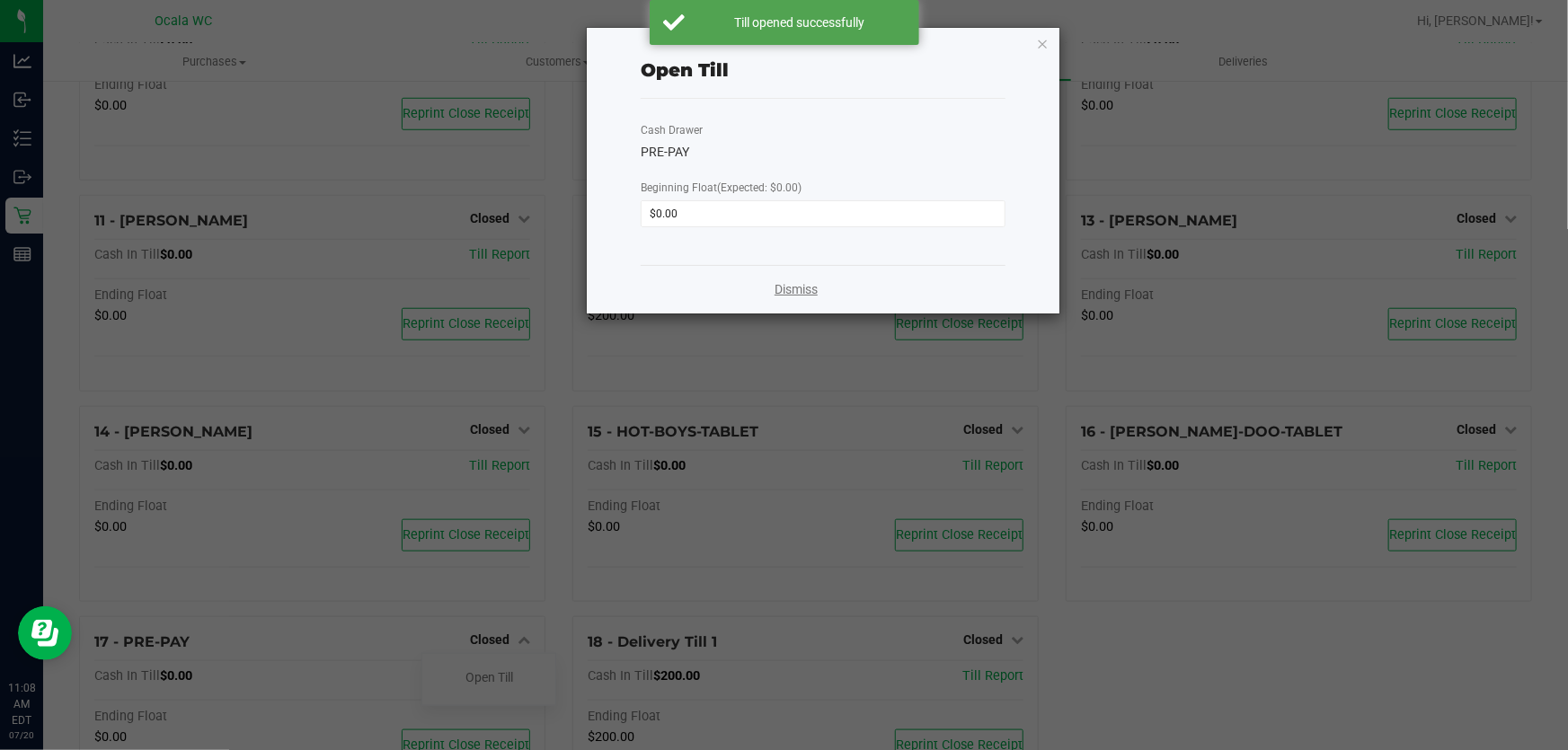 click on "Dismiss" 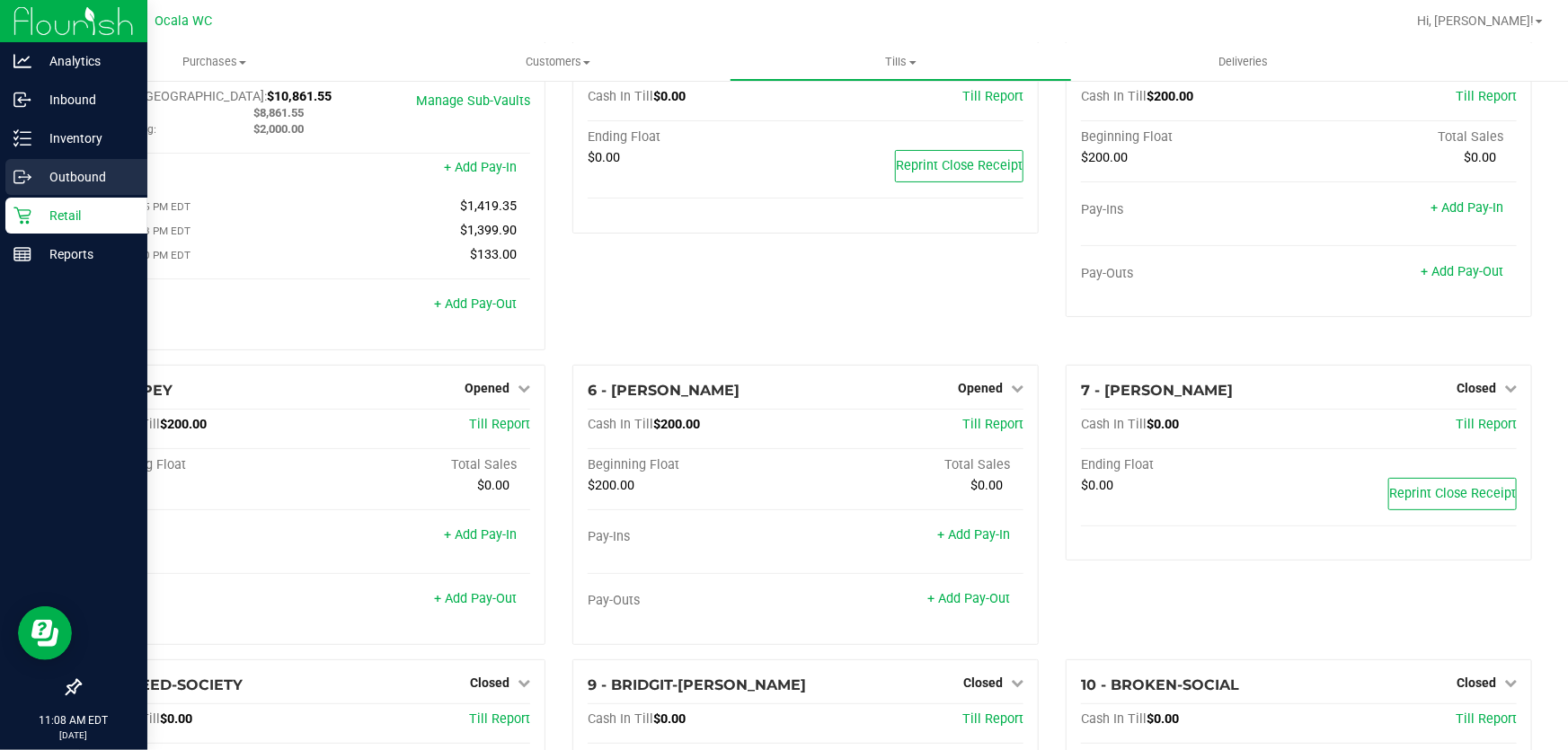scroll, scrollTop: 0, scrollLeft: 0, axis: both 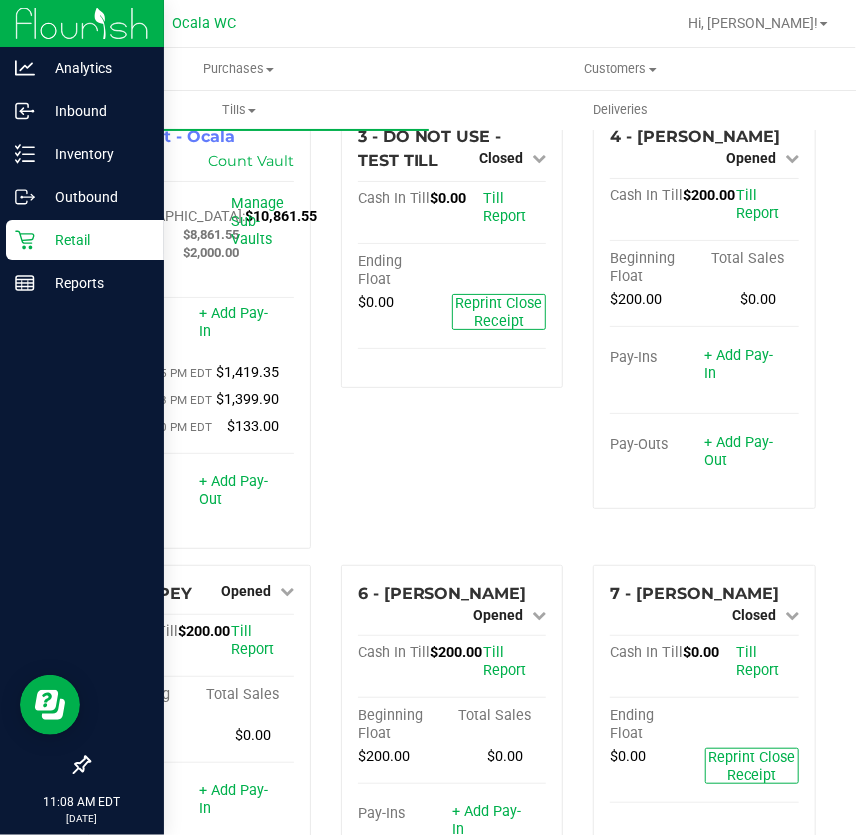 click on "Retail" at bounding box center [95, 240] 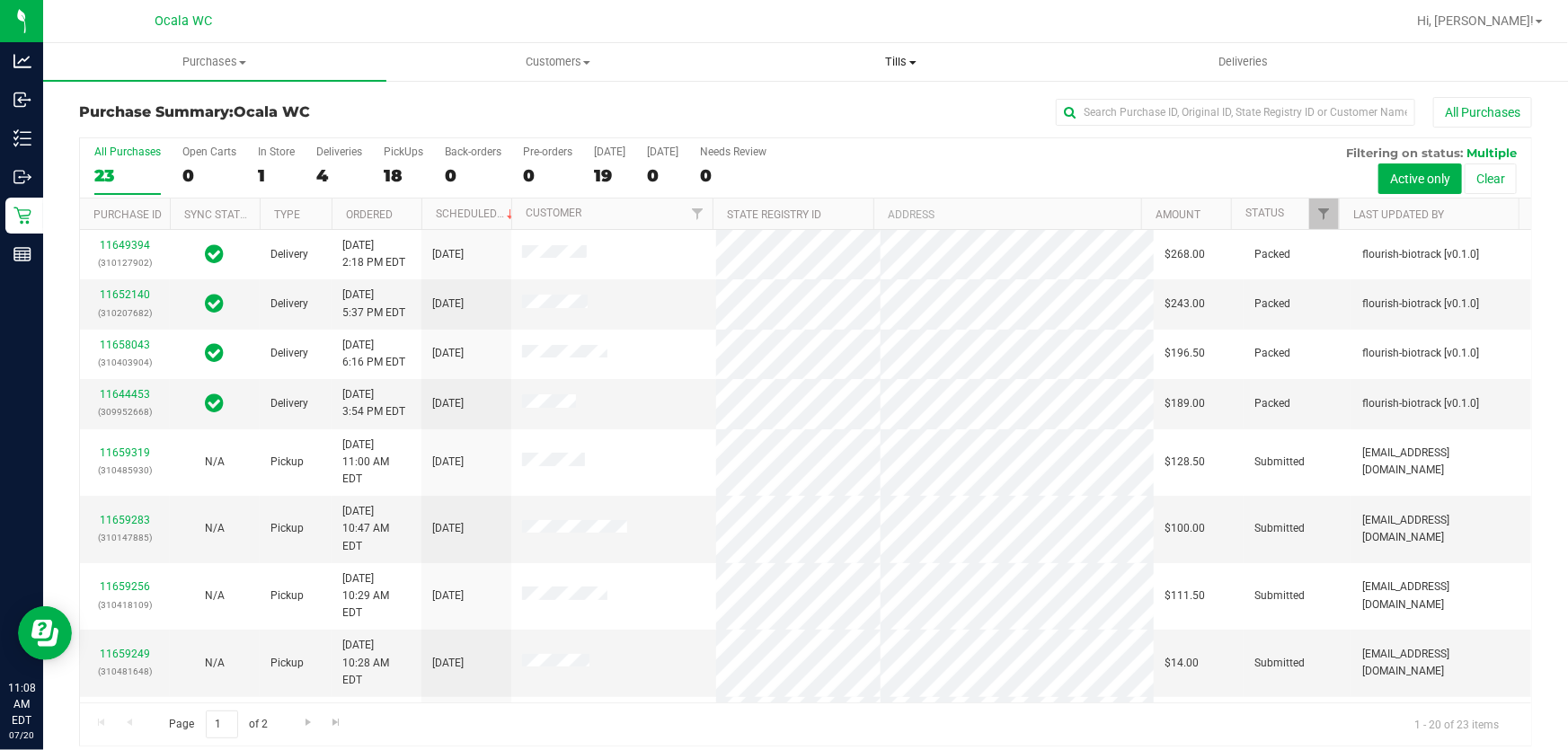 click on "Tills" at bounding box center [901, 62] 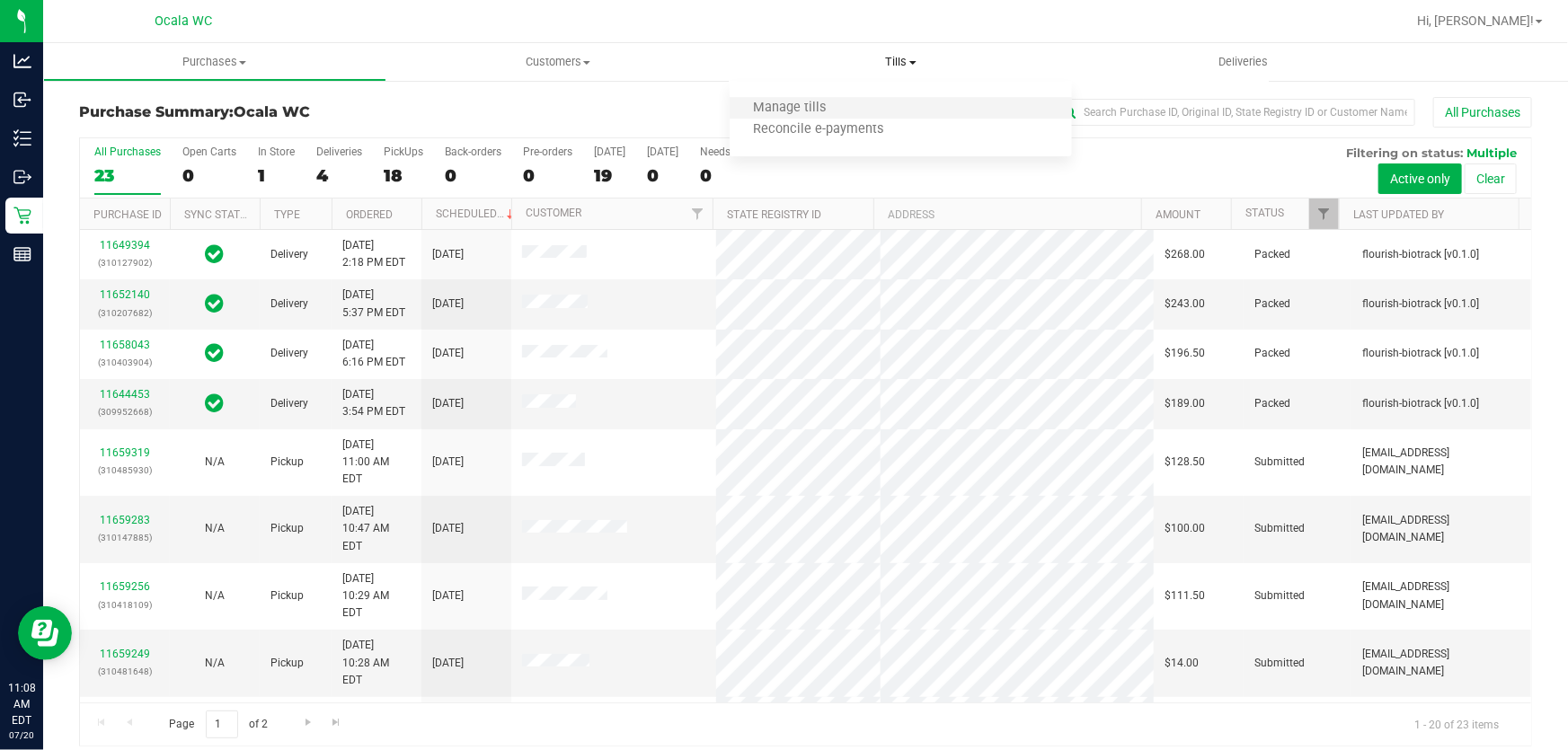 click on "Manage tills" at bounding box center (901, 109) 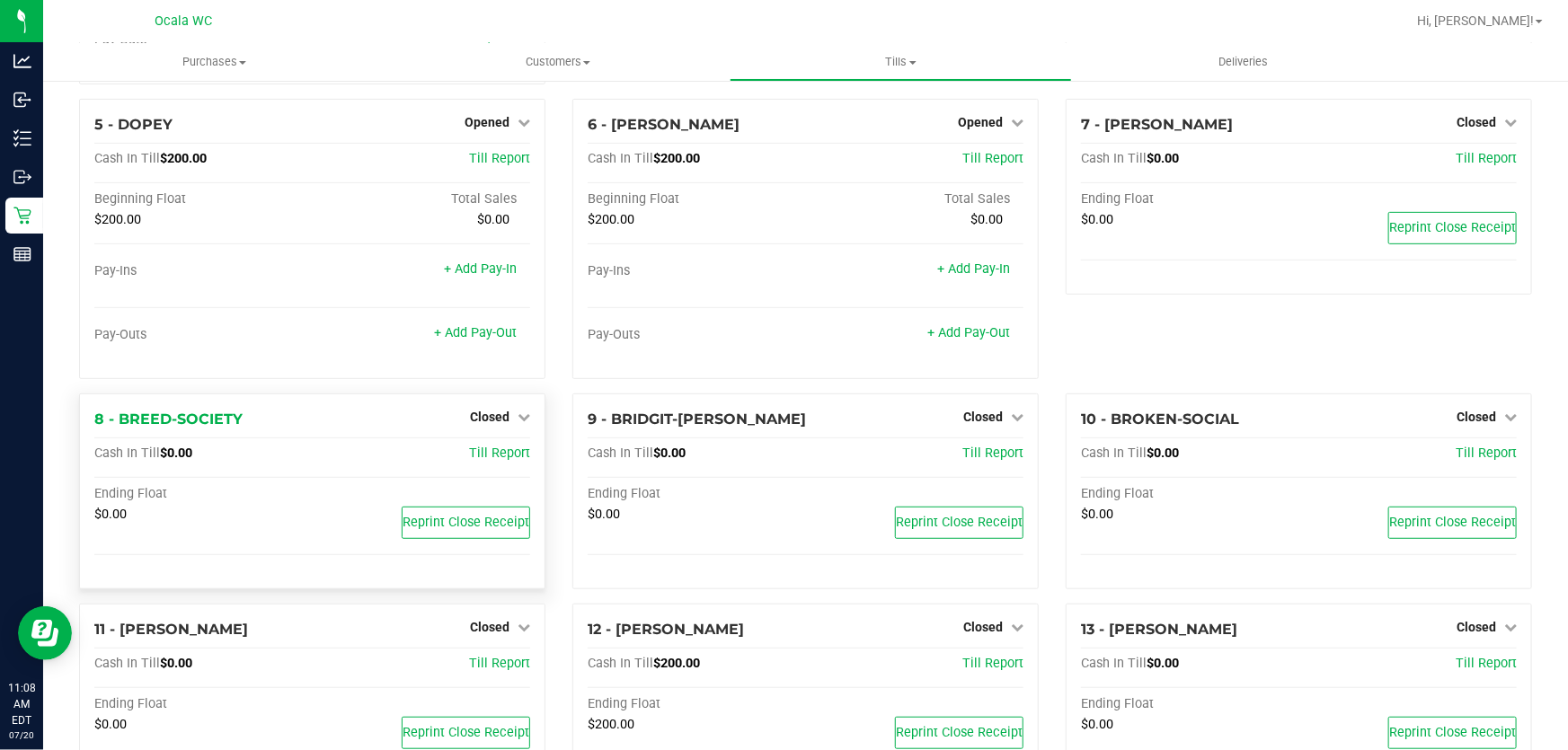 scroll, scrollTop: 408, scrollLeft: 0, axis: vertical 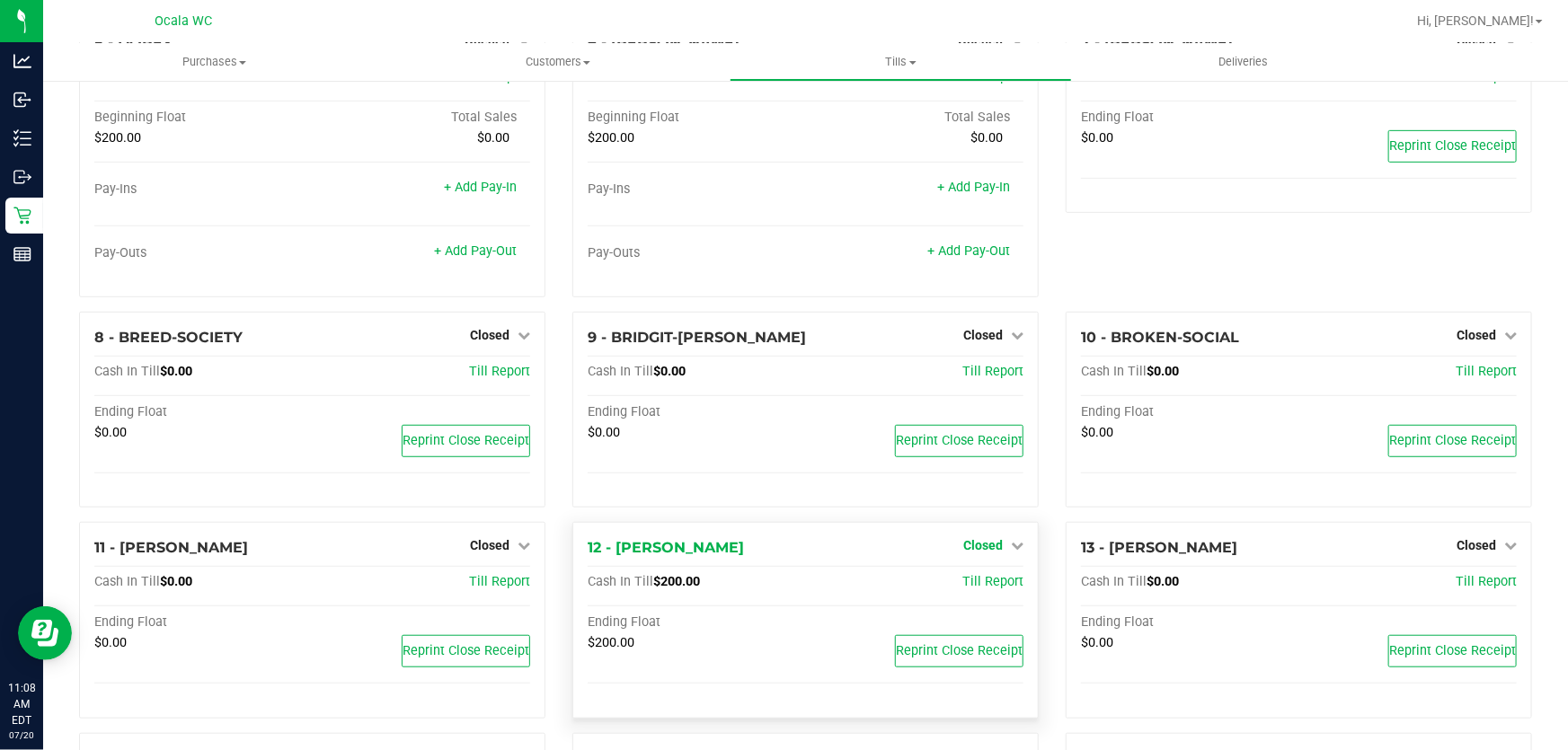 click on "Closed" at bounding box center (983, 545) 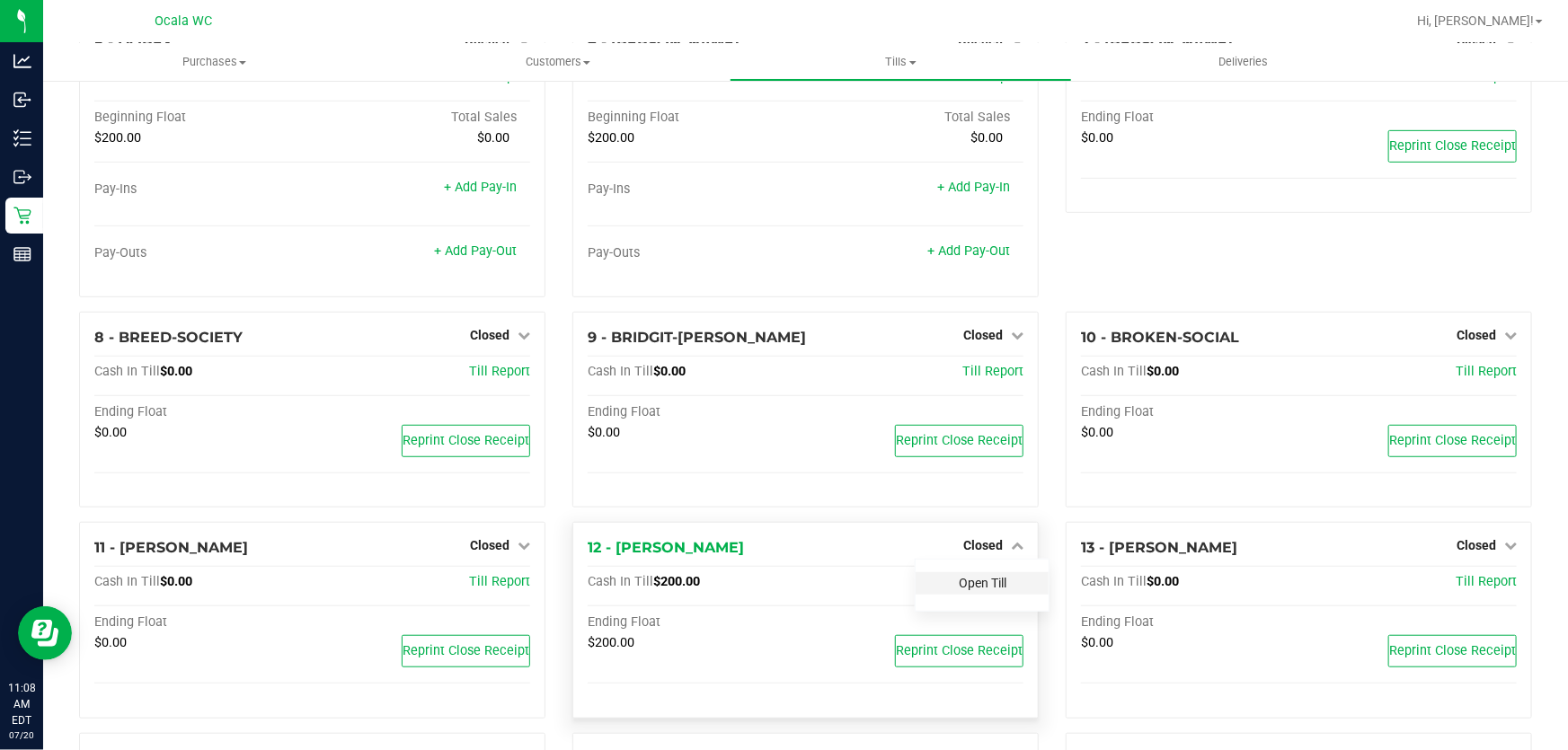 click on "Open Till" at bounding box center (982, 583) 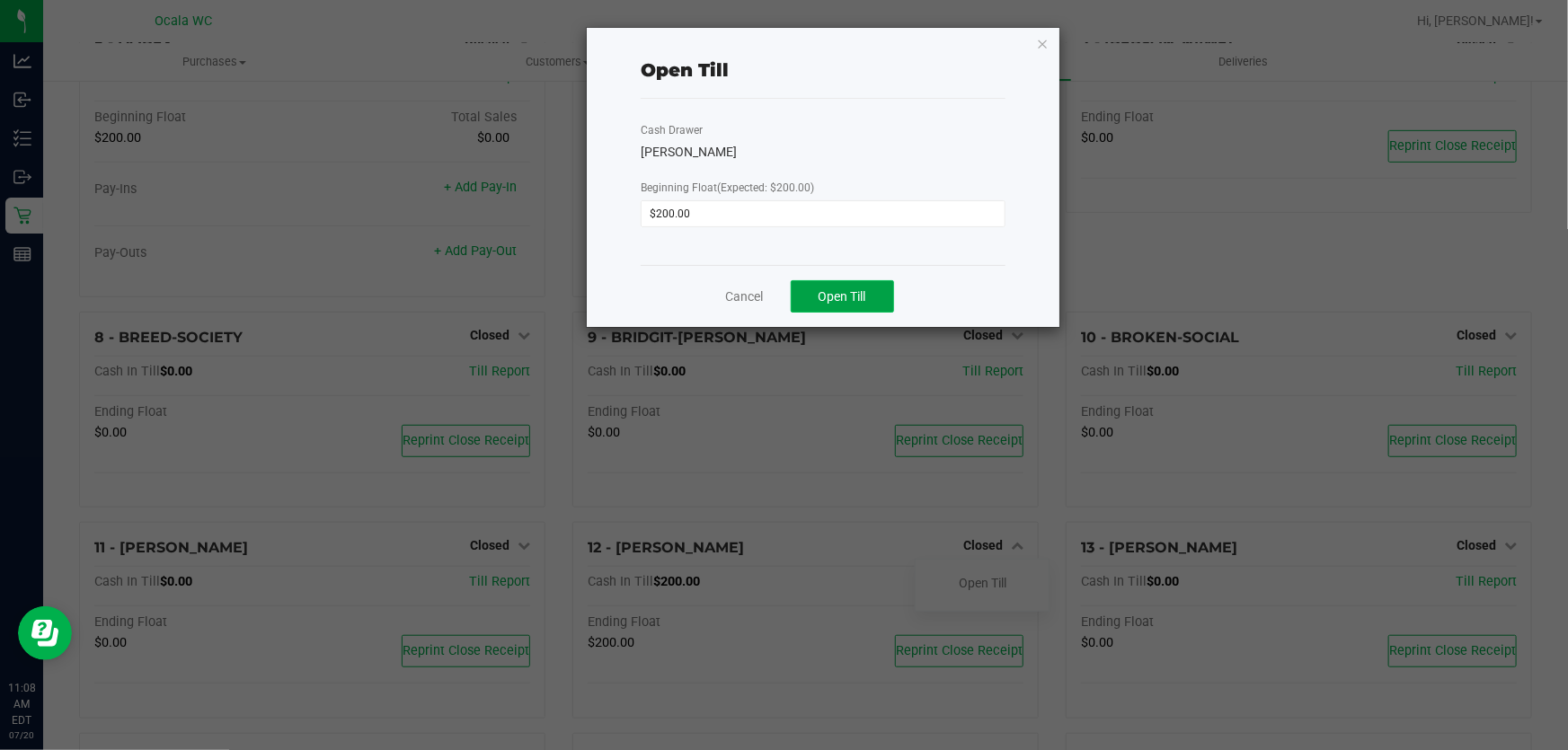 click on "Open Till" 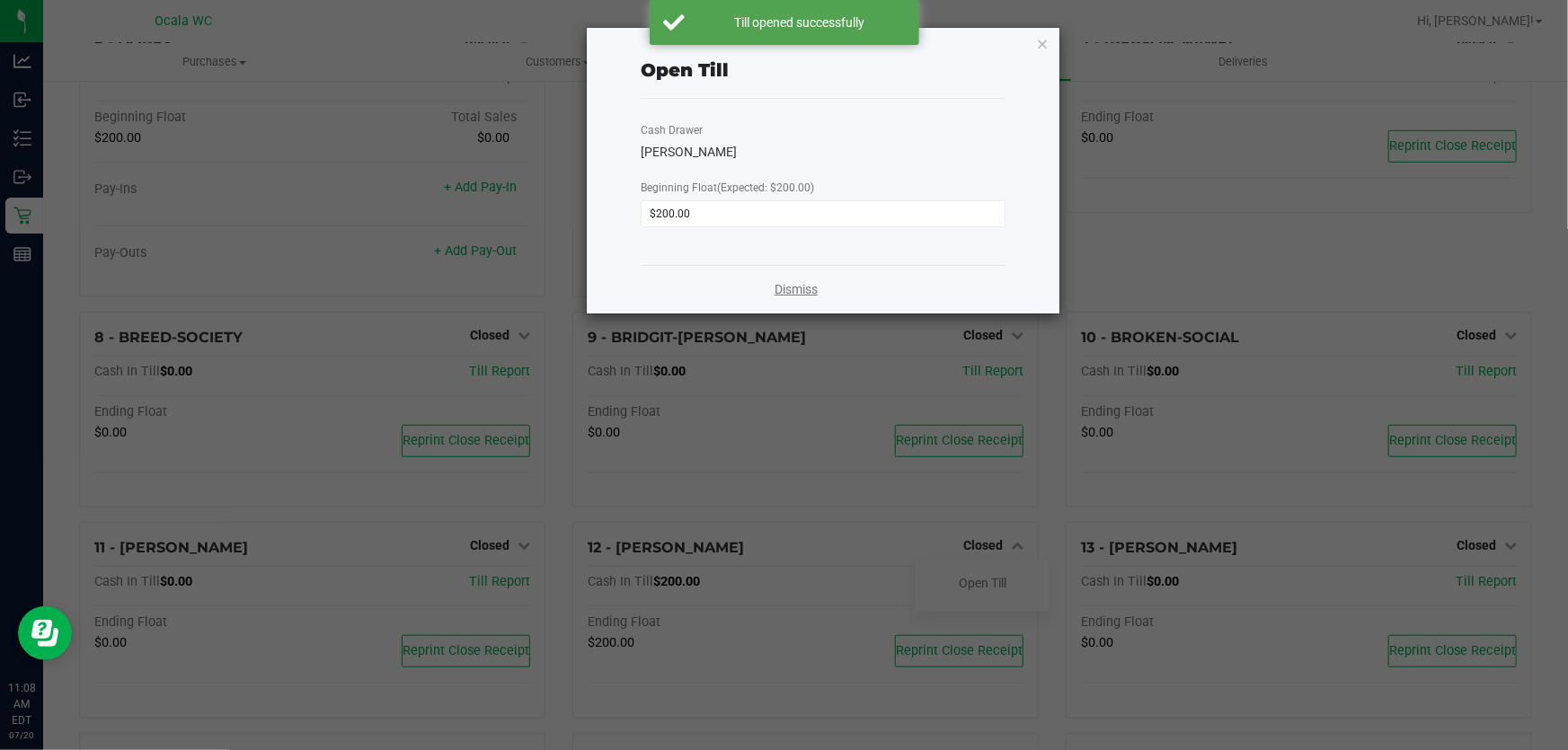 click on "Dismiss" 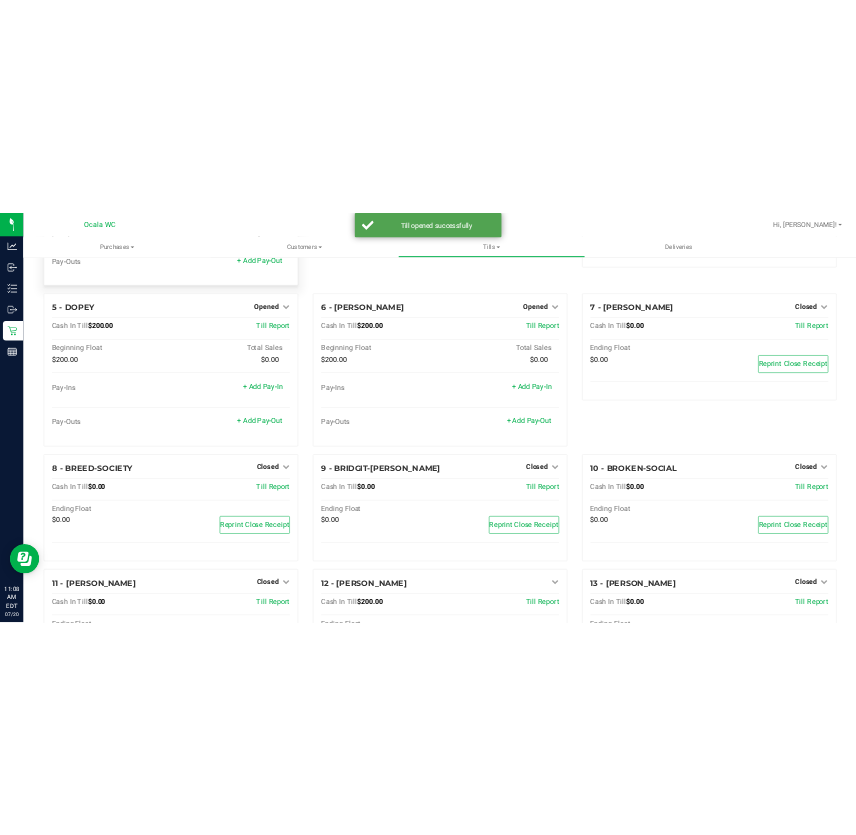 scroll, scrollTop: 0, scrollLeft: 0, axis: both 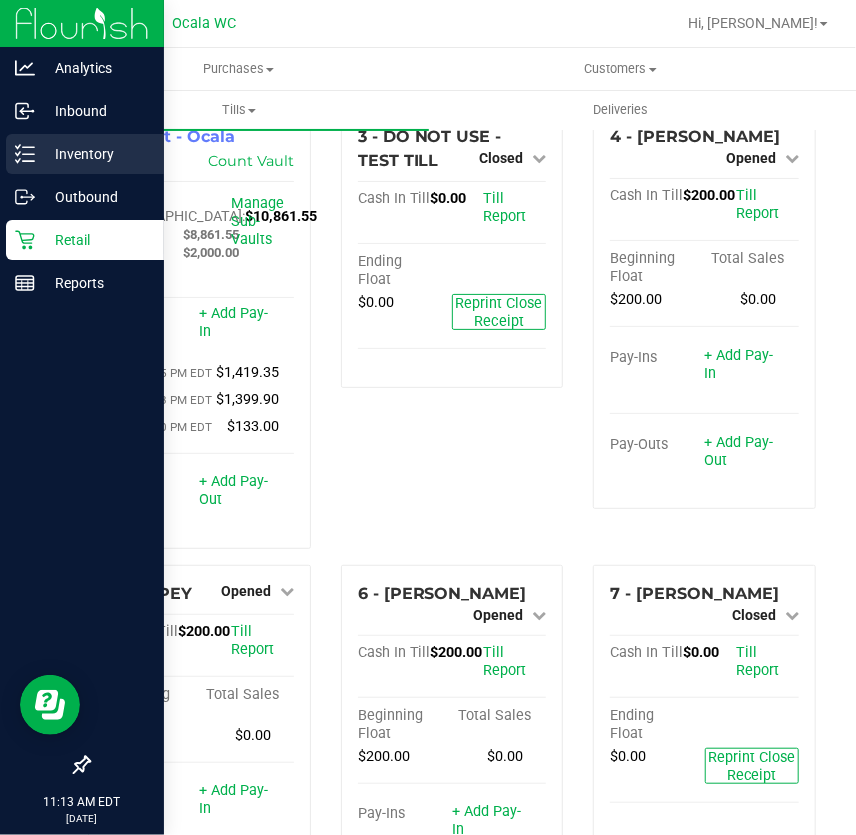 click 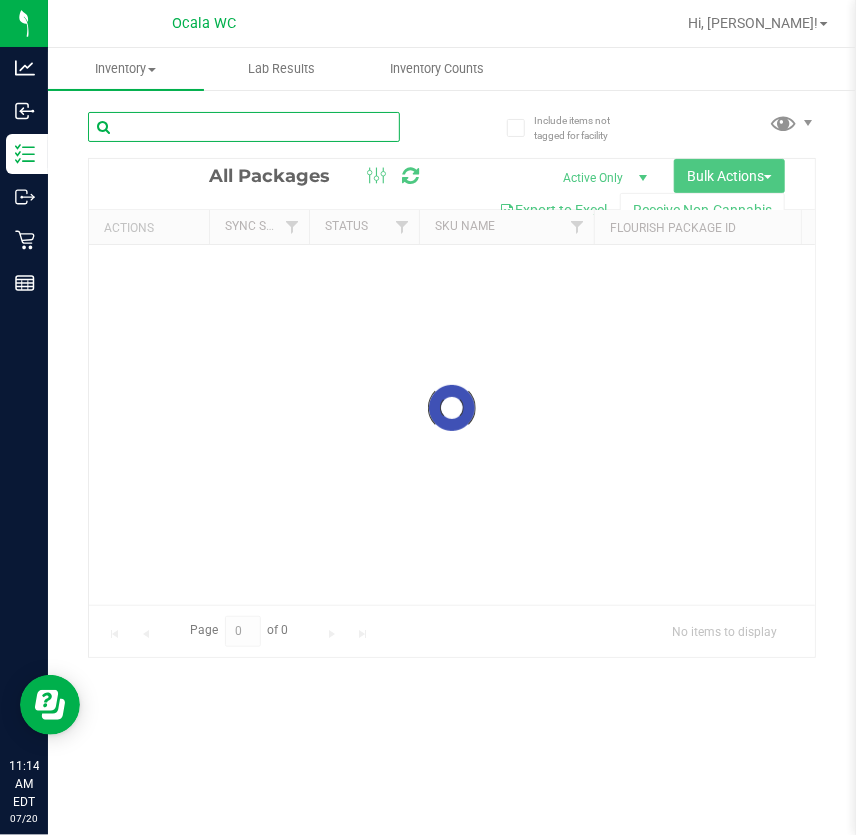 click at bounding box center [244, 127] 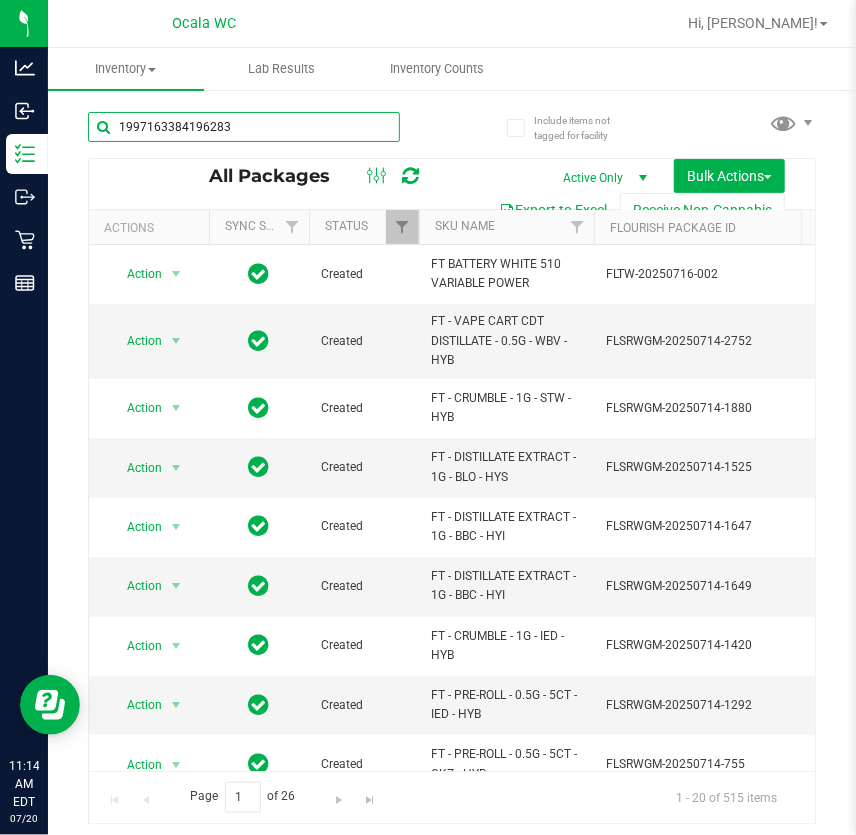 type on "1997163384196283" 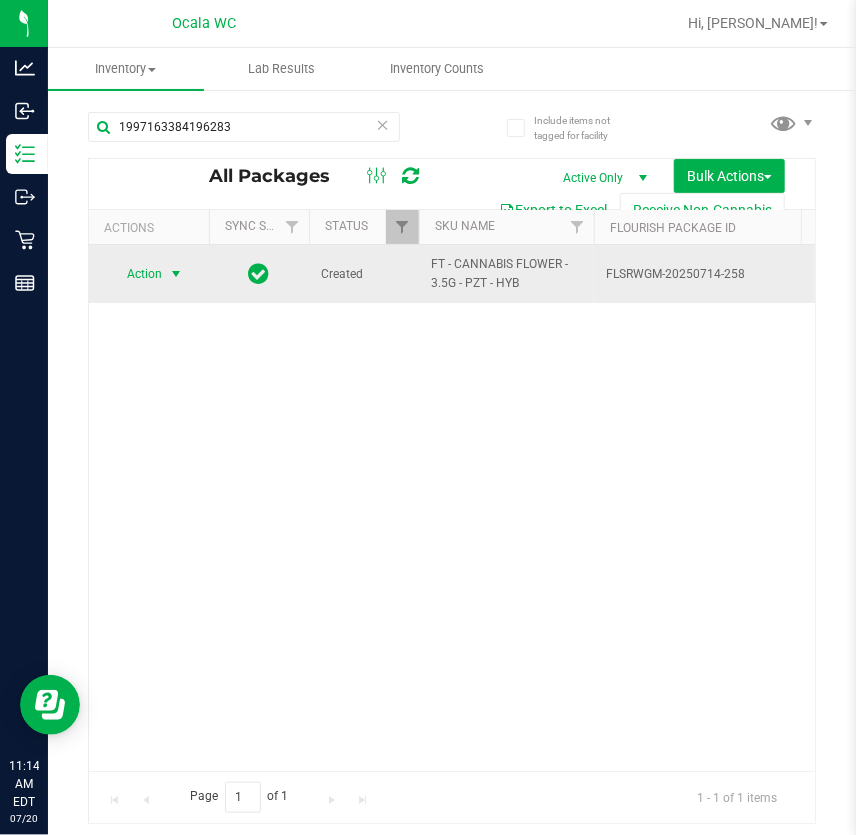 click at bounding box center [176, 274] 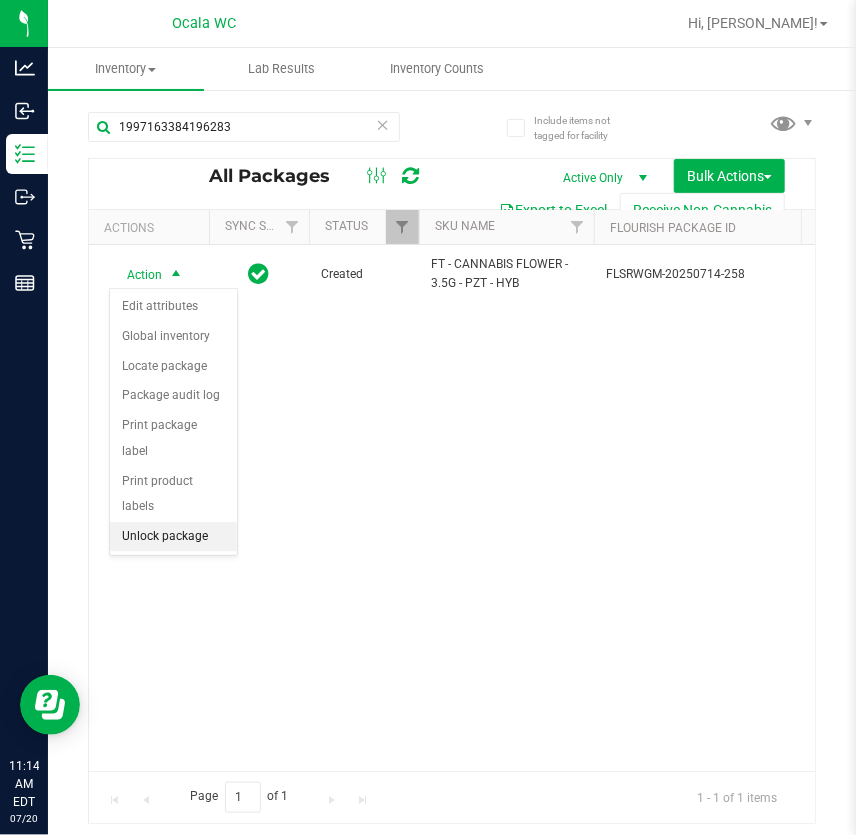 click on "Unlock package" at bounding box center (173, 537) 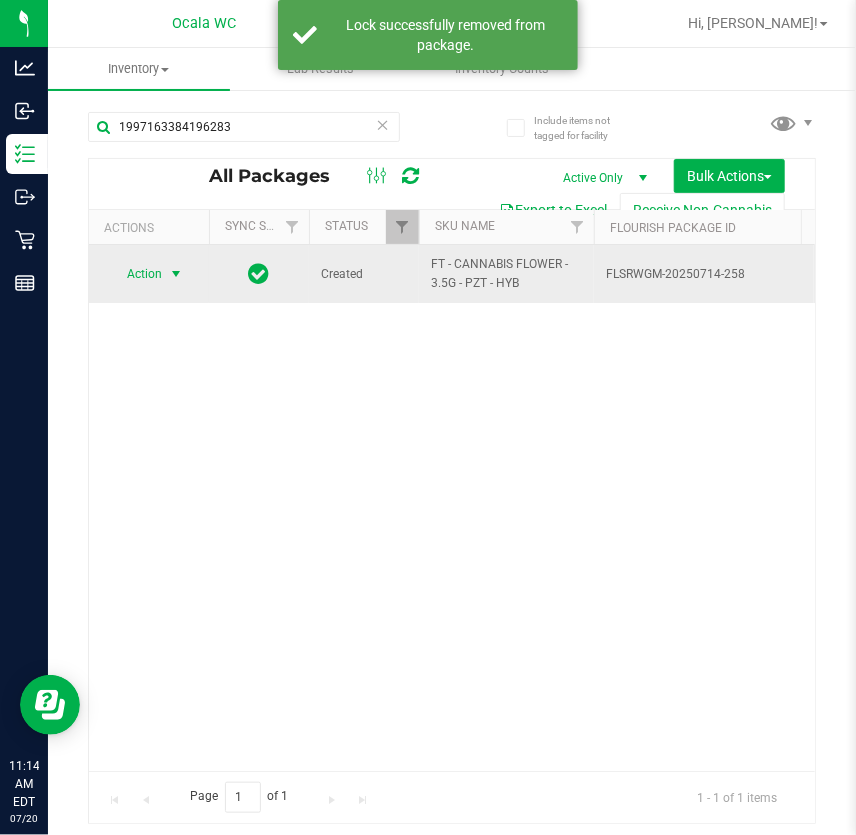 click at bounding box center [176, 274] 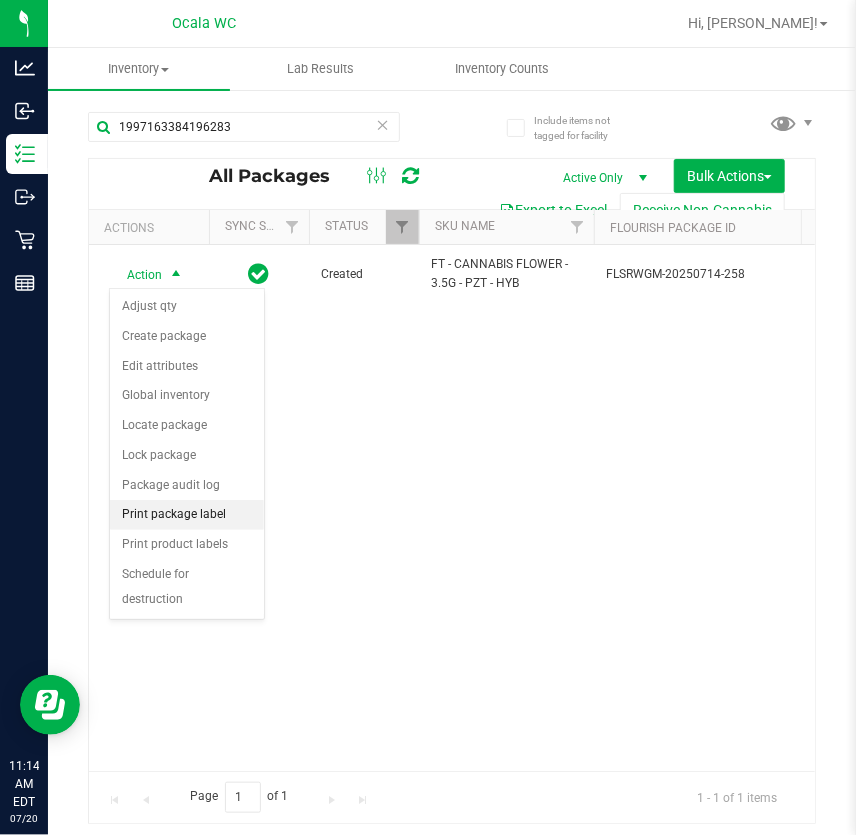 click on "Print package label" at bounding box center (187, 515) 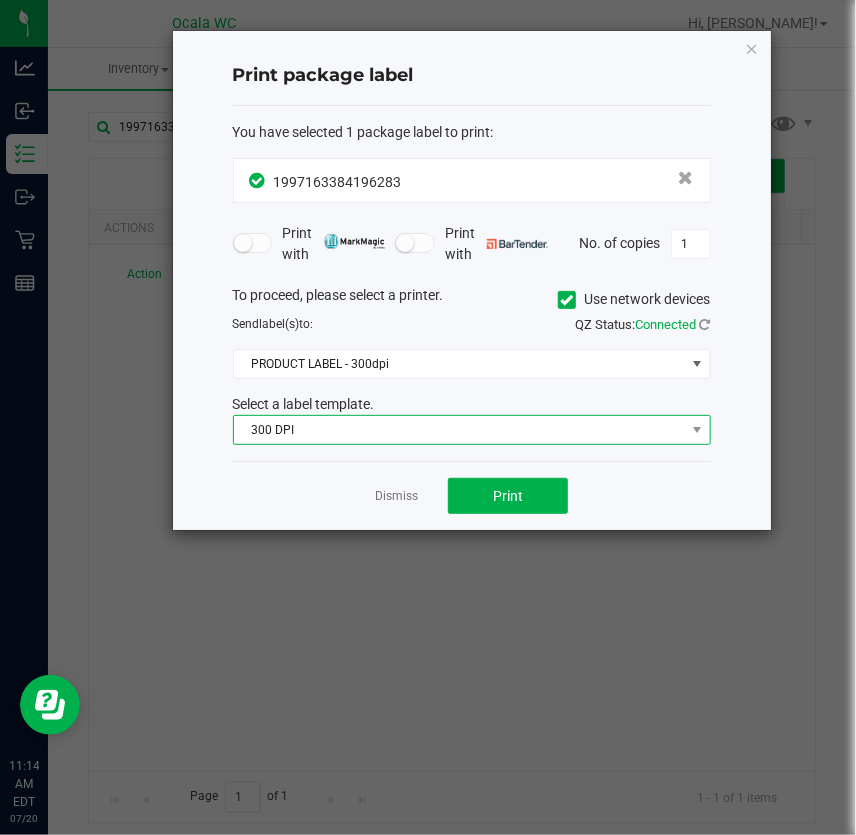 click on "300 DPI" at bounding box center (459, 430) 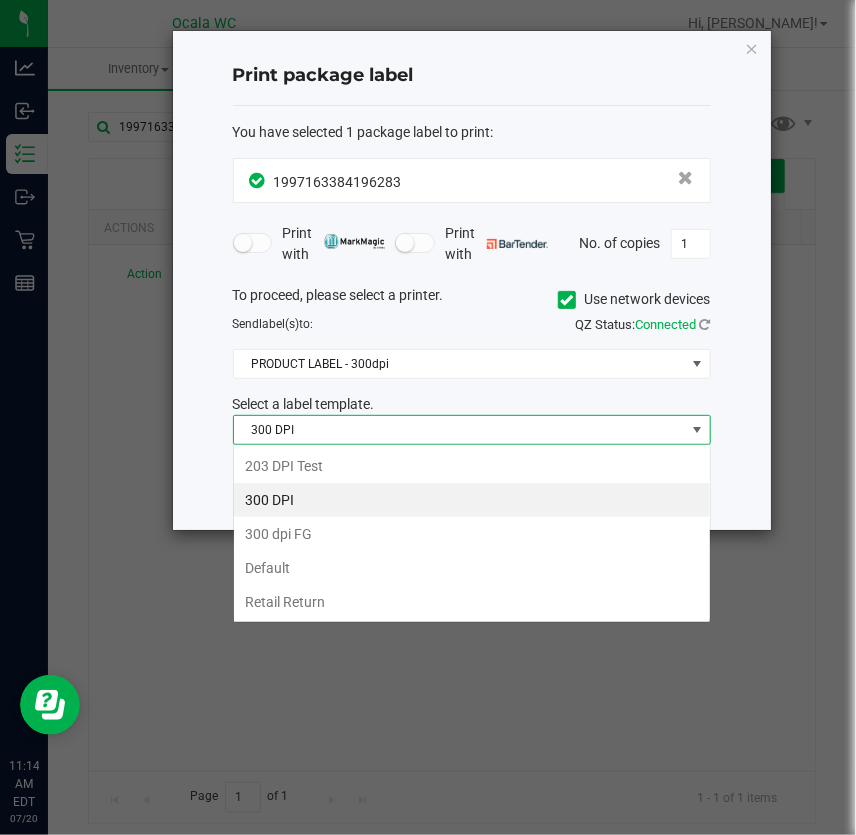 scroll, scrollTop: 99970, scrollLeft: 99521, axis: both 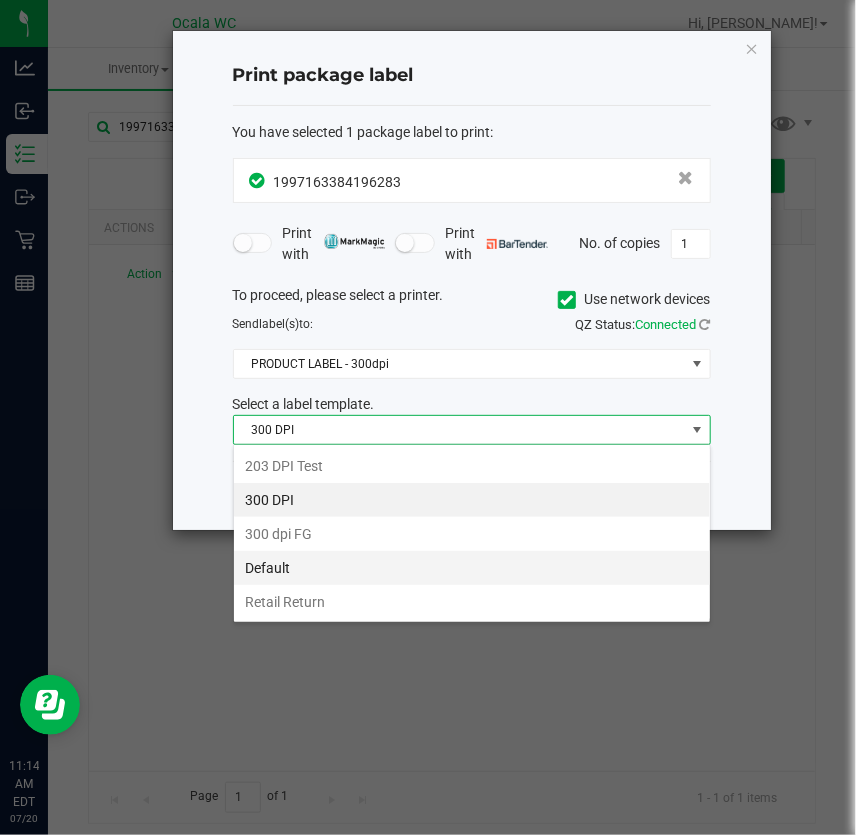 click on "Default" at bounding box center [472, 568] 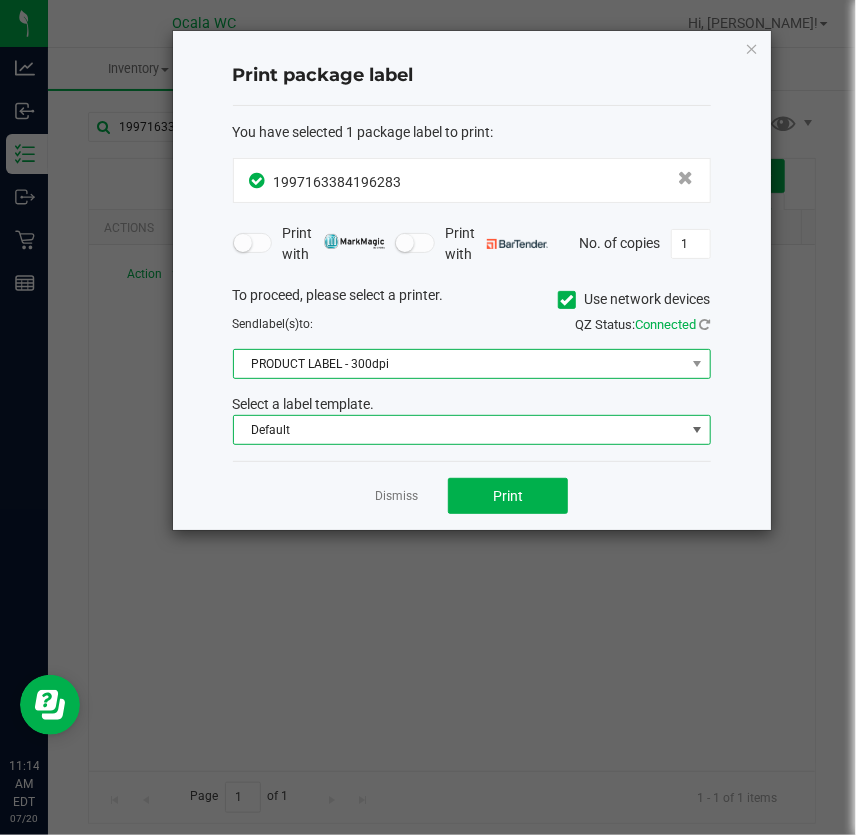 click on "PRODUCT LABEL - 300dpi" at bounding box center (459, 364) 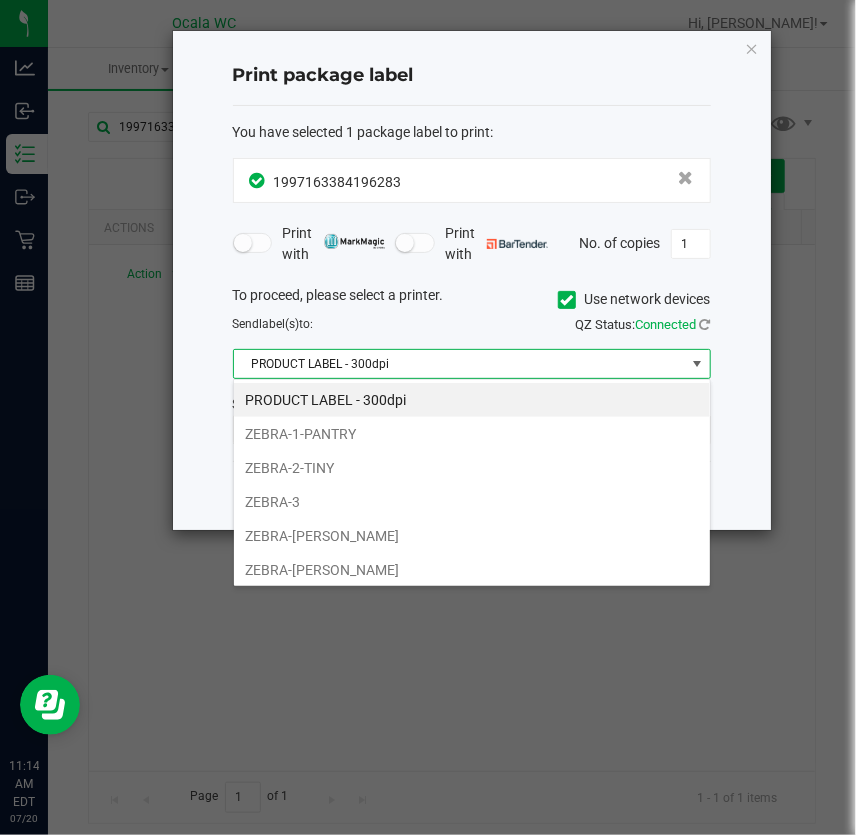 scroll, scrollTop: 99970, scrollLeft: 99521, axis: both 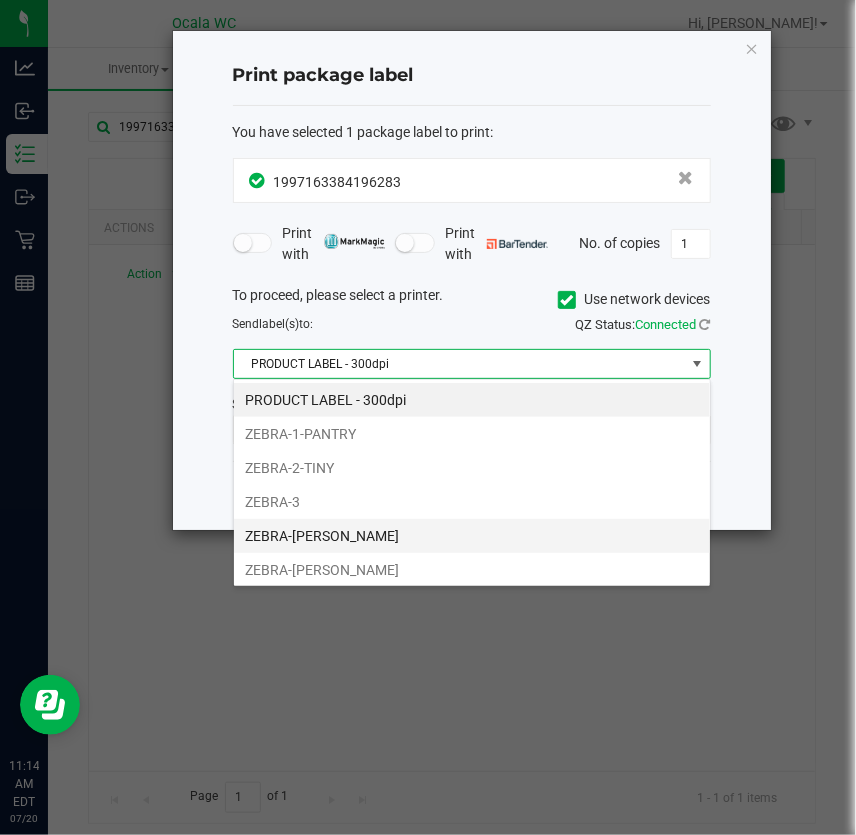 click on "ZEBRA-[PERSON_NAME]" at bounding box center [472, 536] 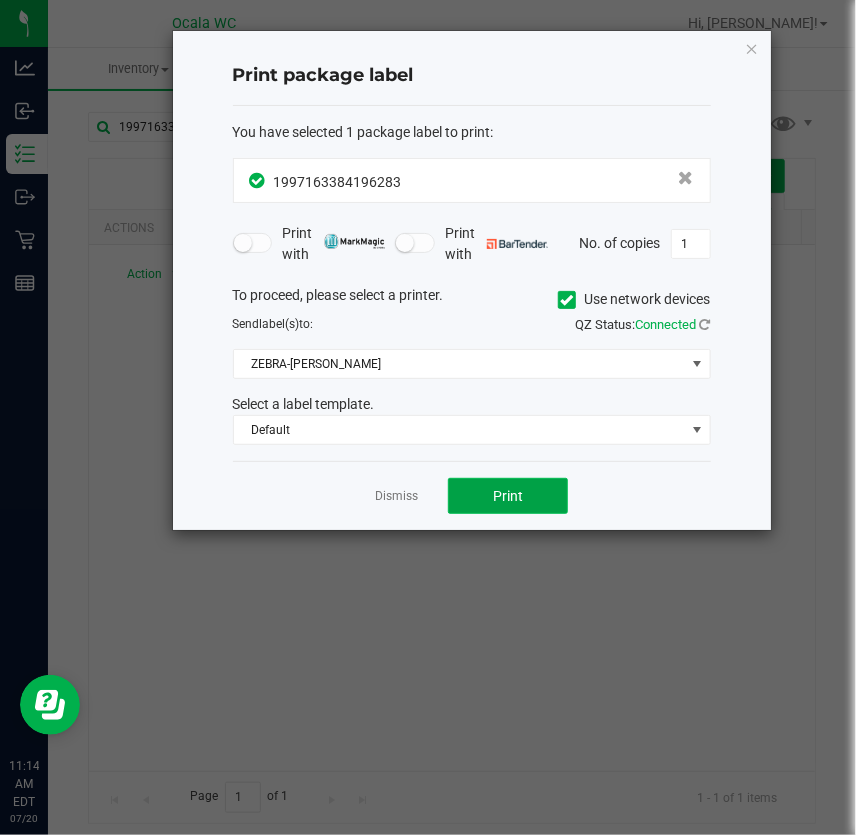 click on "Print" 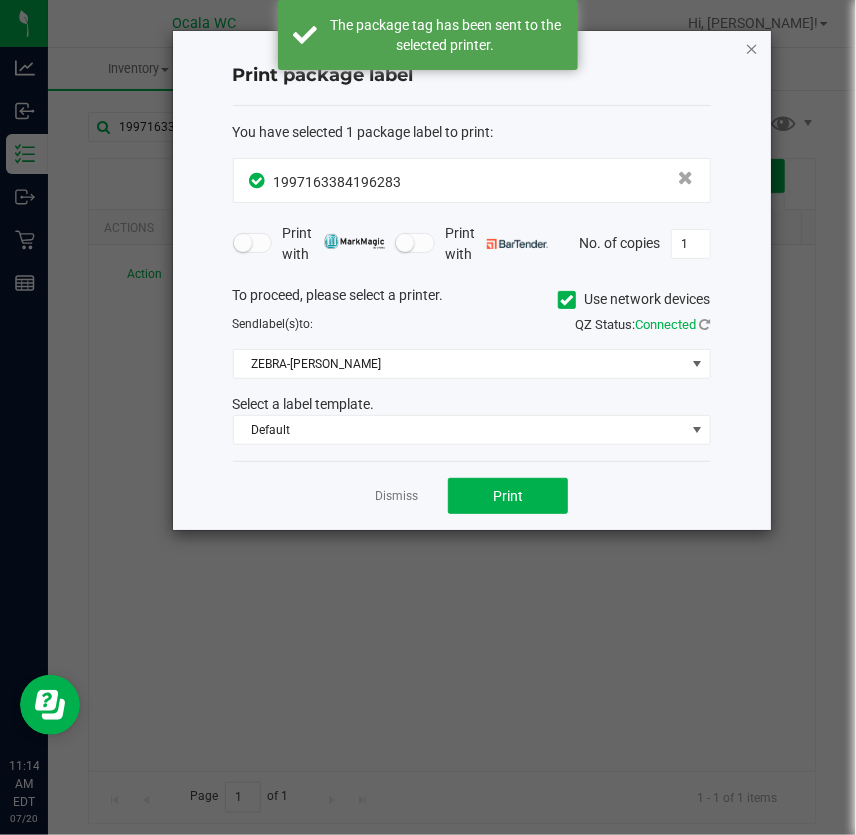 click 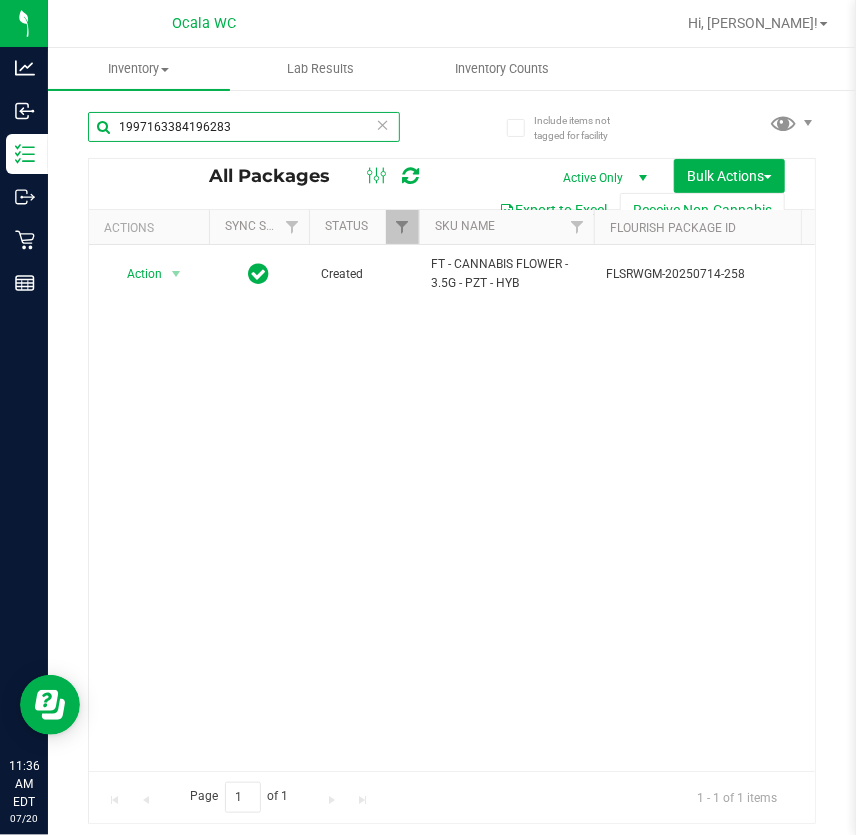drag, startPoint x: 281, startPoint y: 125, endPoint x: -677, endPoint y: 79, distance: 959.10376 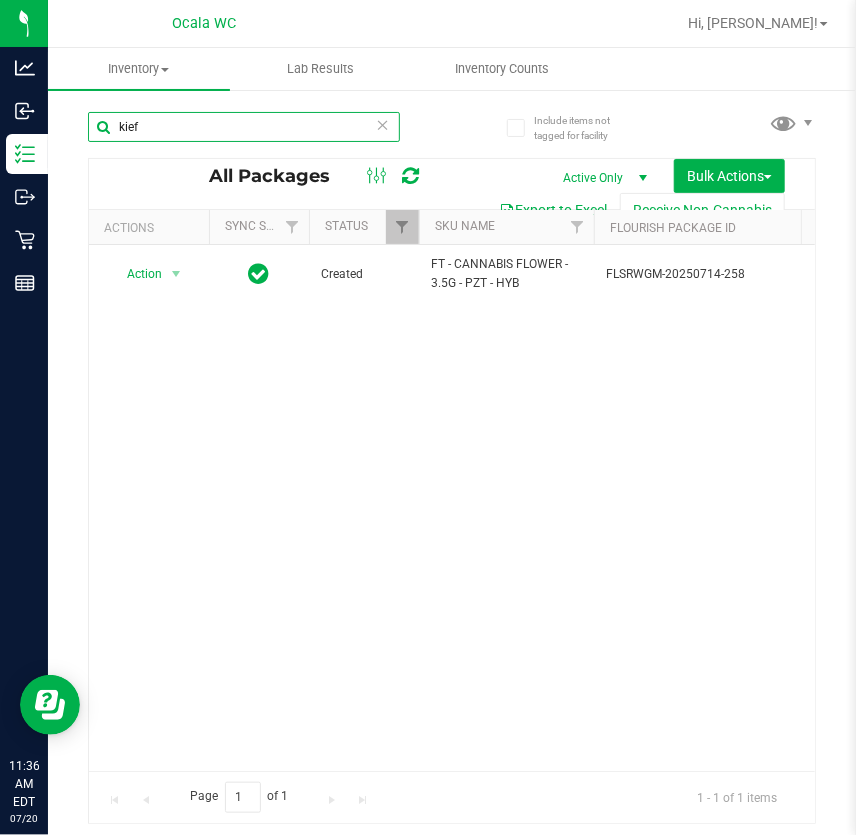type on "kief" 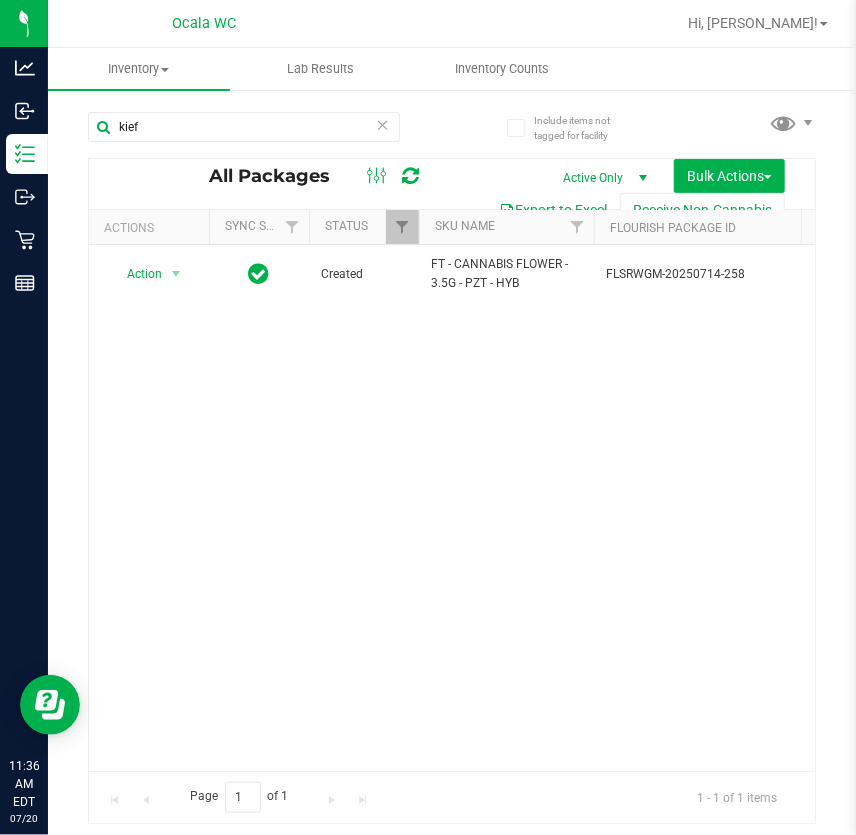 click on "Action Action Adjust qty Create package Edit attributes Global inventory Locate package Lock package Package audit log Print package label Print product labels Schedule for destruction
Created
FT - CANNABIS FLOWER - 3.5G - PZT - HYB
FLSRWGM-20250714-258
1997163384196283
W-JUL25PZT01-0708
00001525
29.2000
20
FLO-BUD-FT-CAN-PZT
Pine Zap F2
FT 3.5g Cannabis Flower Pine Zap F2 (Hybrid)
20
Whole Flower
$50.00000" at bounding box center (452, 508) 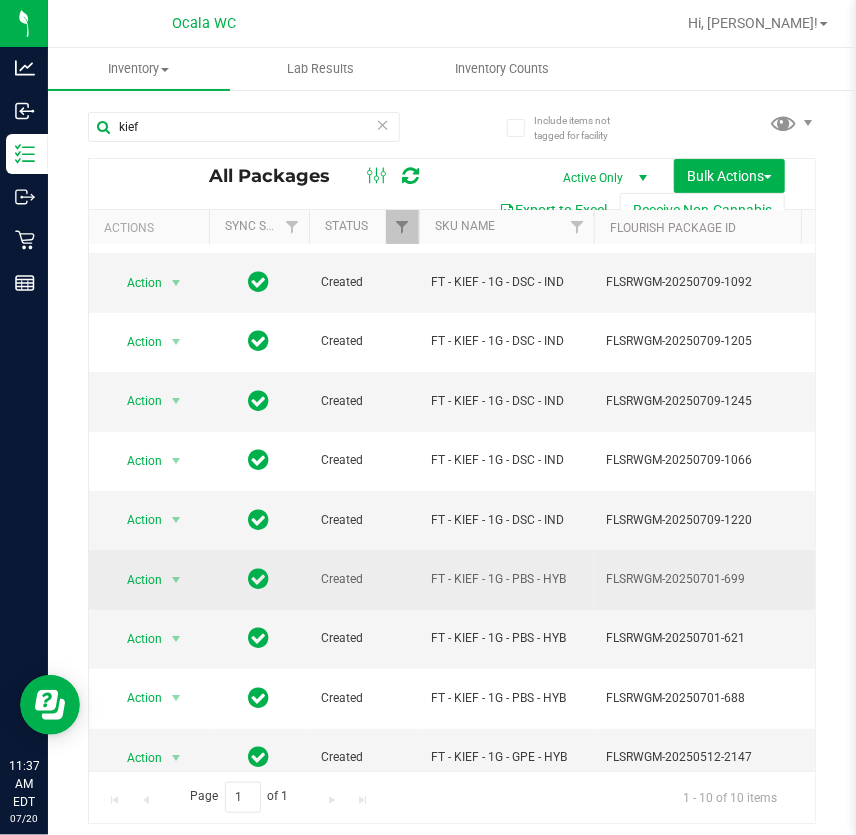 scroll, scrollTop: 80, scrollLeft: 0, axis: vertical 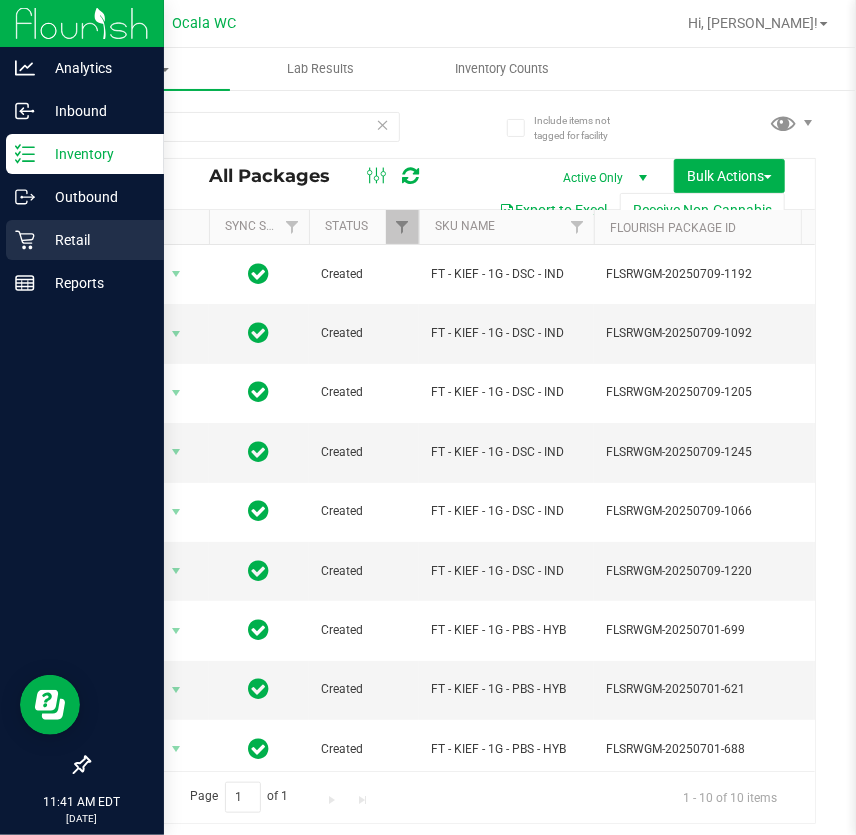 click on "Retail" at bounding box center [95, 240] 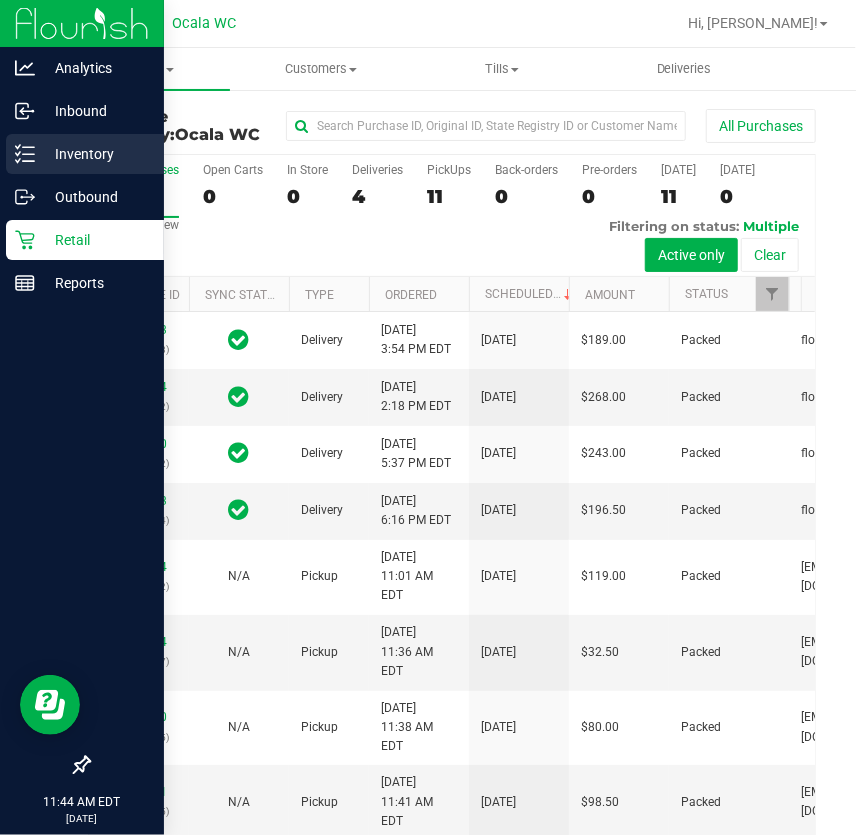 click on "Inventory" at bounding box center [95, 154] 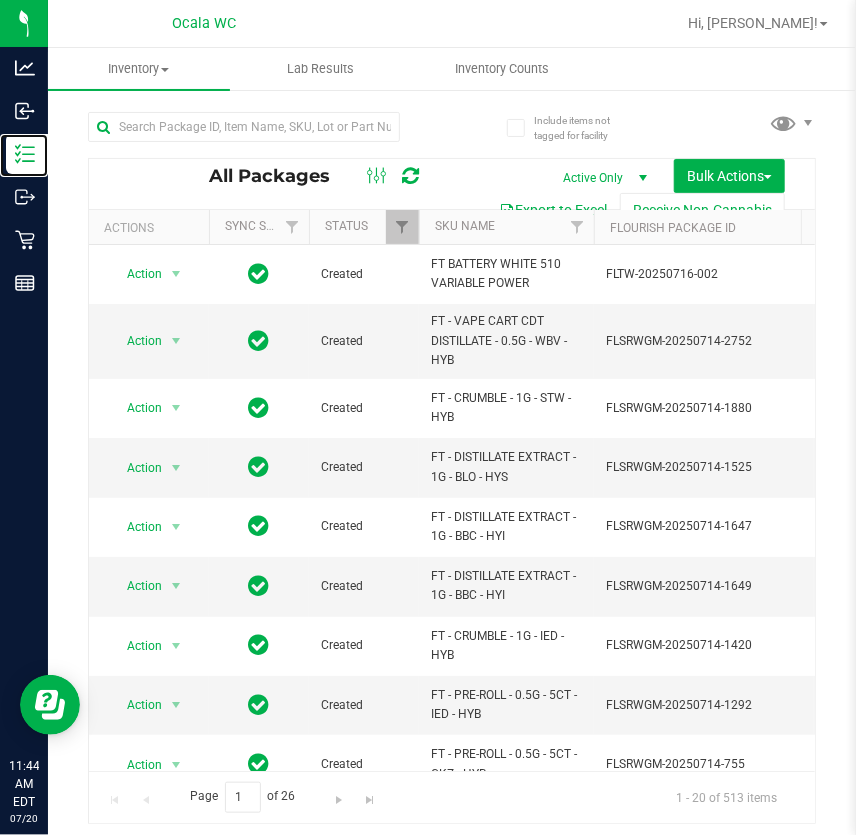 click on "Inventory" at bounding box center (24, 155) 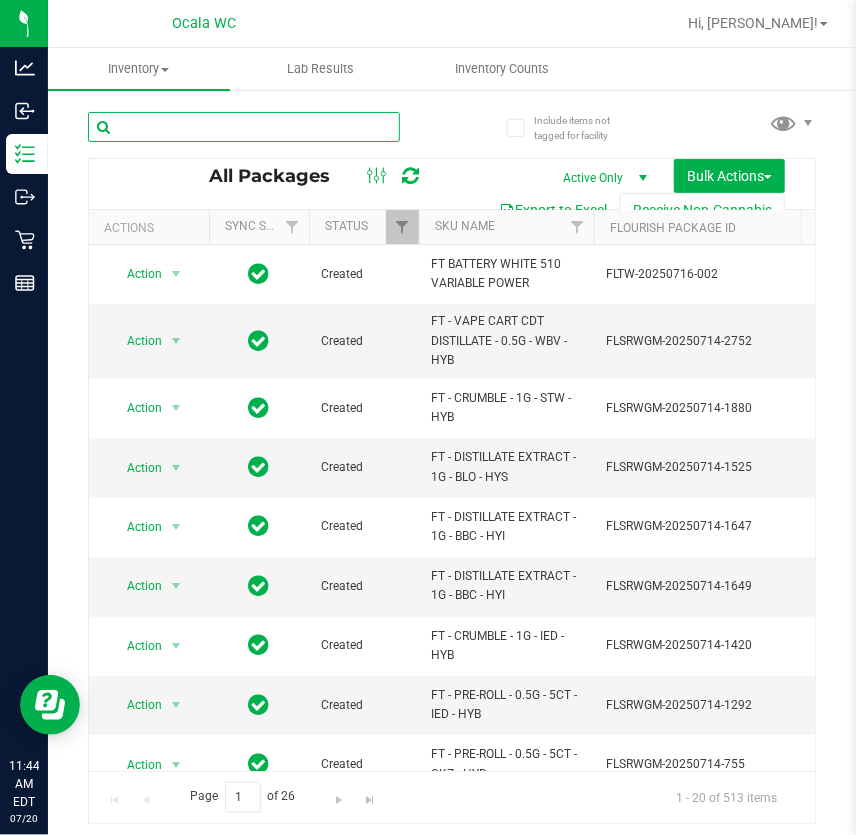 click at bounding box center [244, 127] 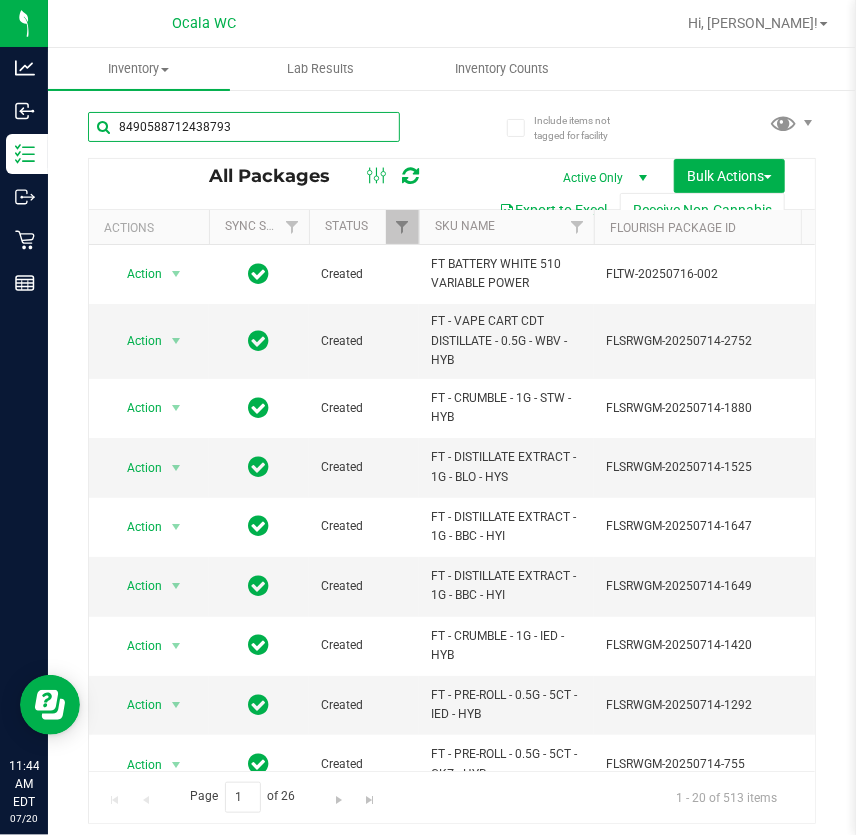 type on "8490588712438793" 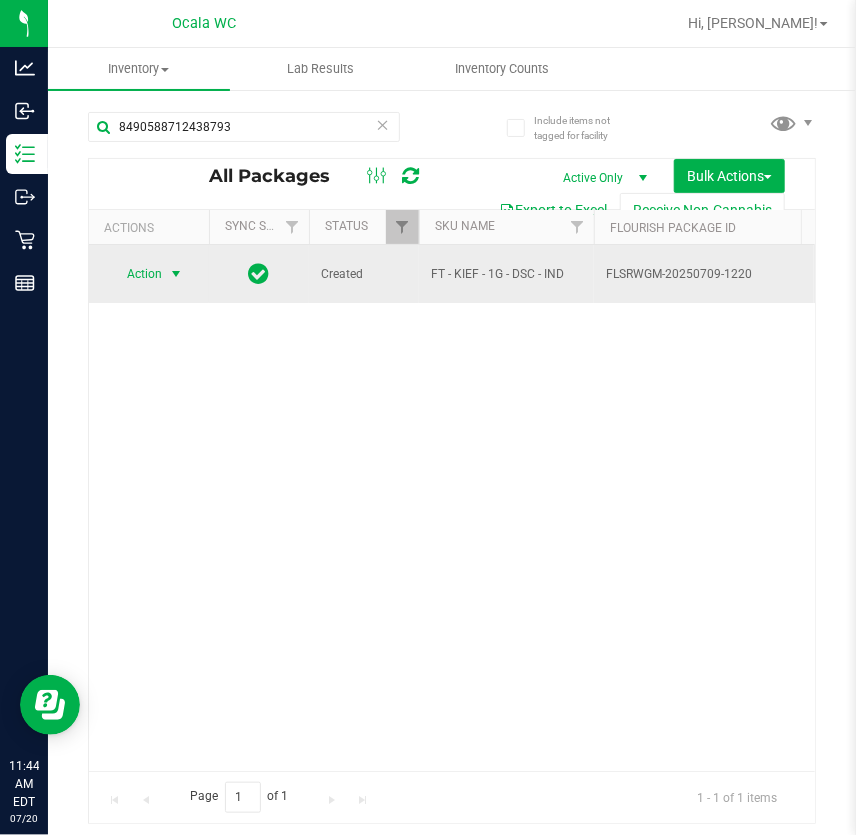 click at bounding box center [176, 274] 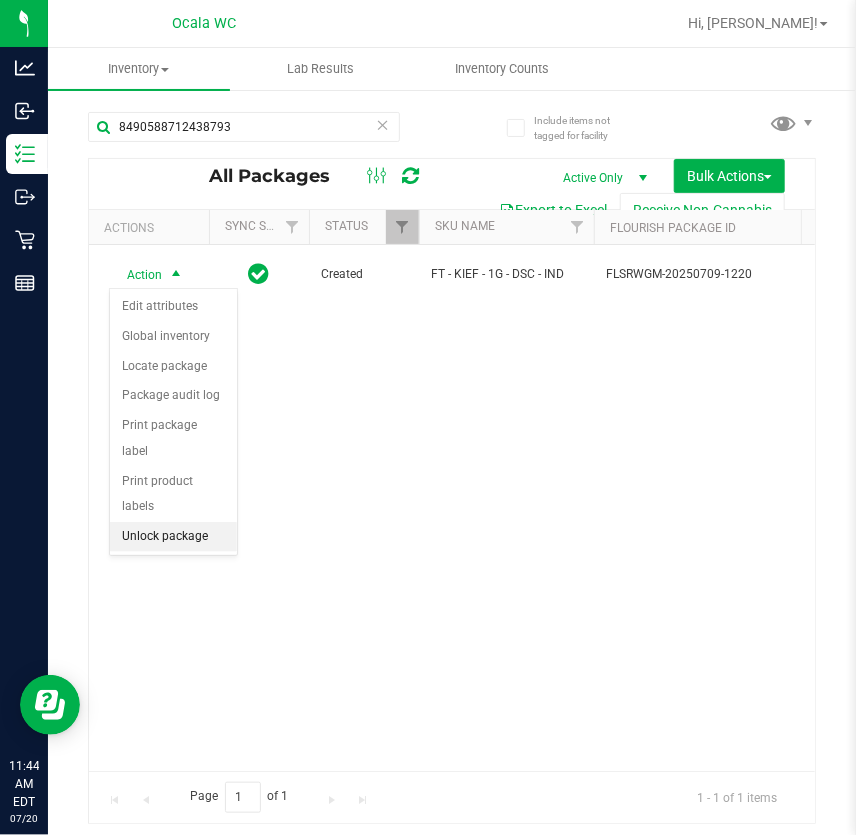 click on "Unlock package" at bounding box center (173, 537) 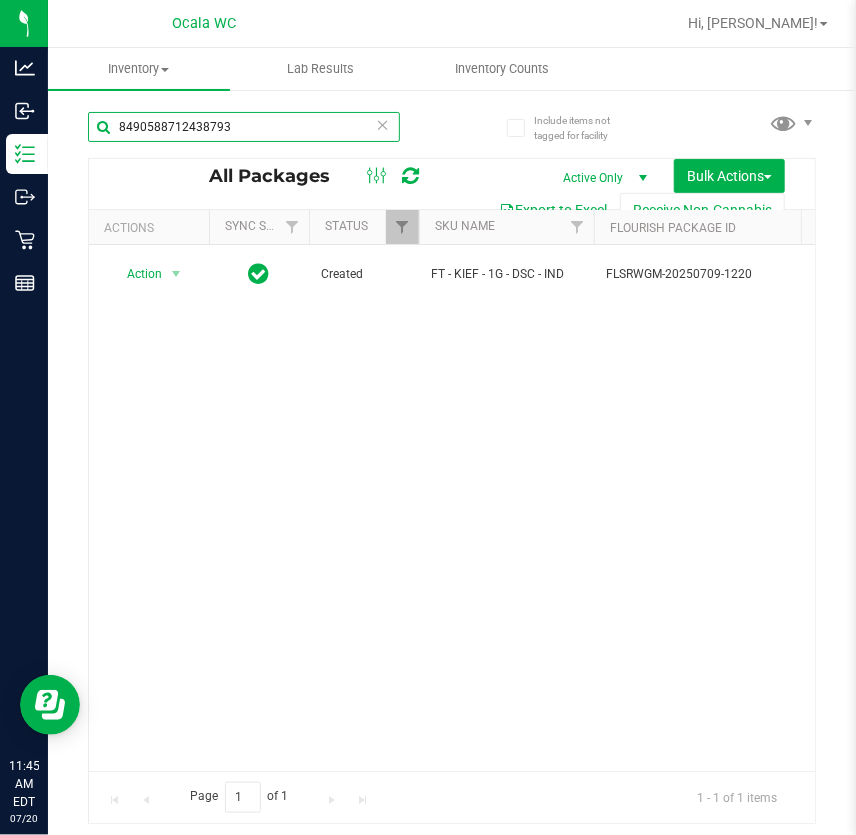 drag, startPoint x: 219, startPoint y: 129, endPoint x: 200, endPoint y: 129, distance: 19 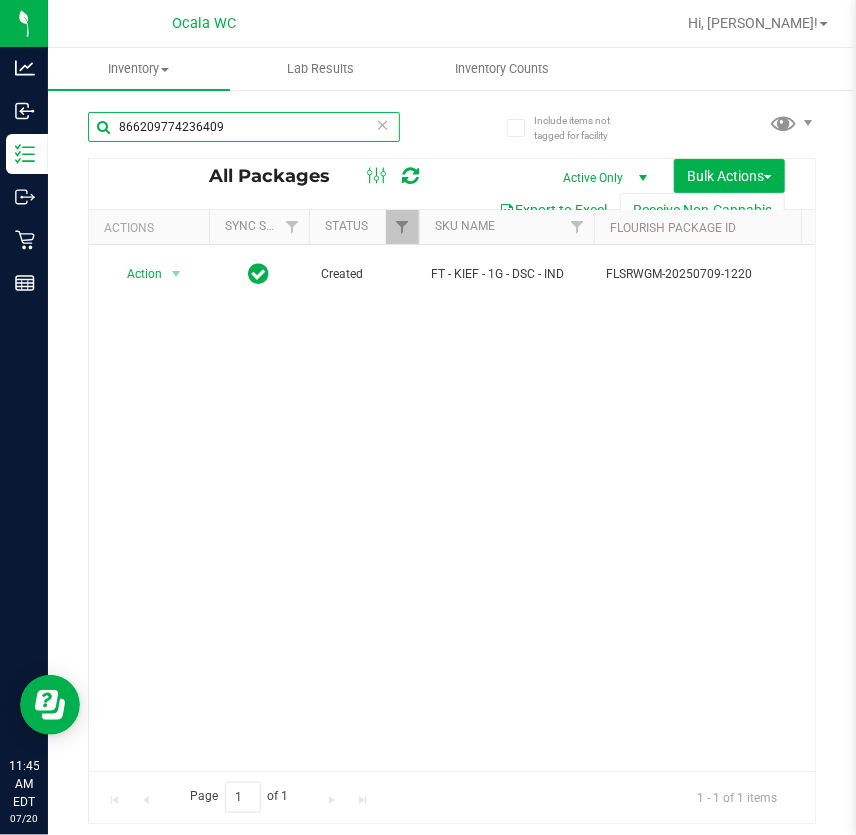 type on "8662097742364092" 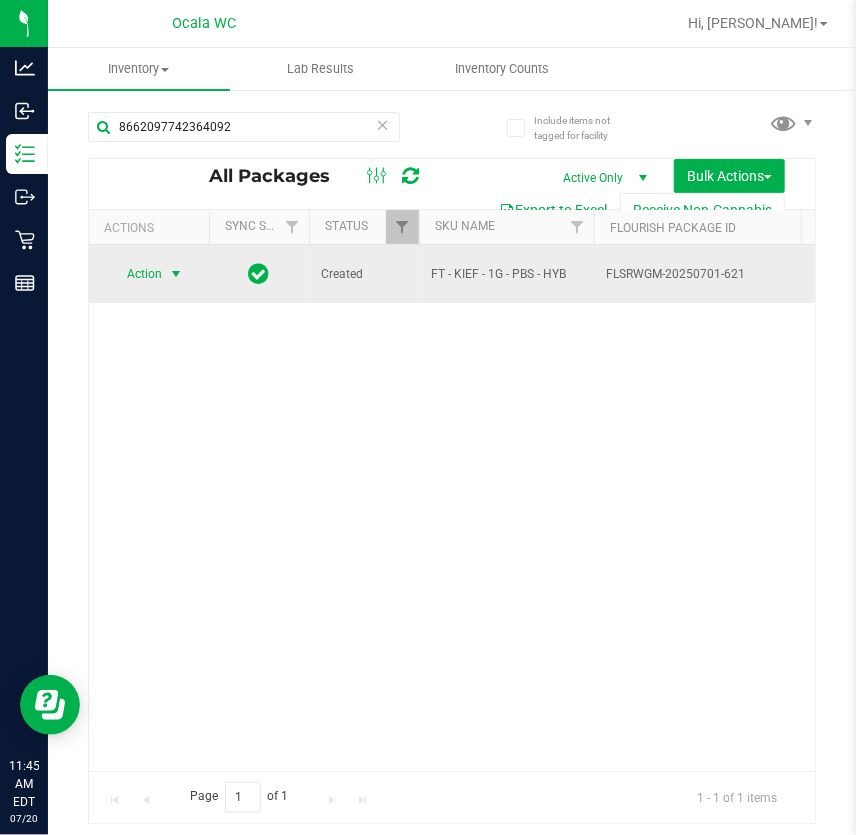 click at bounding box center [176, 274] 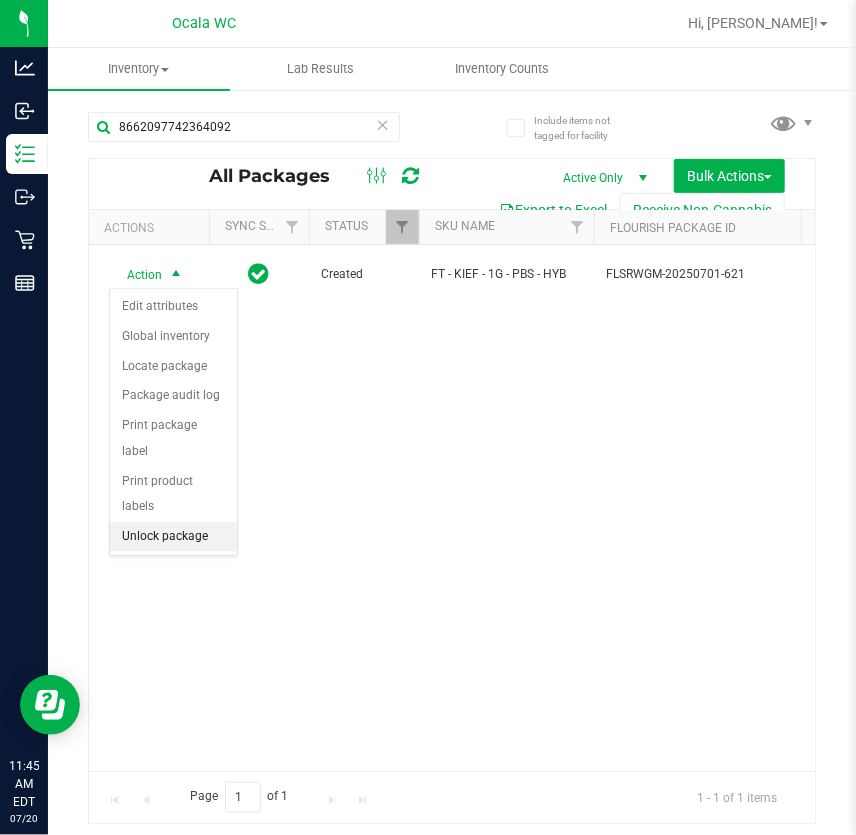 click on "Unlock package" at bounding box center [173, 537] 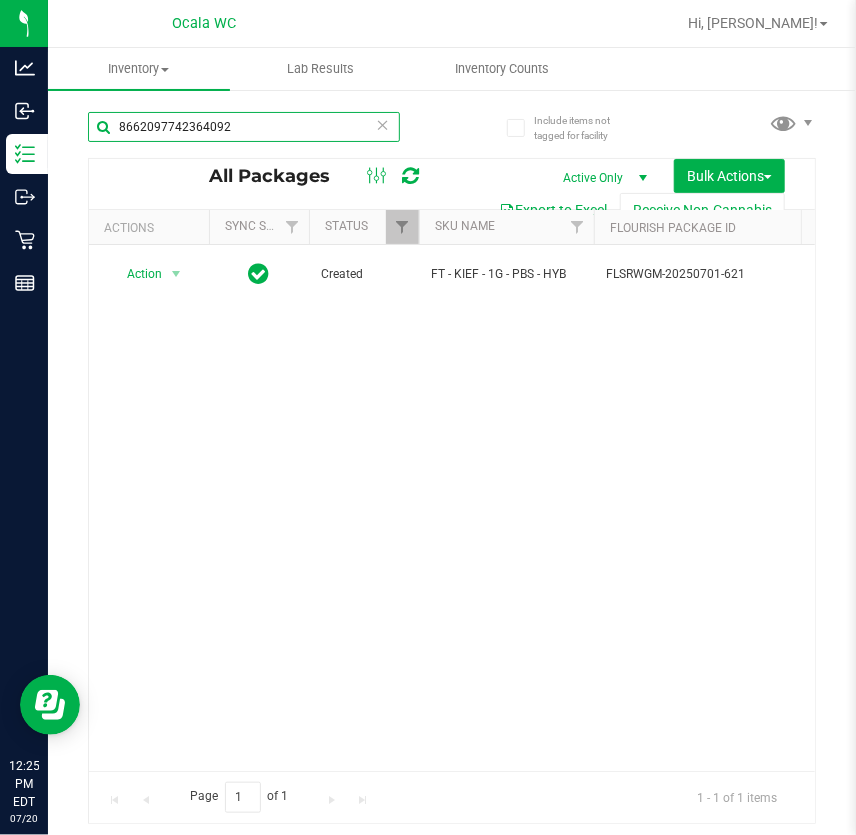 drag, startPoint x: 249, startPoint y: 111, endPoint x: -218, endPoint y: 50, distance: 470.9671 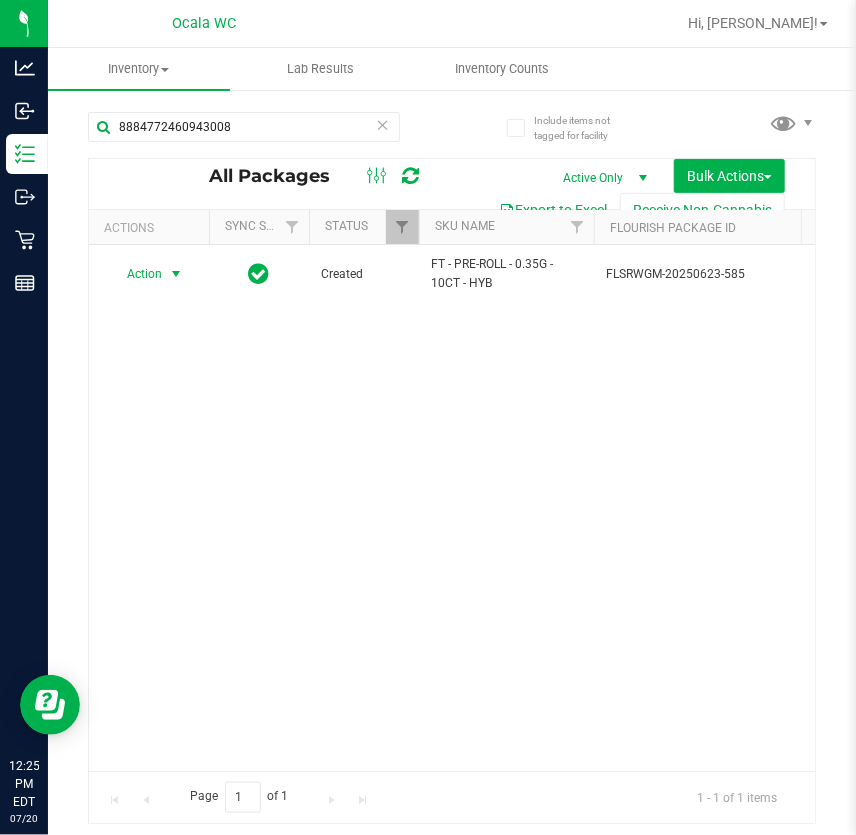 click on "Action" at bounding box center (136, 274) 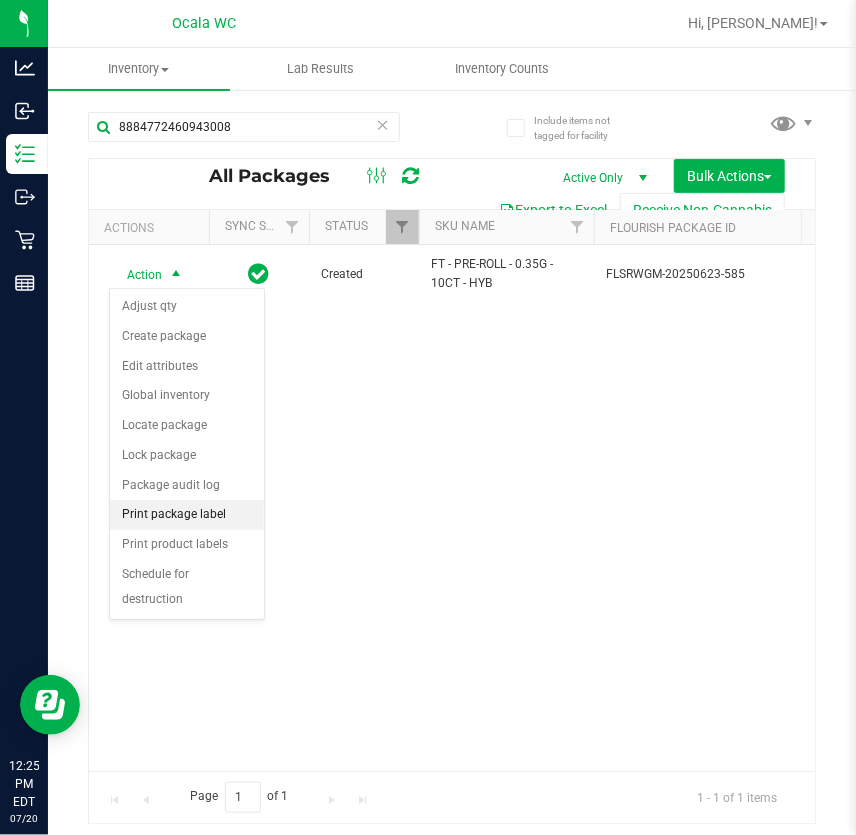 click on "Print package label" at bounding box center (187, 515) 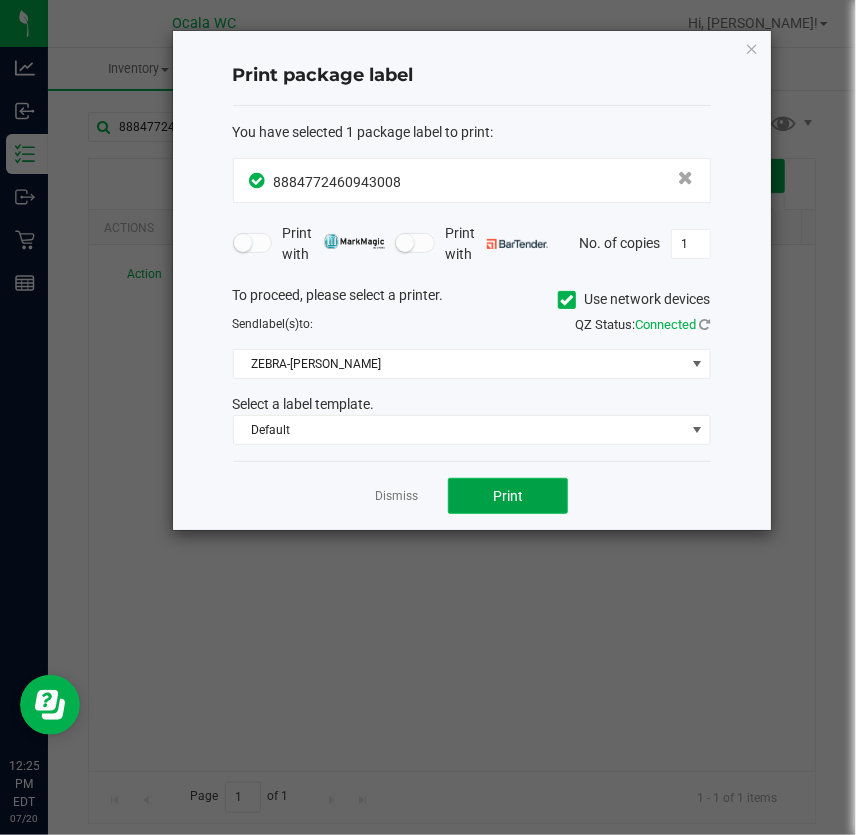 click on "Print" 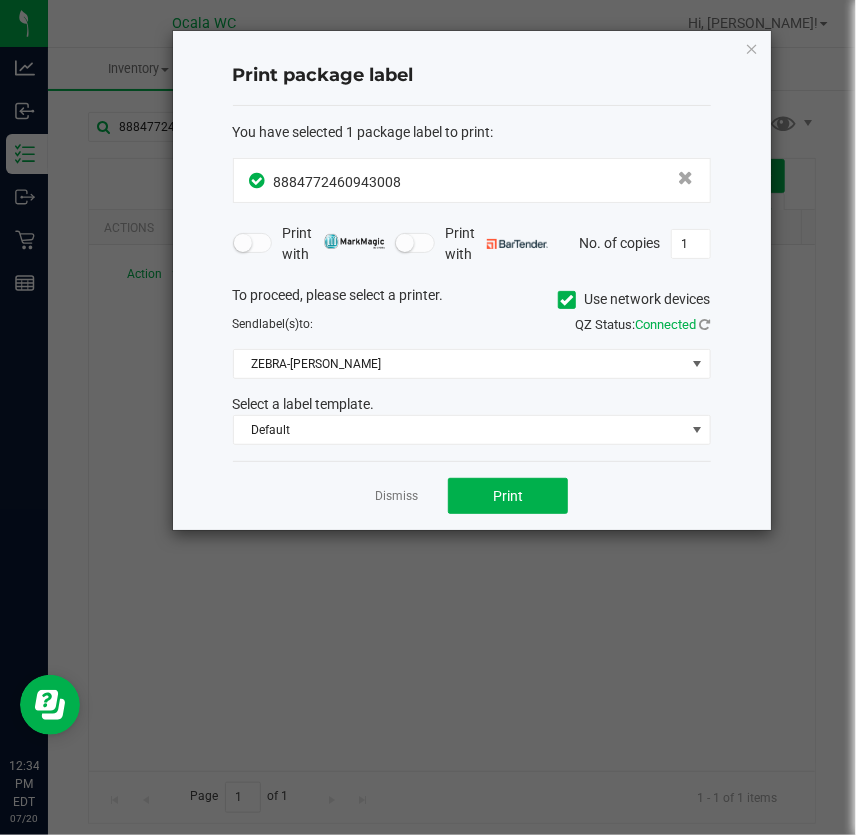 click on "Print package label  You have selected 1 package label to print  :
8884772460943008  Print with   Print with   No. of copies  1  To proceed, please select a printer.   Use network devices  Send  label(s)  to:  QZ Status:   Connected  ZEBRA-[PERSON_NAME]  Select a label template.  Default  Dismiss   Print" 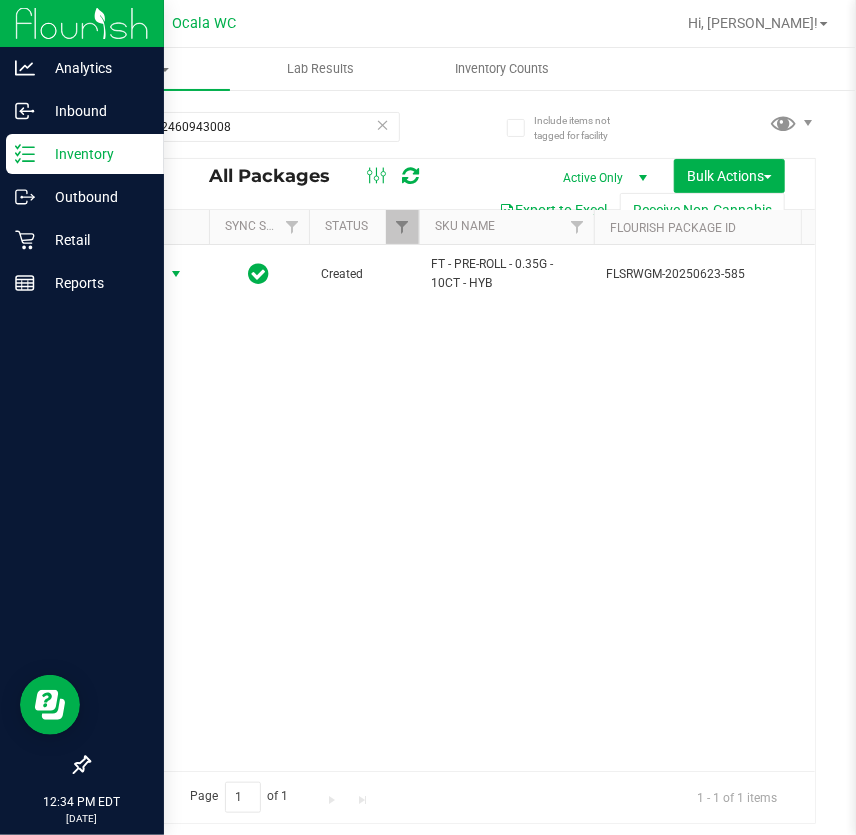 click on "Inventory" at bounding box center (85, 154) 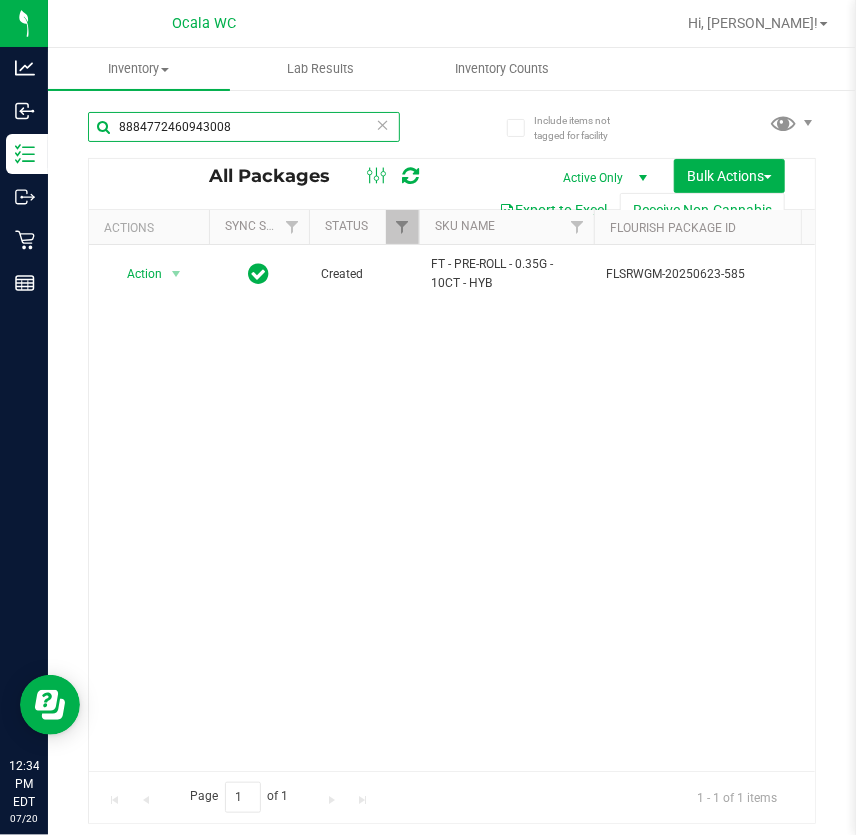 drag, startPoint x: 258, startPoint y: 131, endPoint x: -323, endPoint y: 146, distance: 581.1936 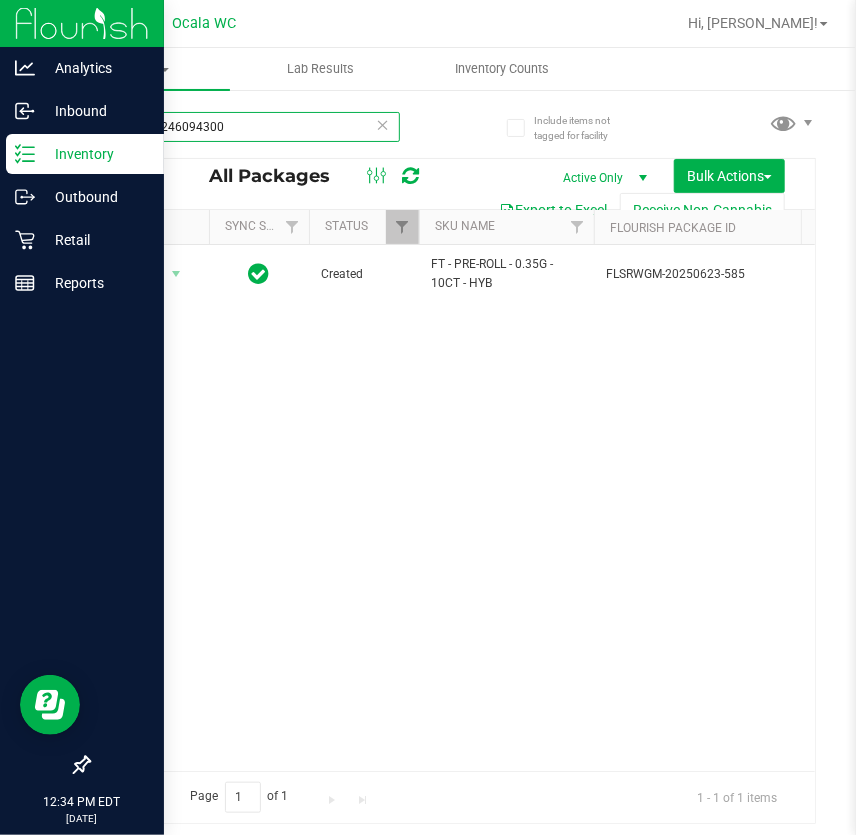 type on "8884772460943008" 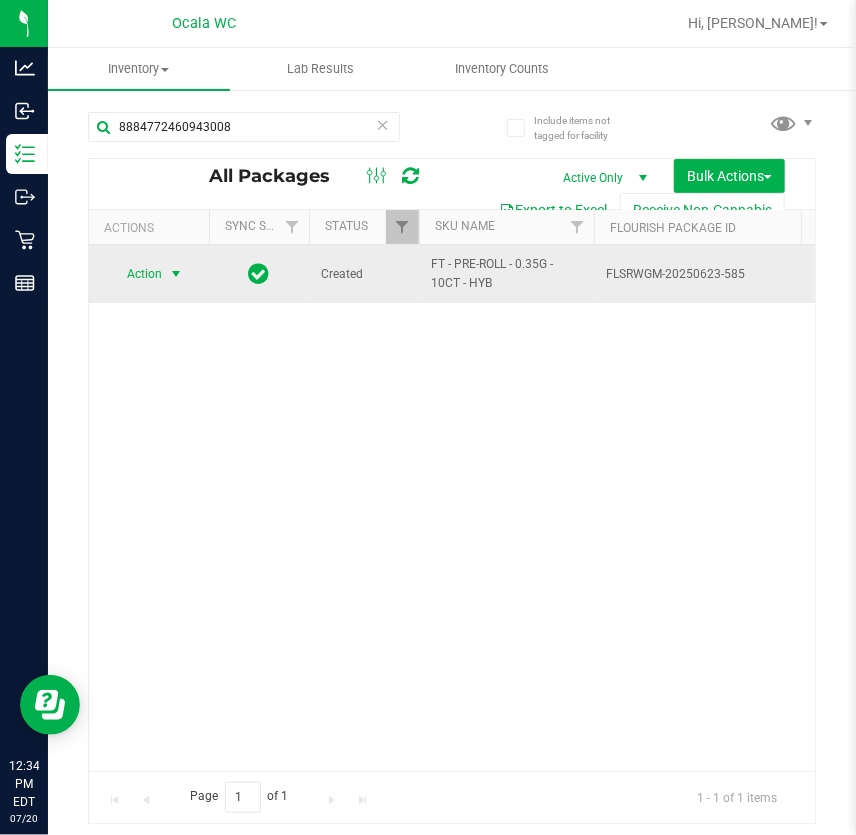 click on "Action" at bounding box center (136, 274) 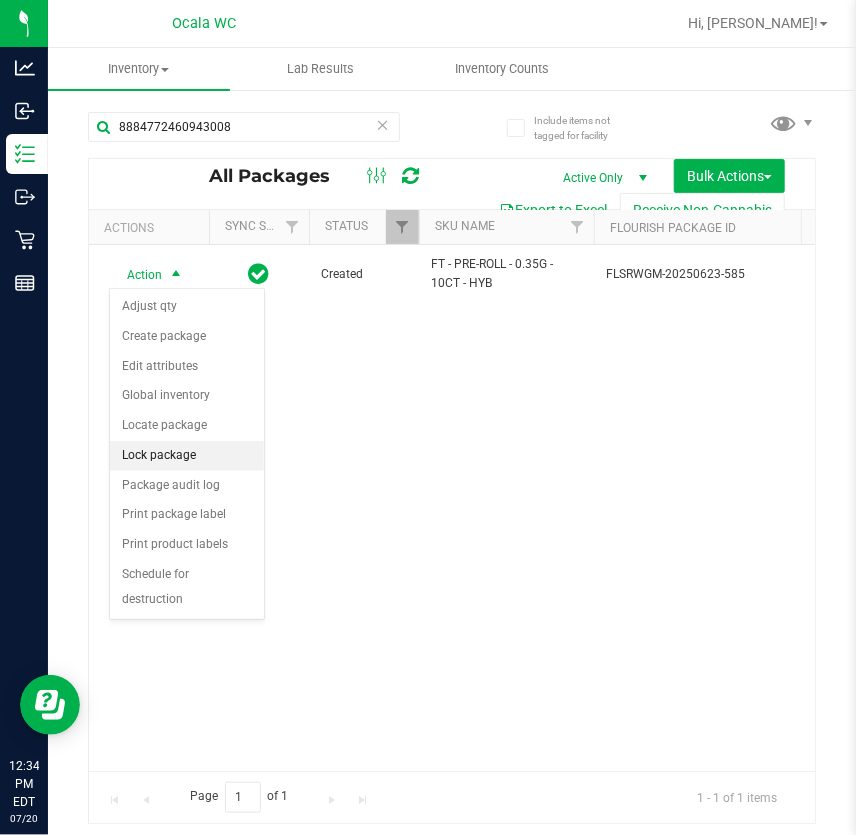 click on "Lock package" at bounding box center (187, 456) 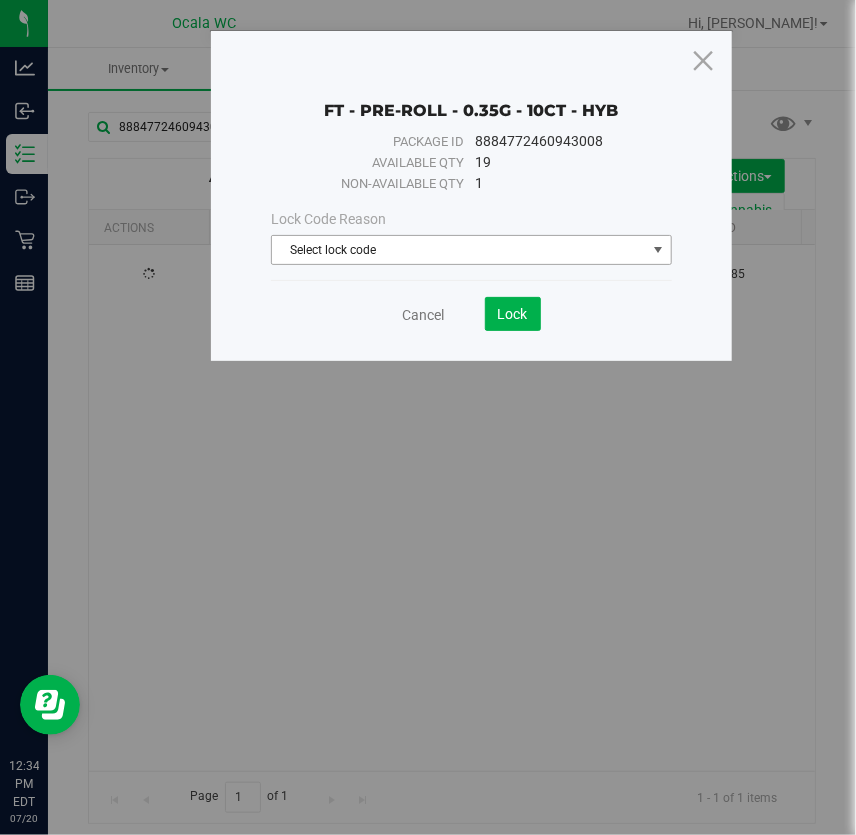 click on "Select lock code" at bounding box center [459, 250] 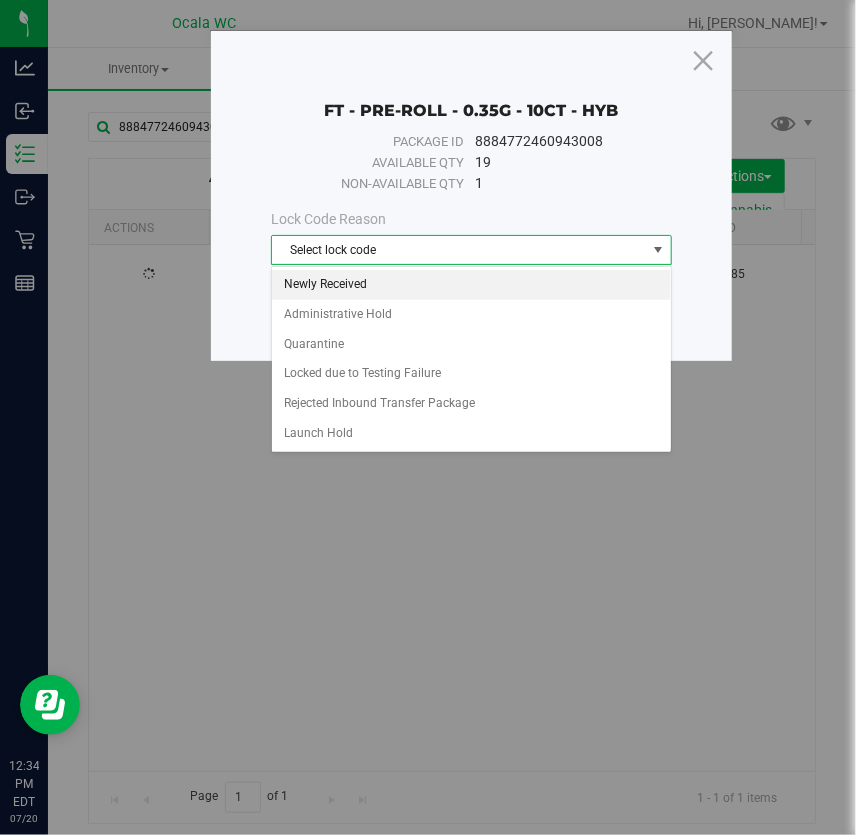 click on "Newly Received" at bounding box center [471, 285] 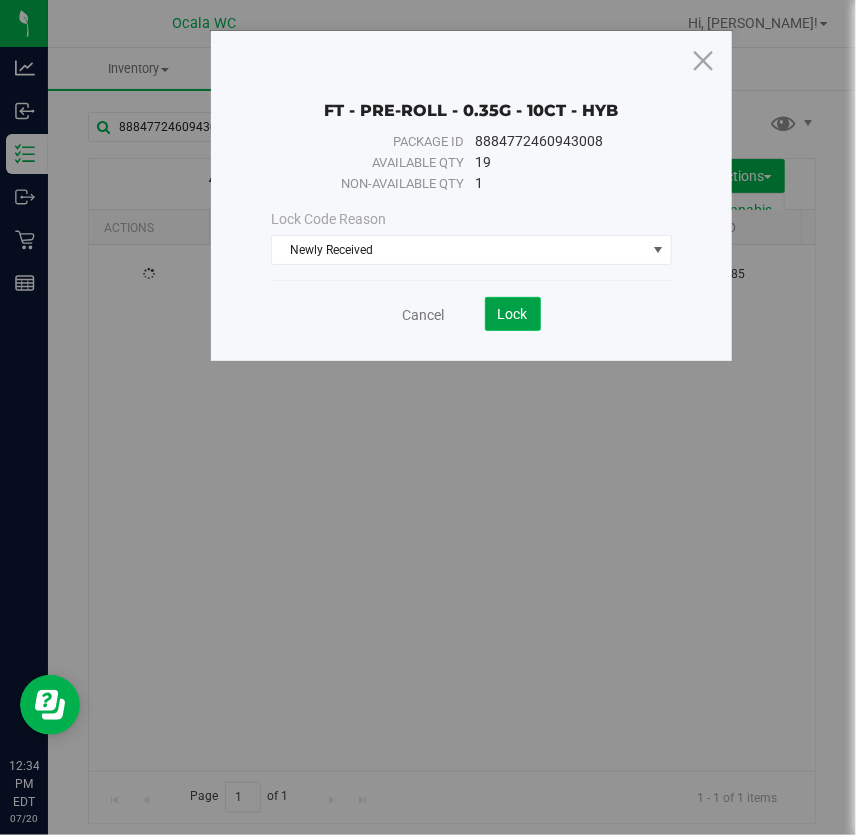 click on "Lock" 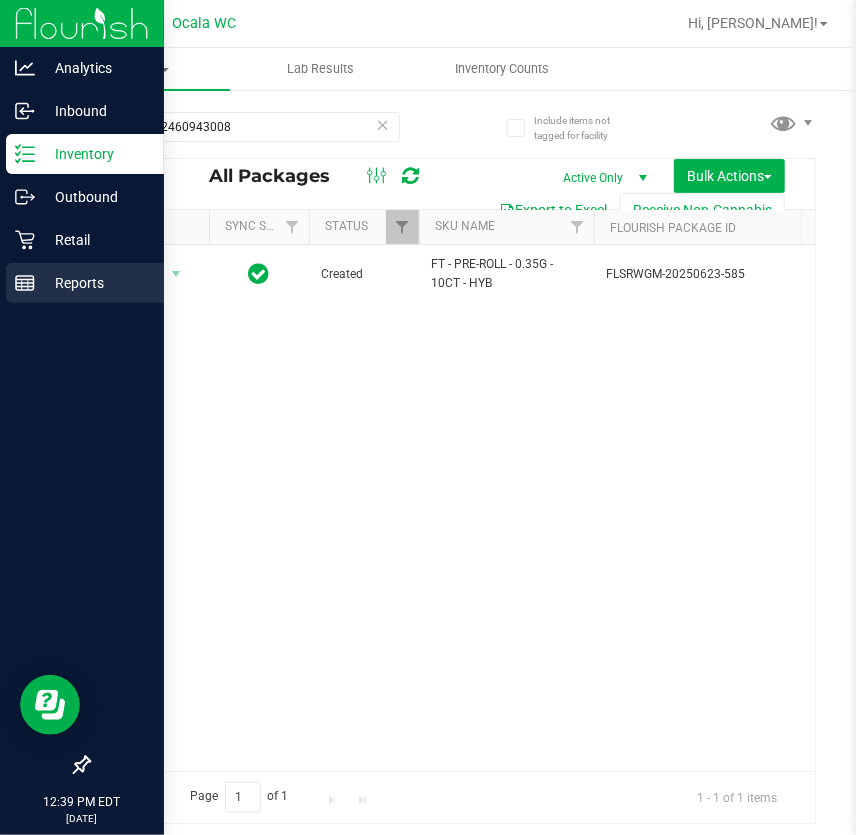 drag, startPoint x: 28, startPoint y: 290, endPoint x: 40, endPoint y: 290, distance: 12 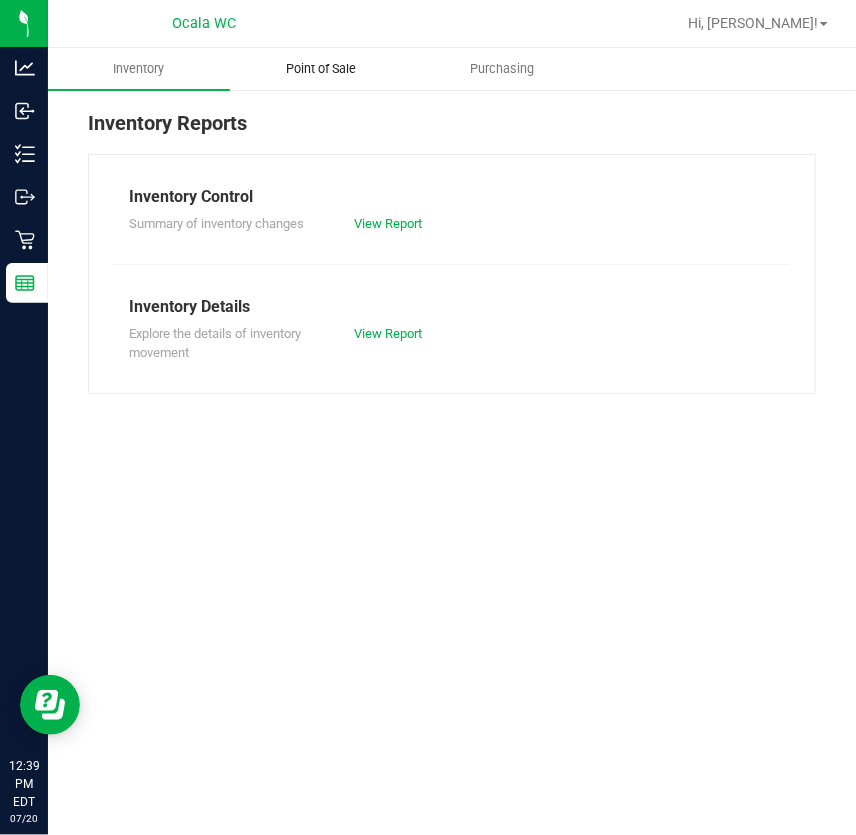 drag, startPoint x: 343, startPoint y: 61, endPoint x: 372, endPoint y: 78, distance: 33.61547 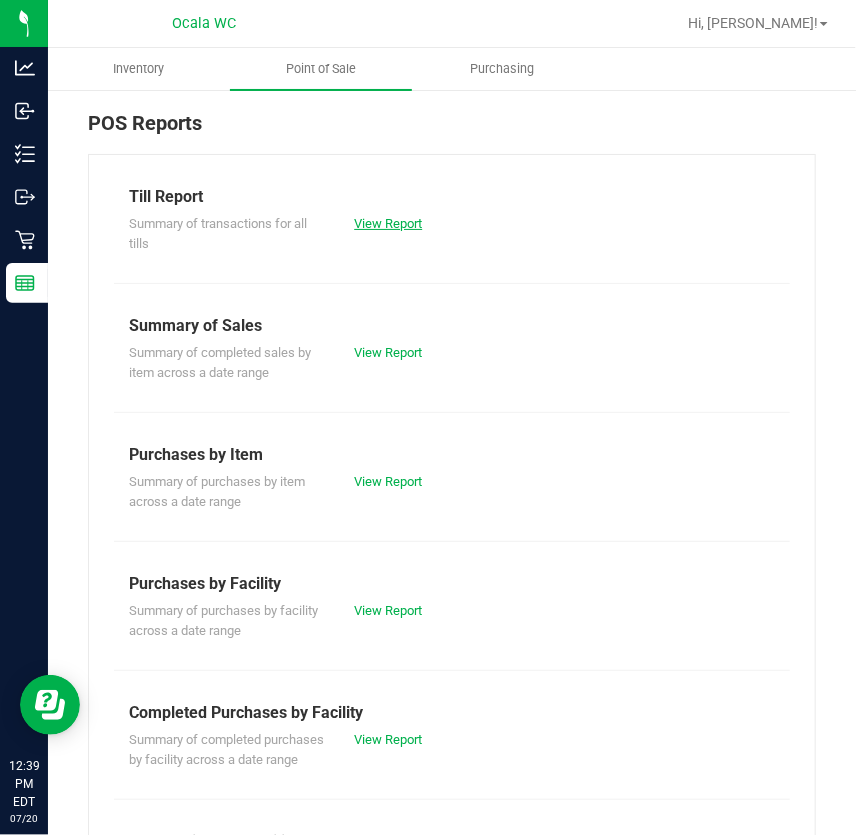 click on "View Report" at bounding box center [388, 223] 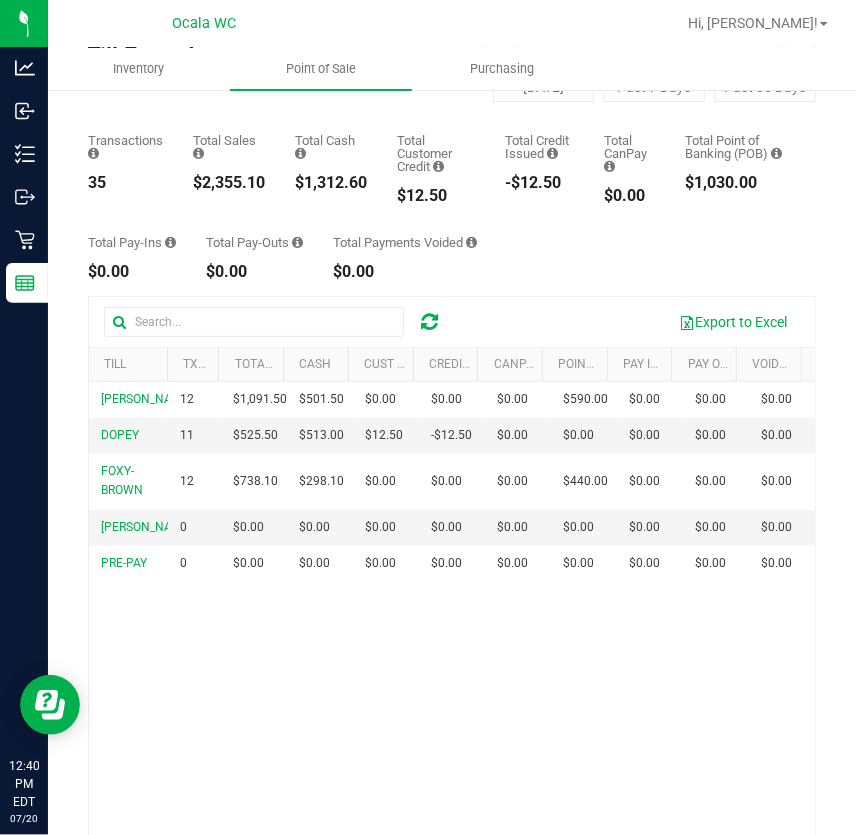 scroll, scrollTop: 0, scrollLeft: 0, axis: both 